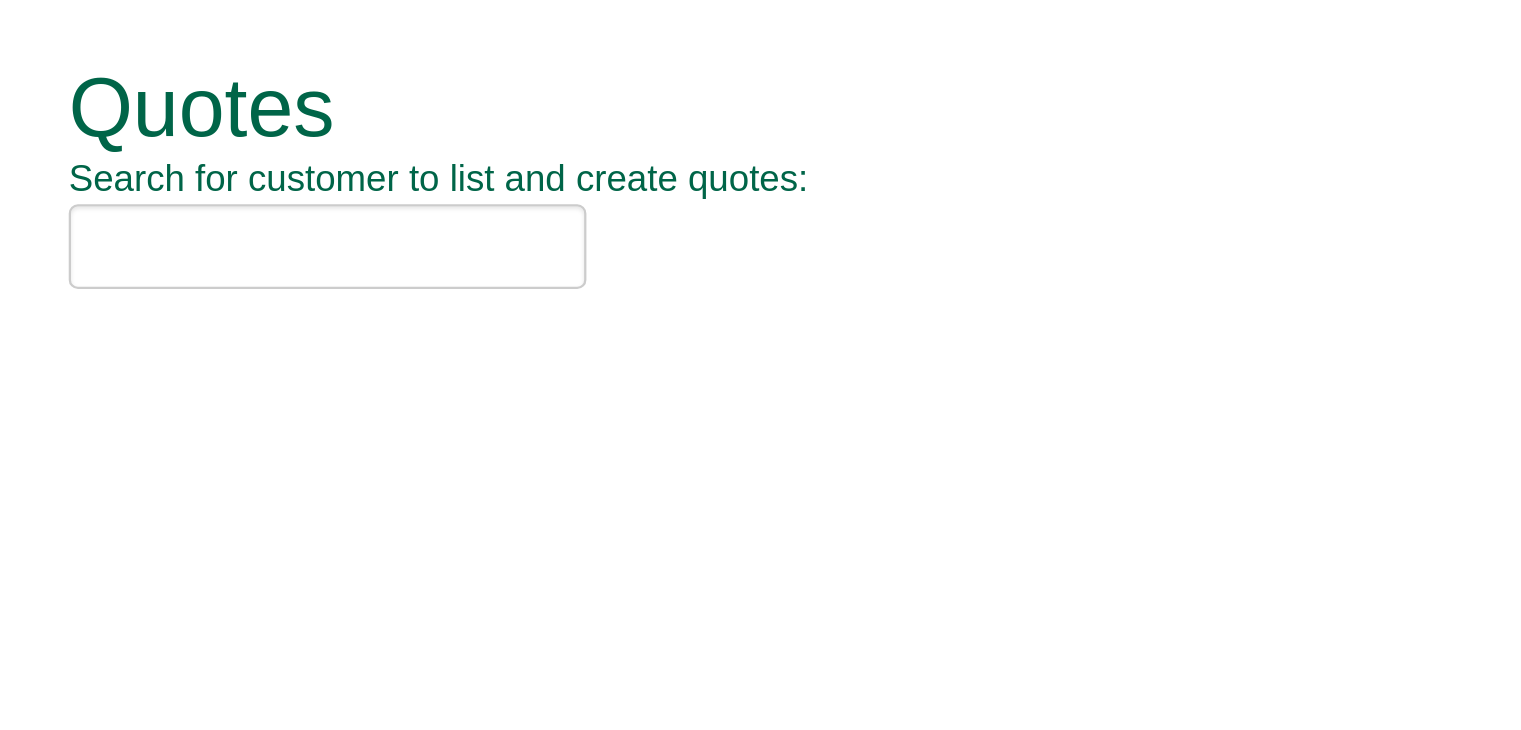 scroll, scrollTop: 0, scrollLeft: 0, axis: both 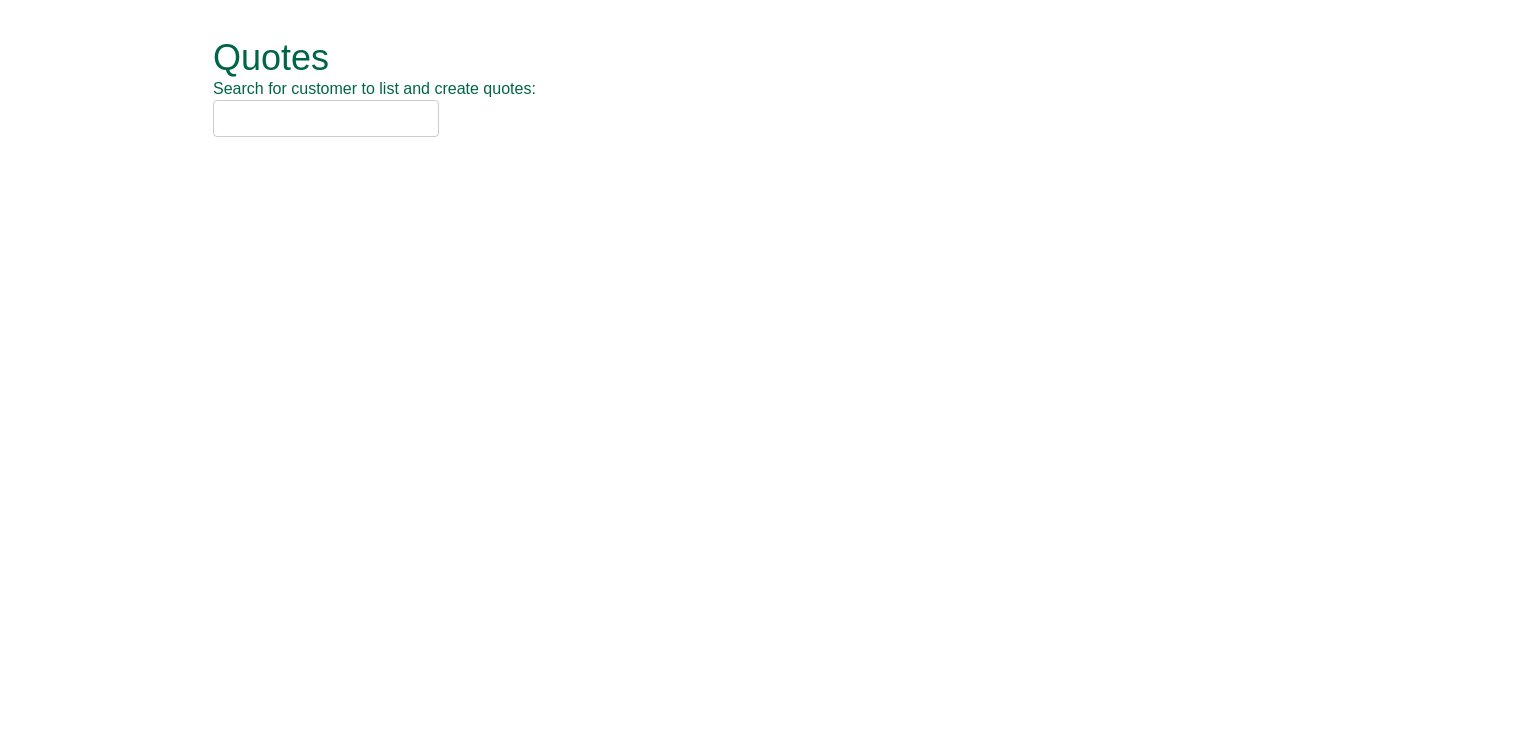 click at bounding box center [326, 118] 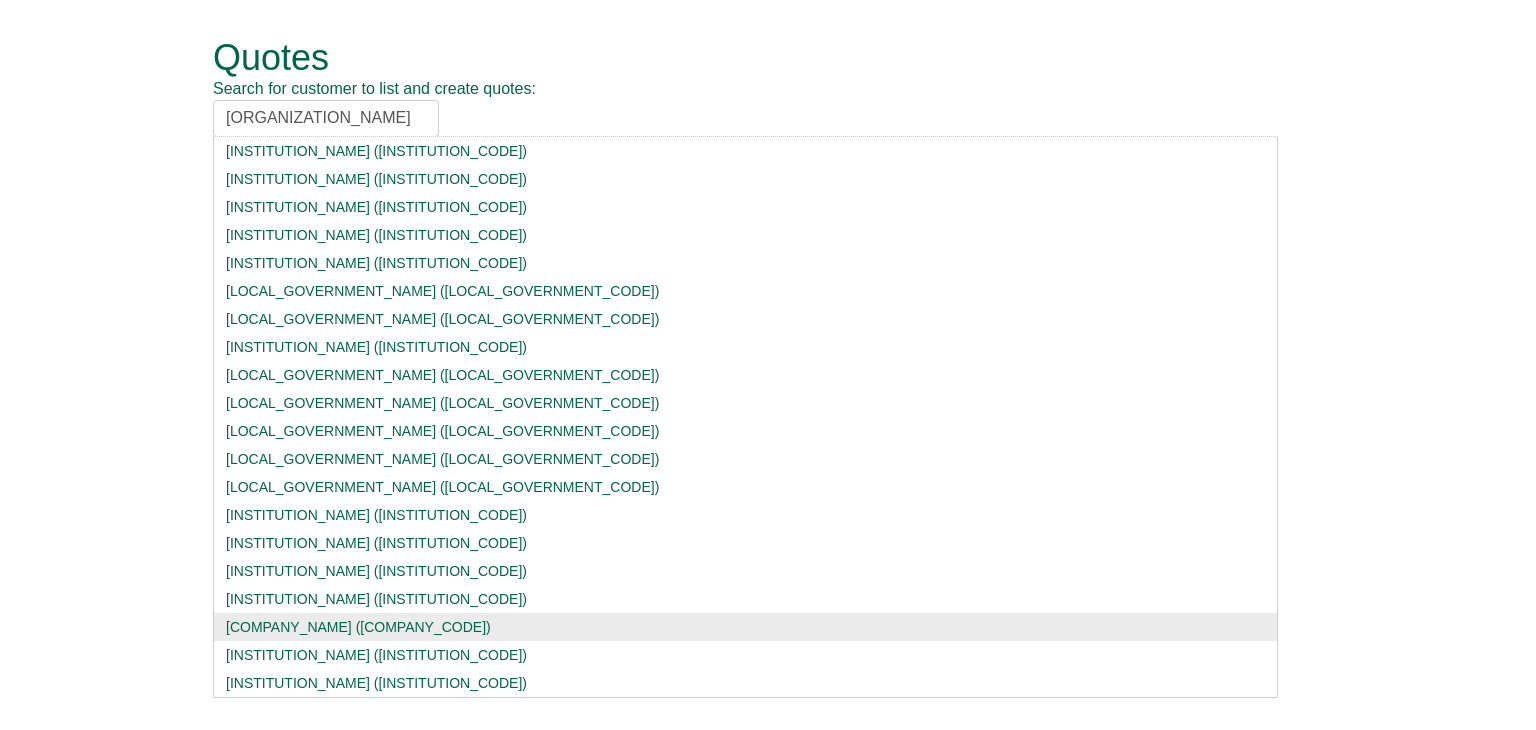 type on "[ORGANIZATION_NAME]" 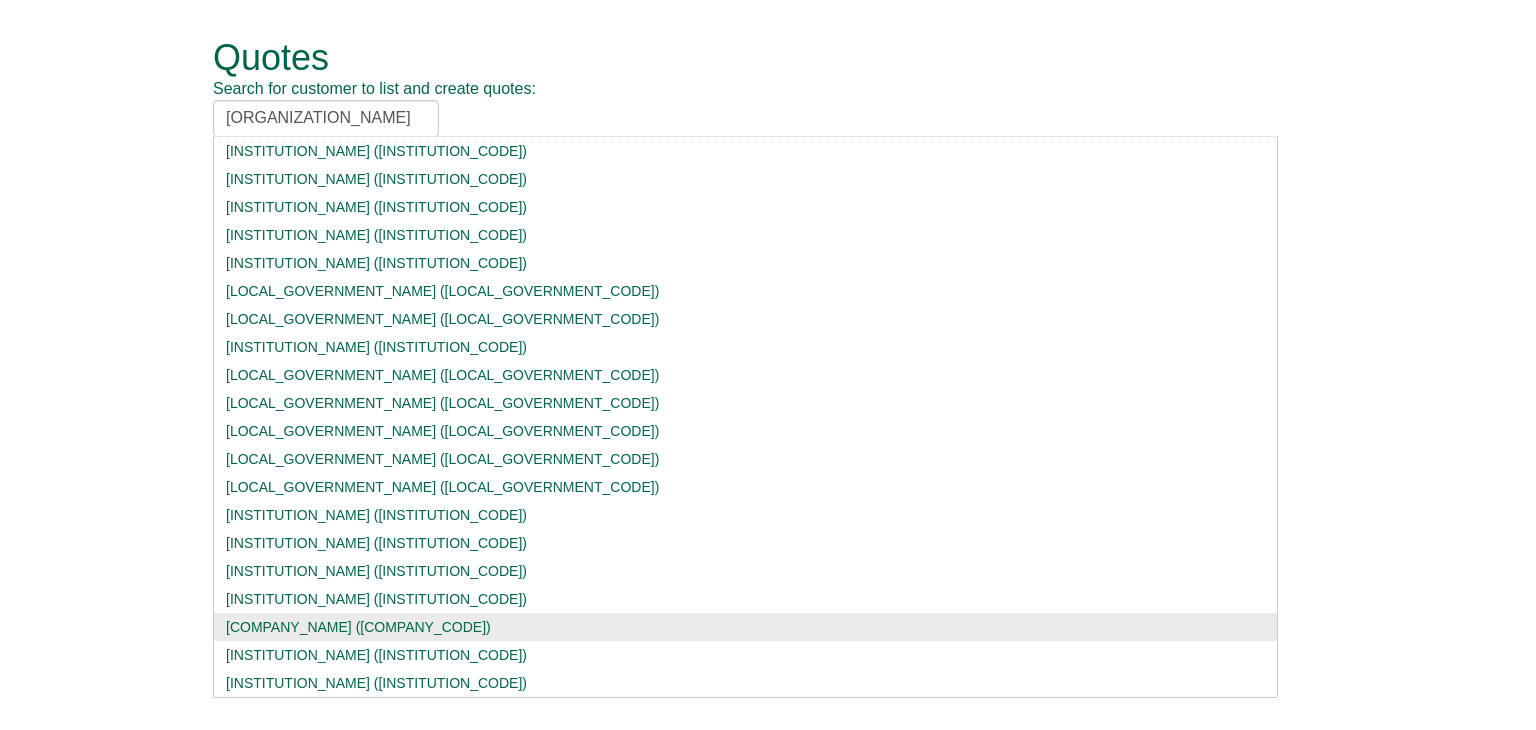 click on "[COMPANY_NAME] ([COMPANY_CODE])" at bounding box center (745, 627) 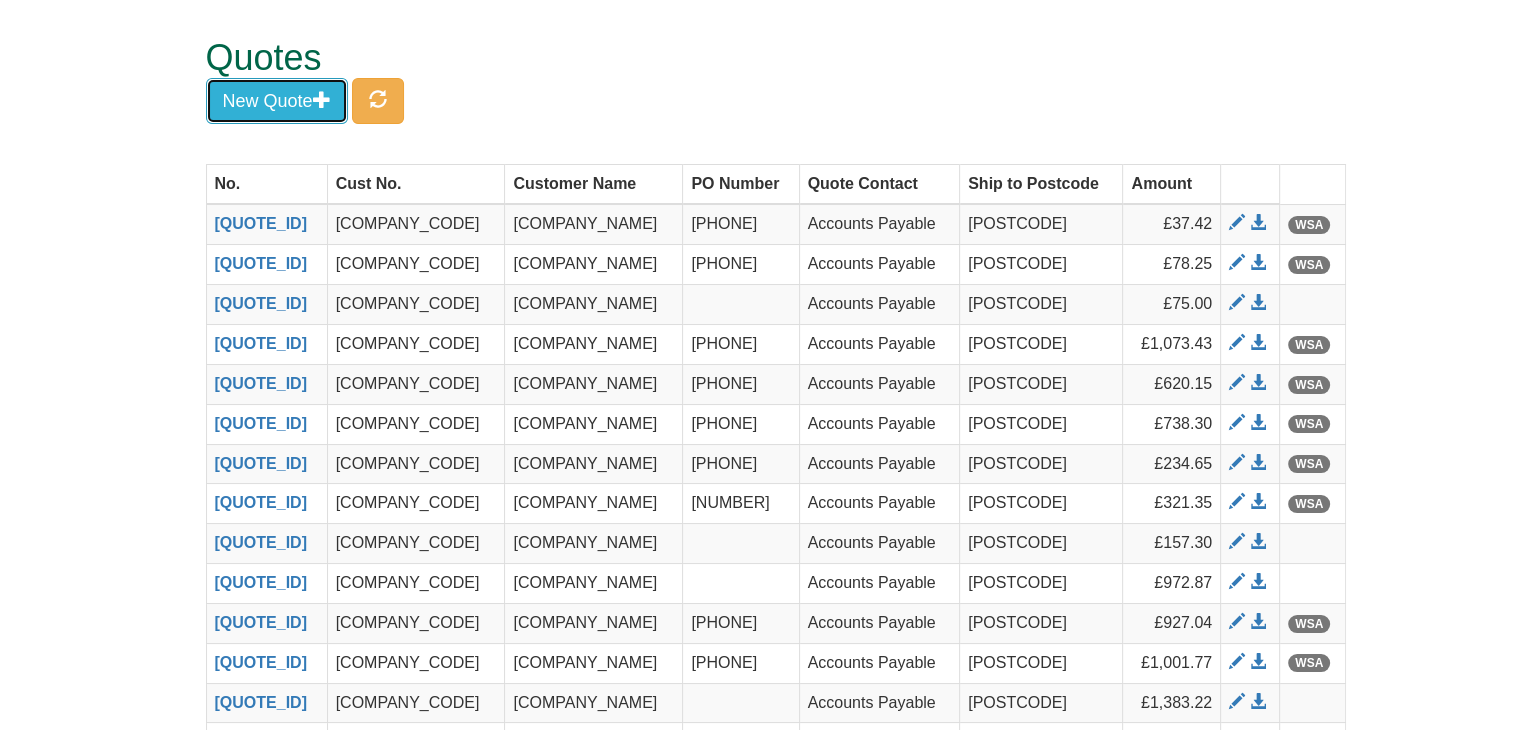 click on "New Quote" at bounding box center [277, 101] 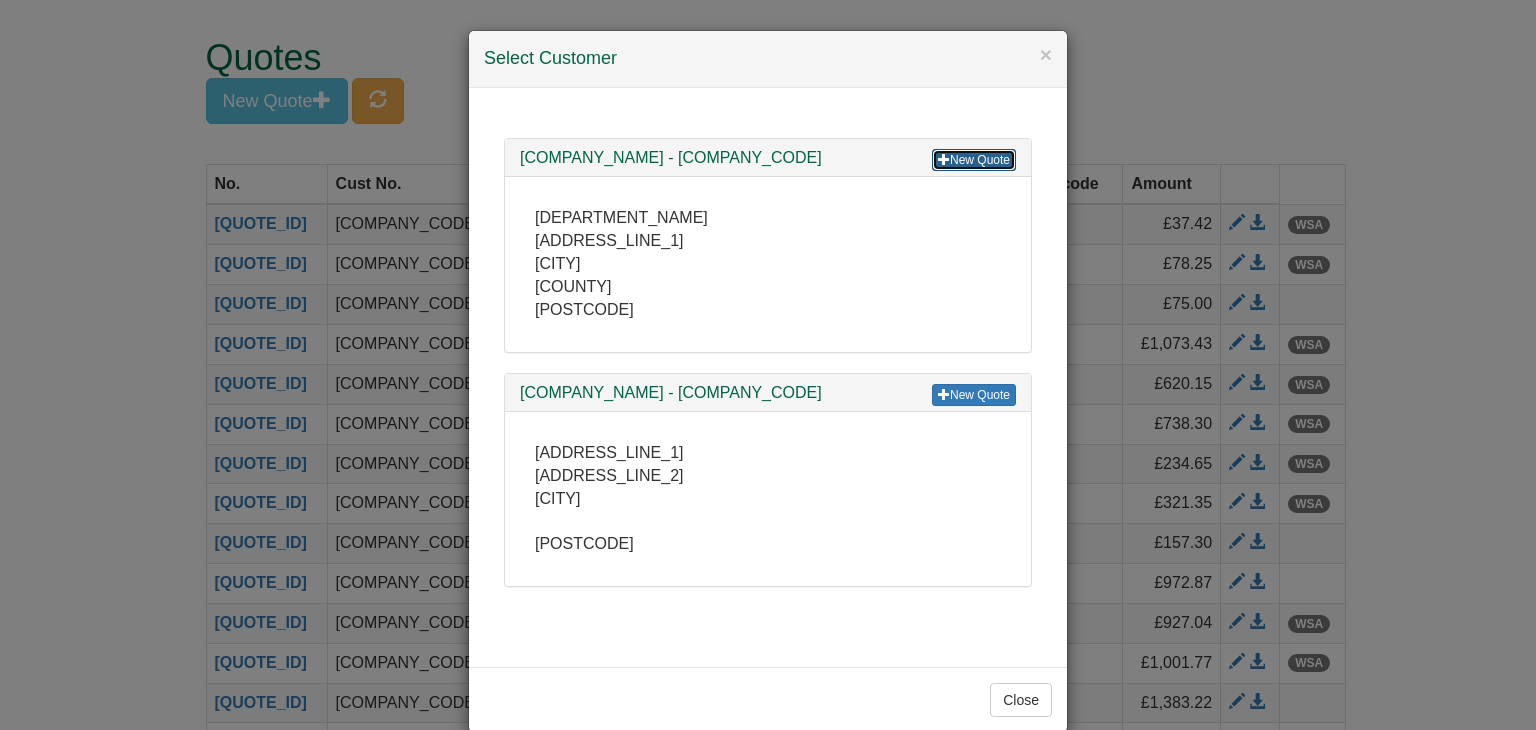 click on "New Quote" at bounding box center [974, 160] 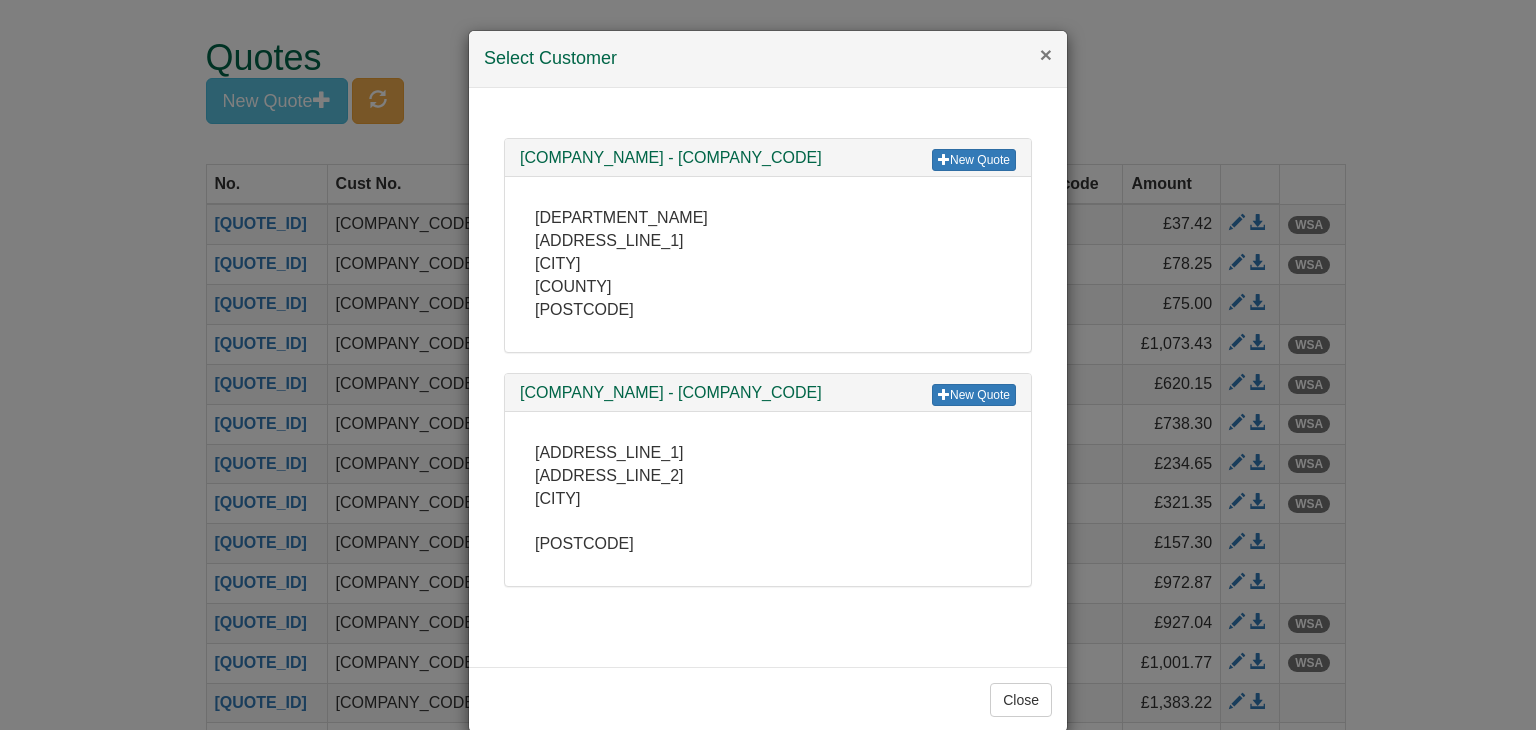 click on "×" at bounding box center [1046, 54] 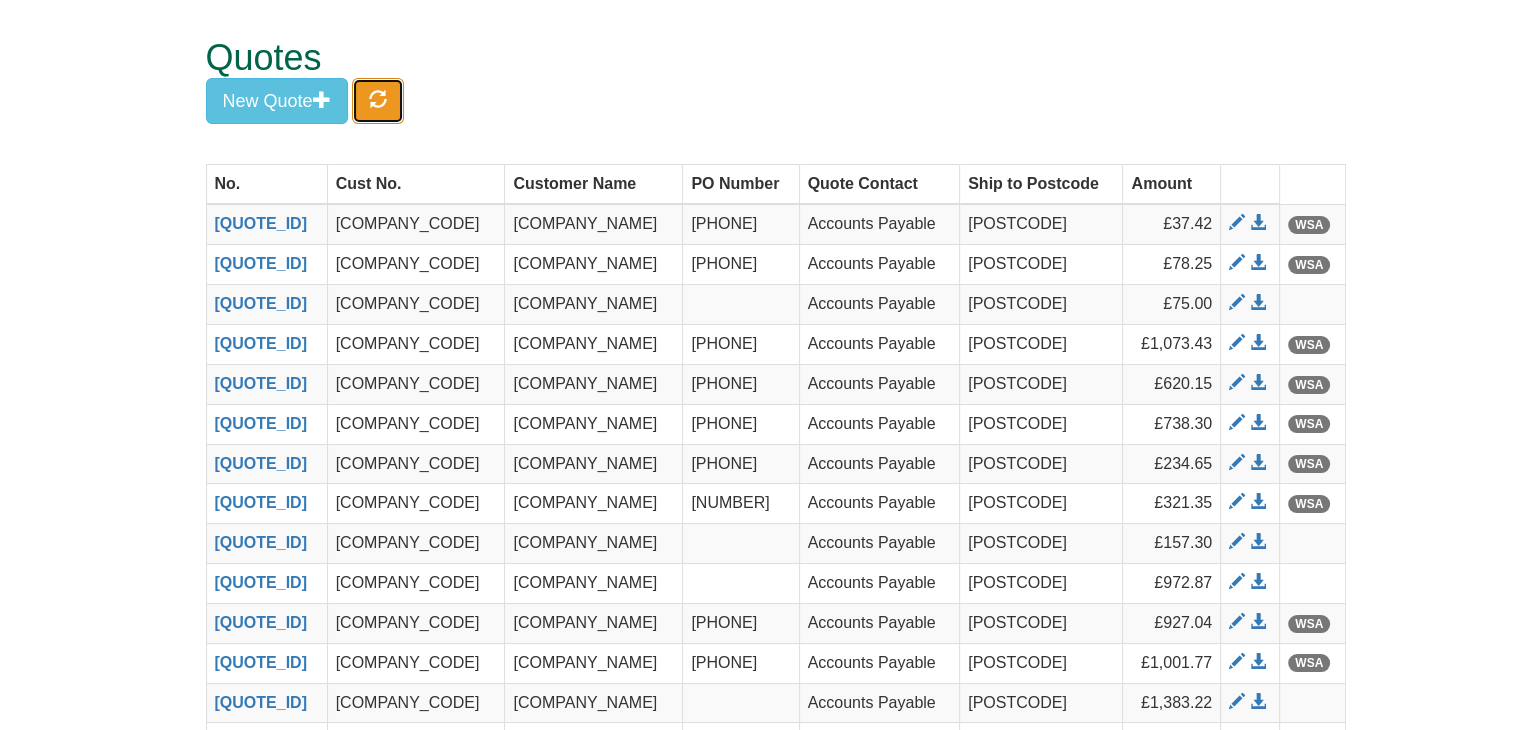 click at bounding box center (378, 101) 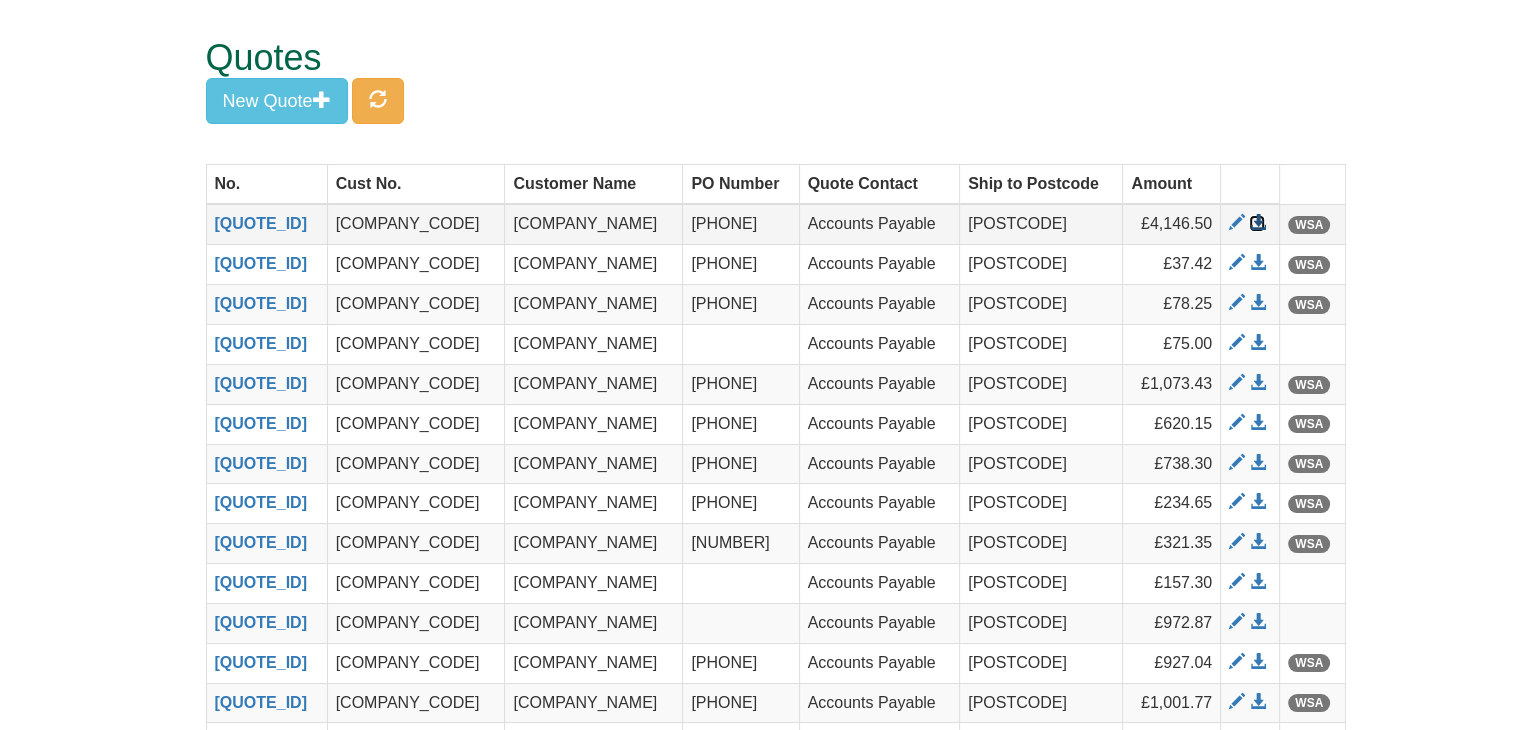 click at bounding box center (1257, 223) 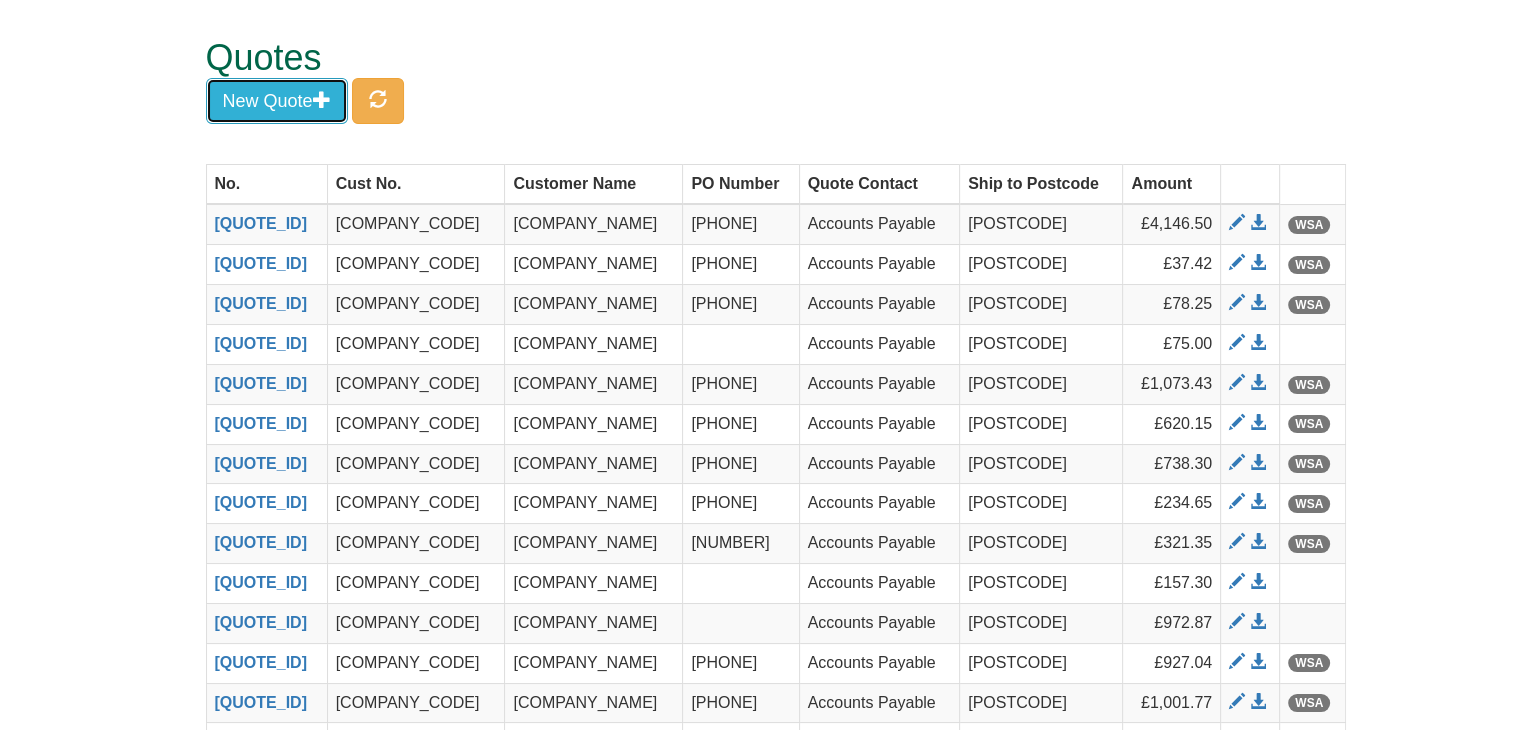 click on "New Quote" at bounding box center (277, 101) 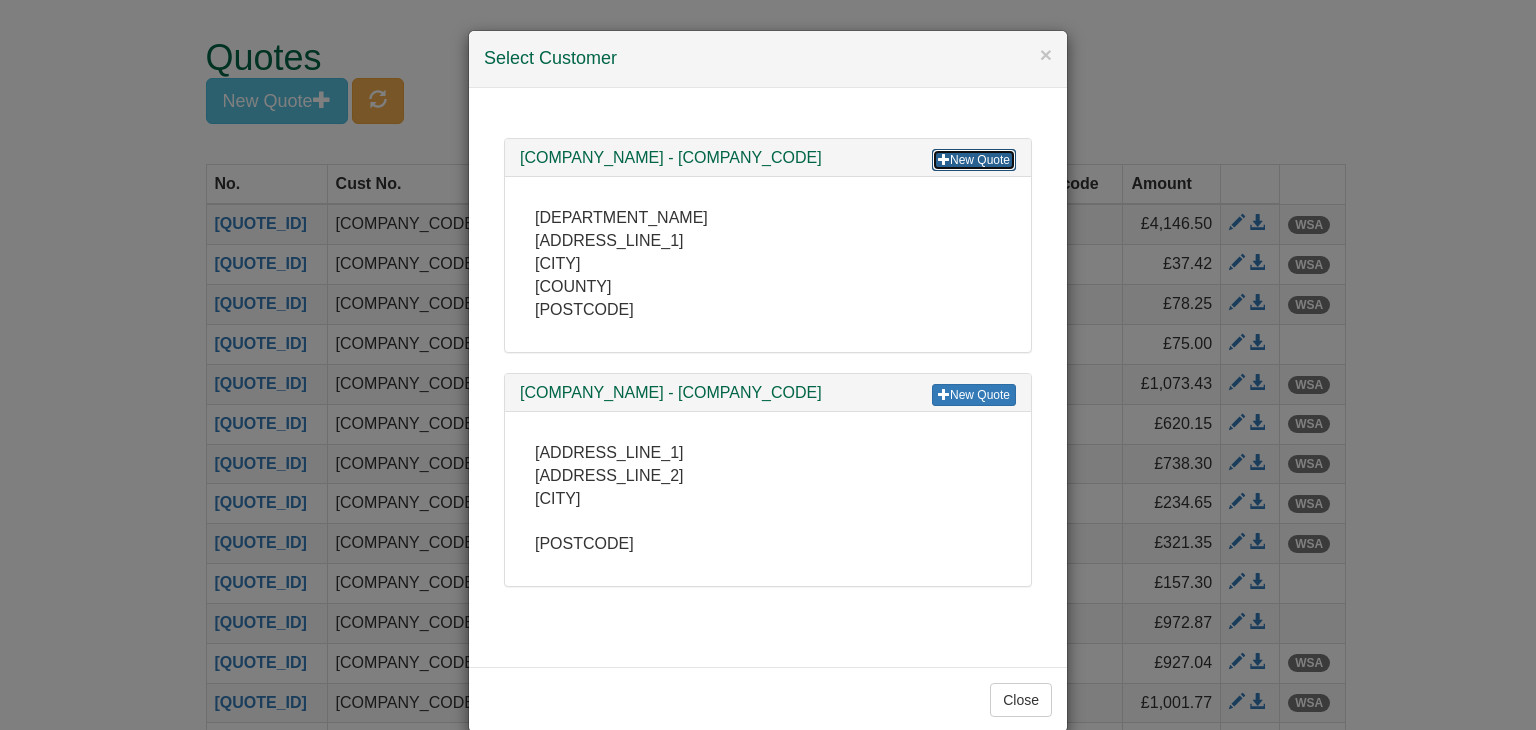click on "New Quote" at bounding box center [974, 160] 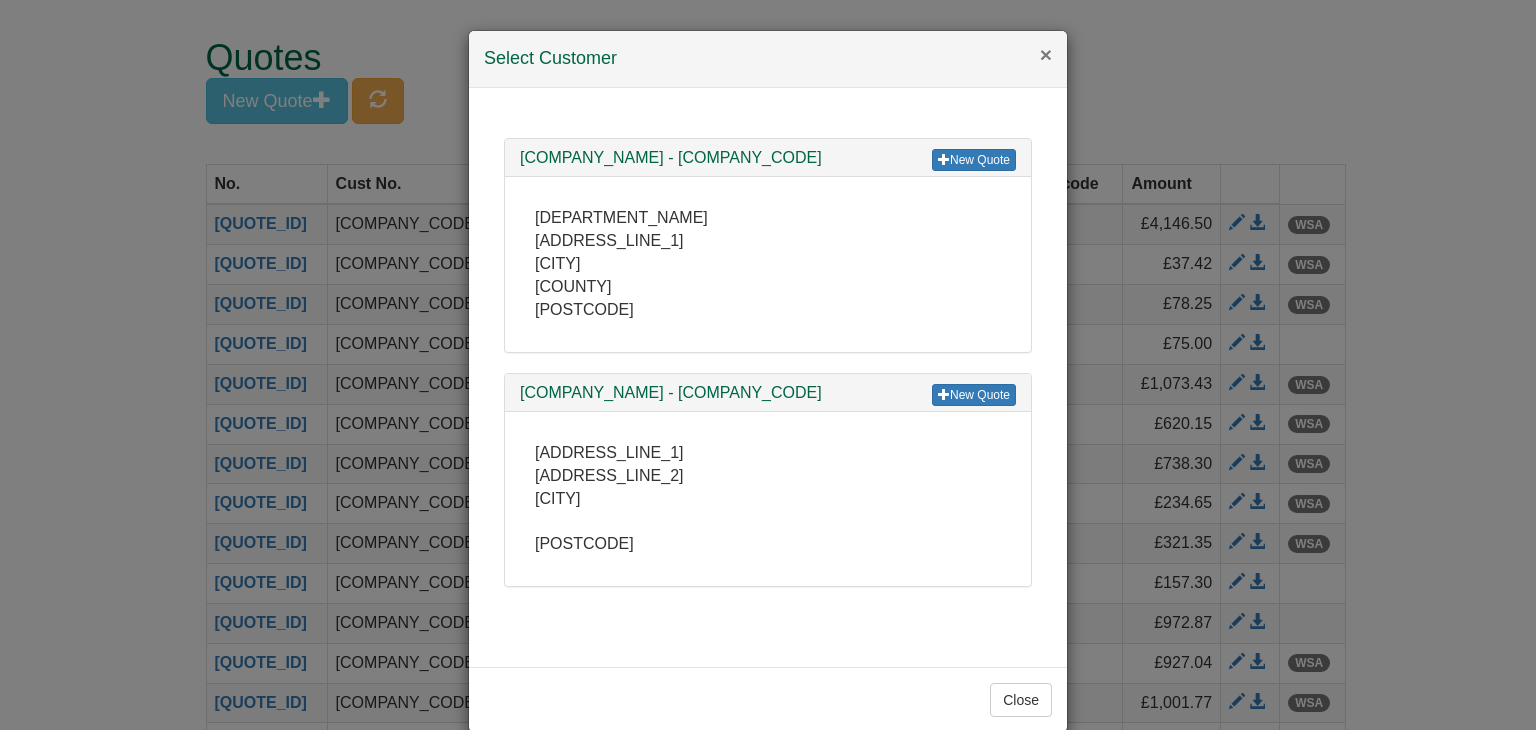 click on "×" at bounding box center [1046, 54] 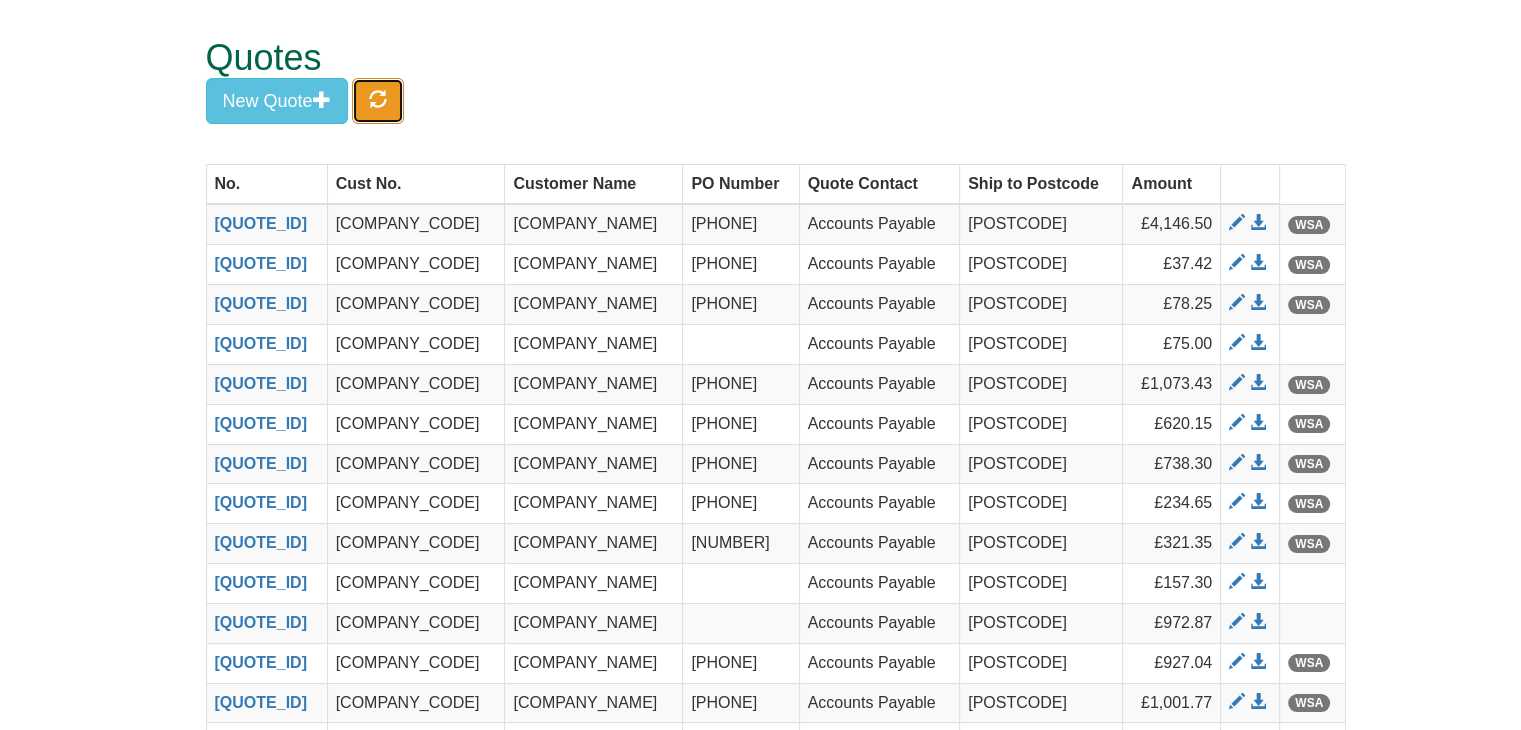 click at bounding box center (378, 101) 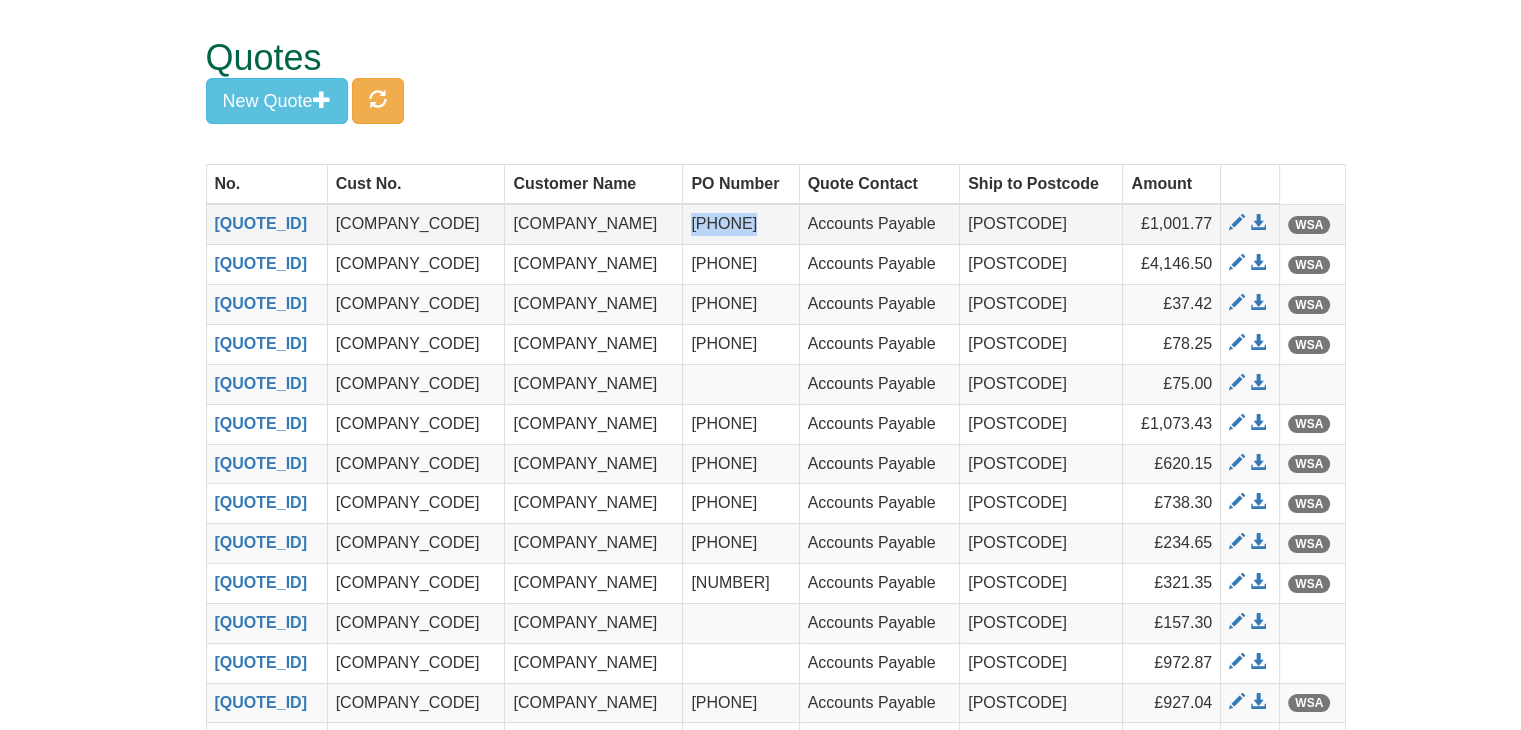 drag, startPoint x: 704, startPoint y: 224, endPoint x: 643, endPoint y: 233, distance: 61.66036 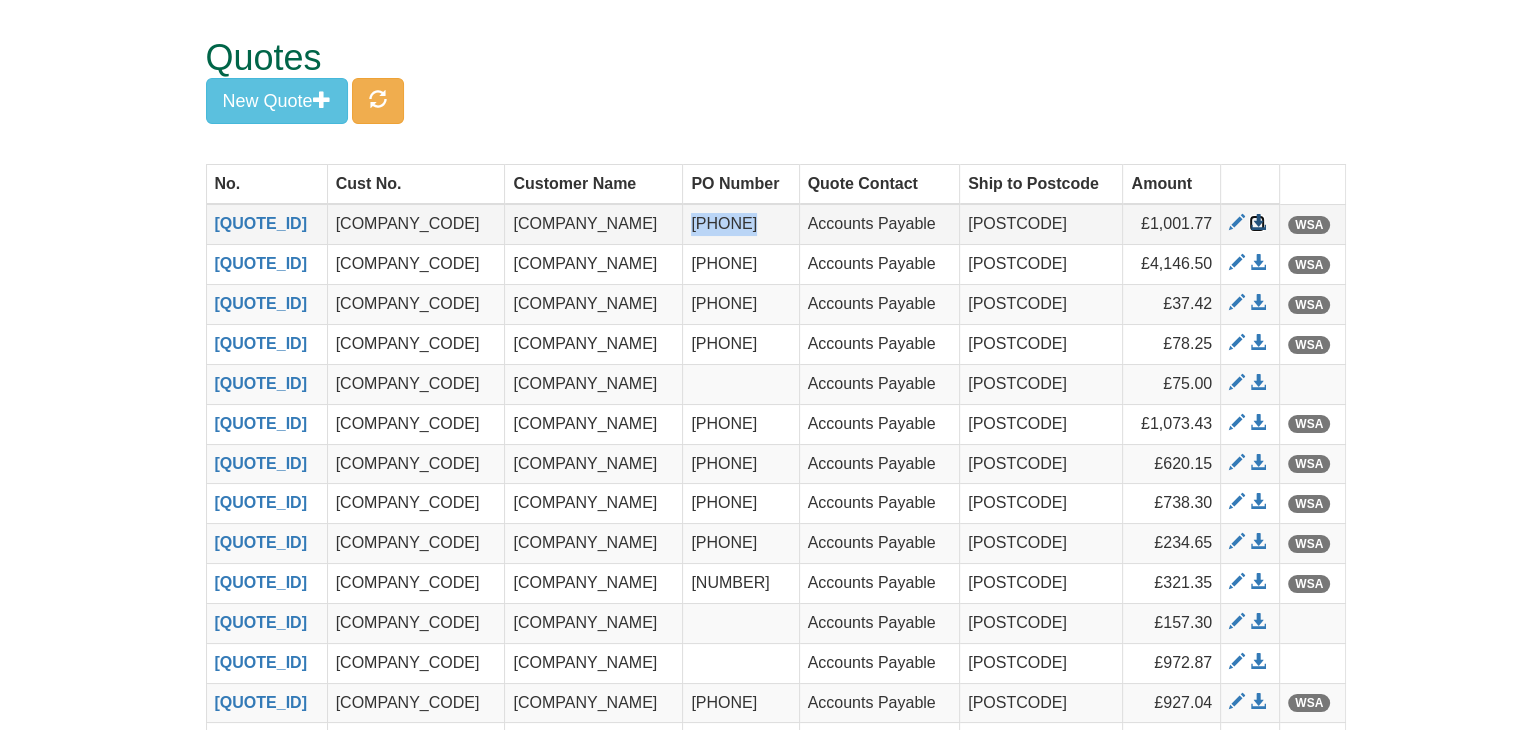 click at bounding box center (1257, 223) 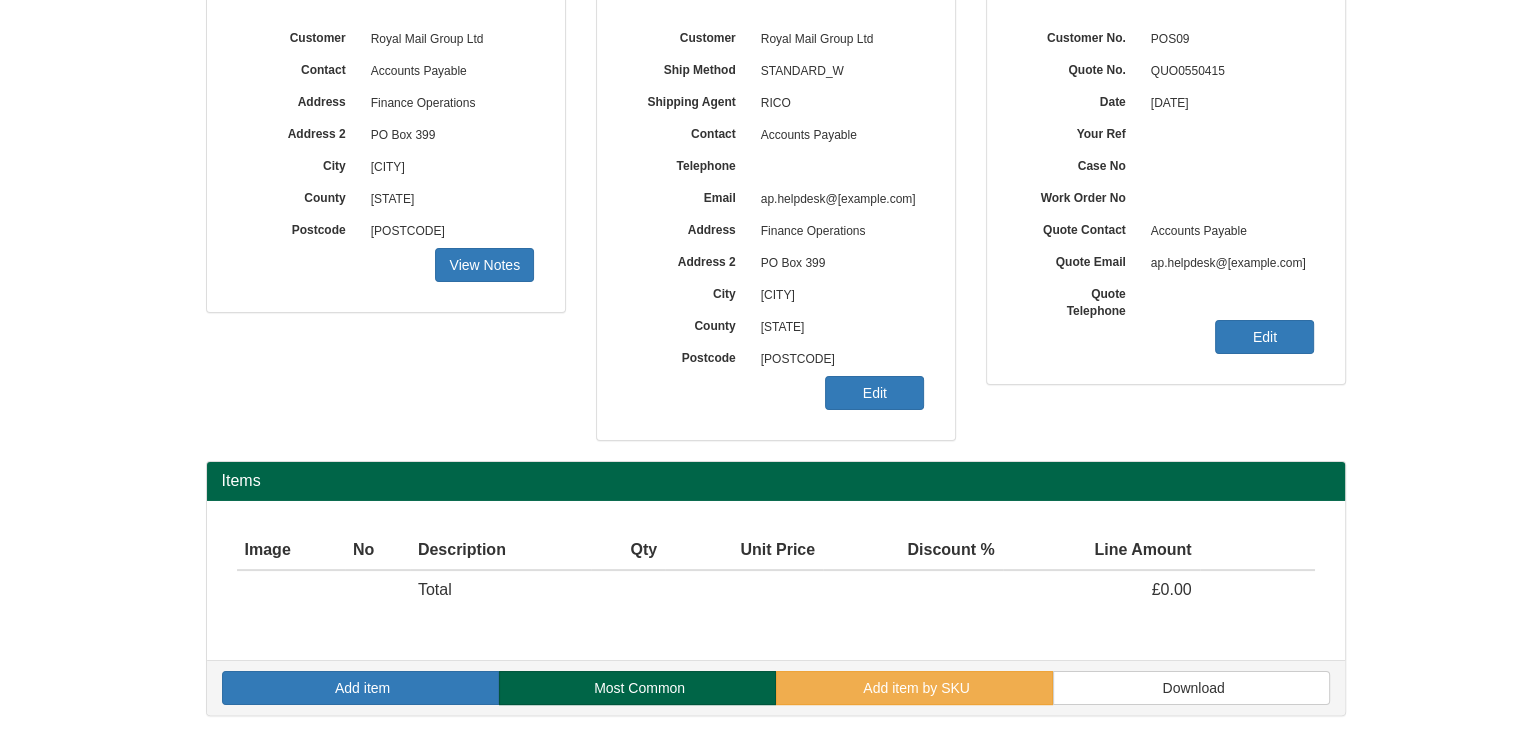scroll, scrollTop: 241, scrollLeft: 0, axis: vertical 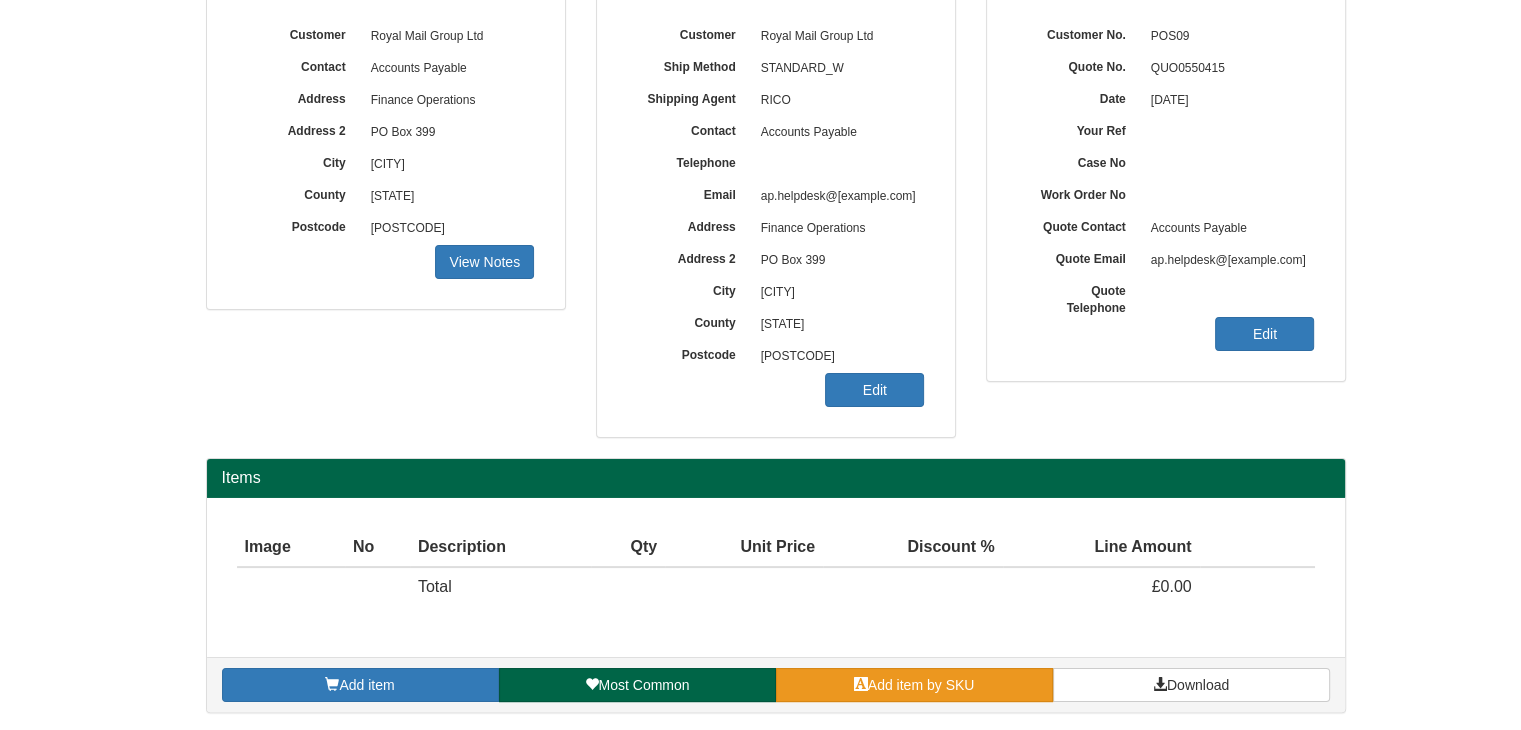 click on "Add item by SKU" at bounding box center [921, 685] 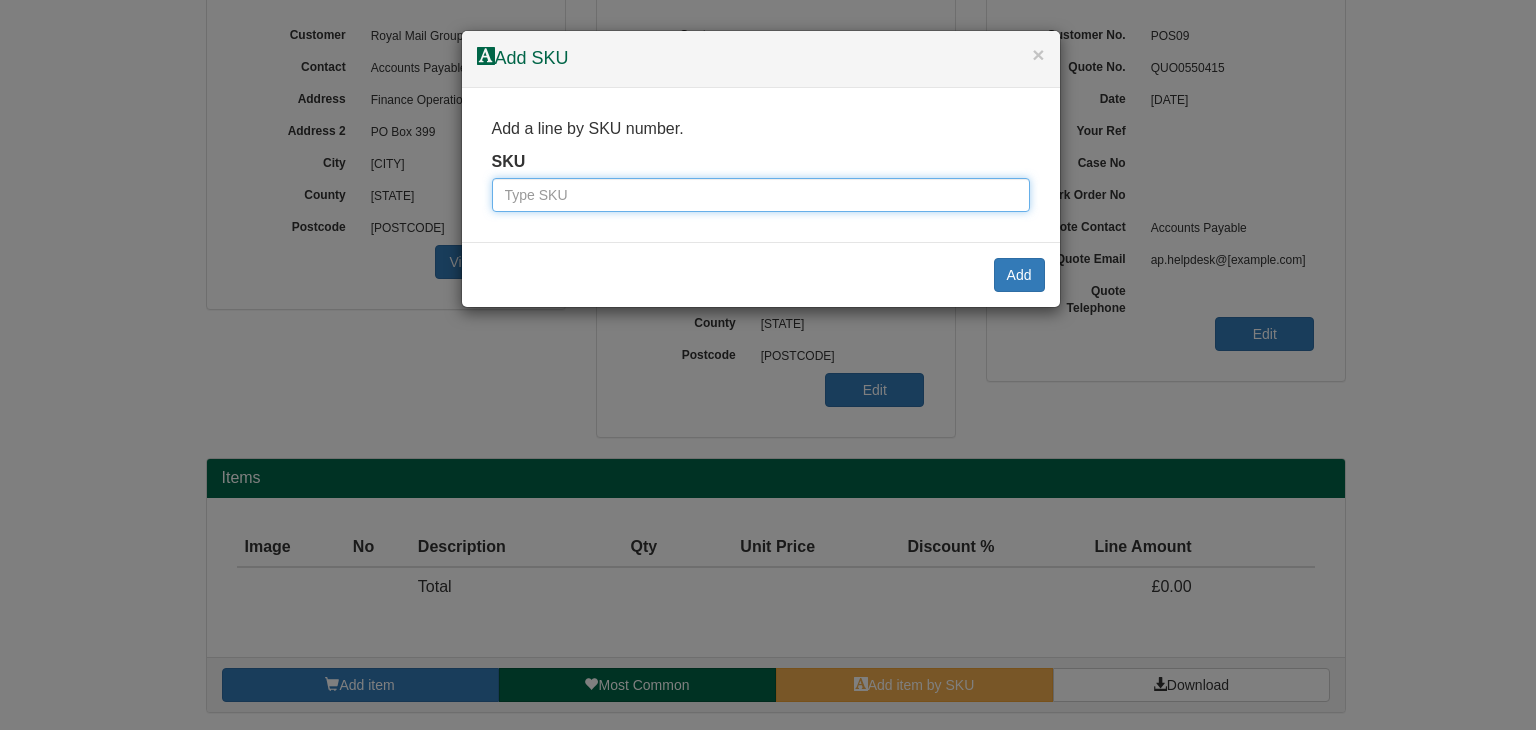 click at bounding box center (761, 195) 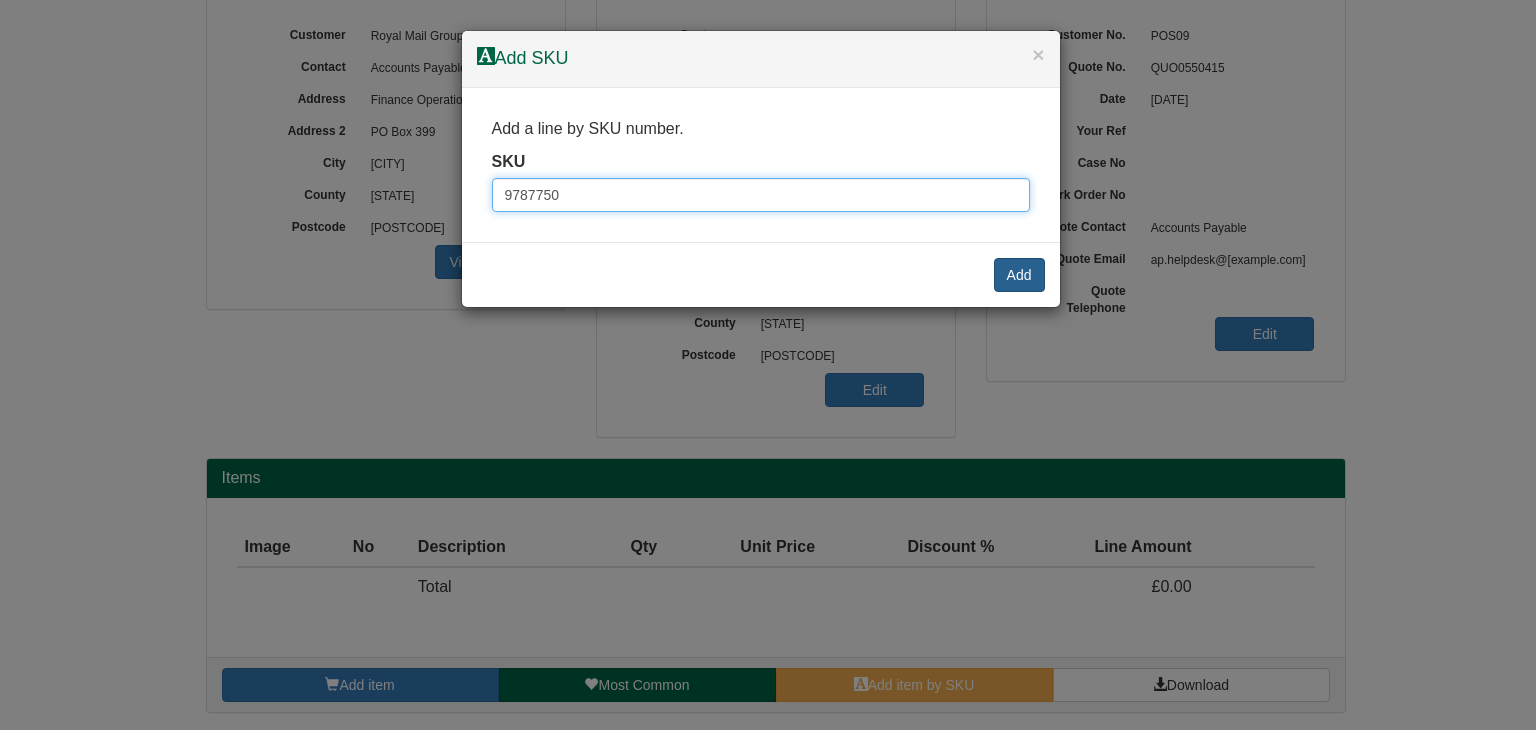 type on "[NUMBER]" 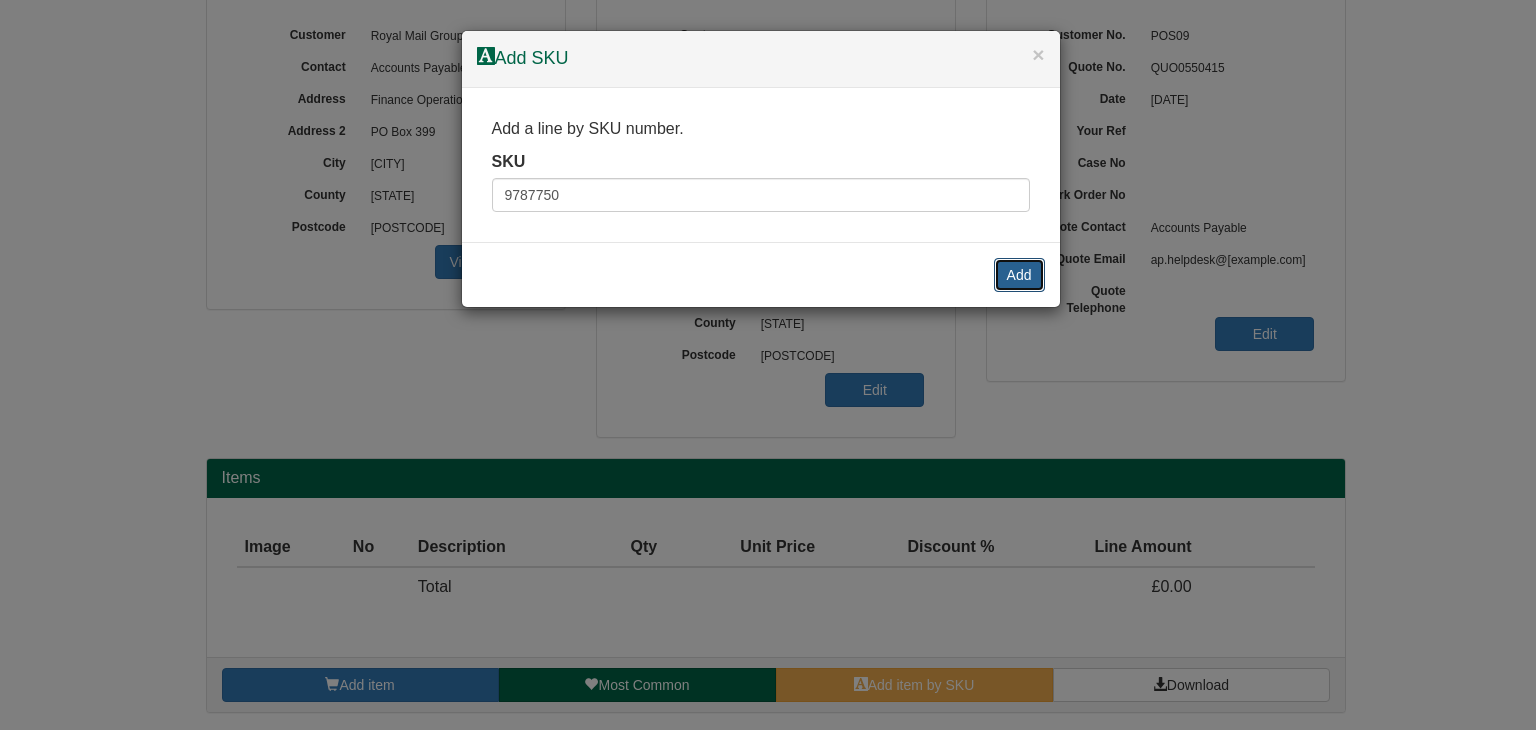 click on "Add" at bounding box center [1019, 275] 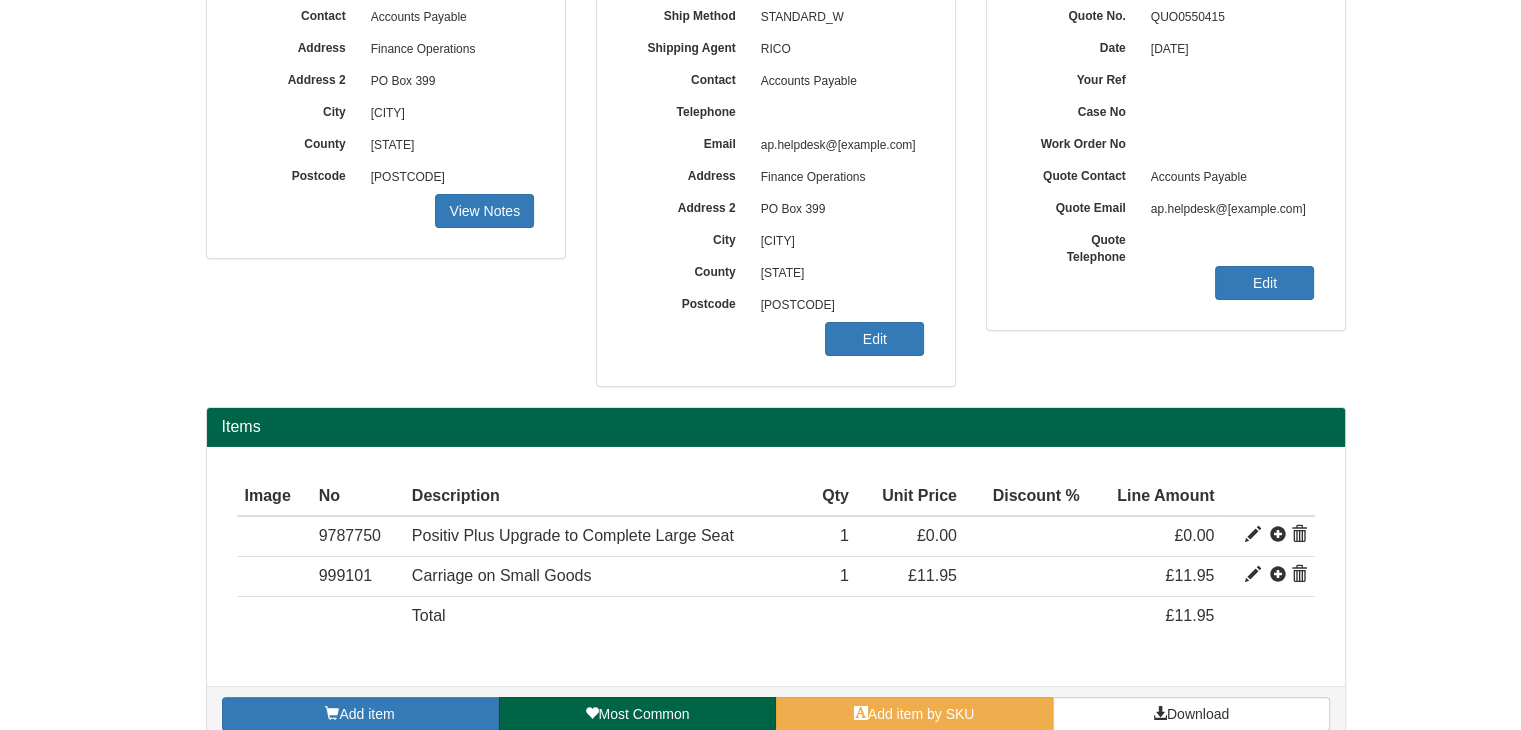 scroll, scrollTop: 320, scrollLeft: 0, axis: vertical 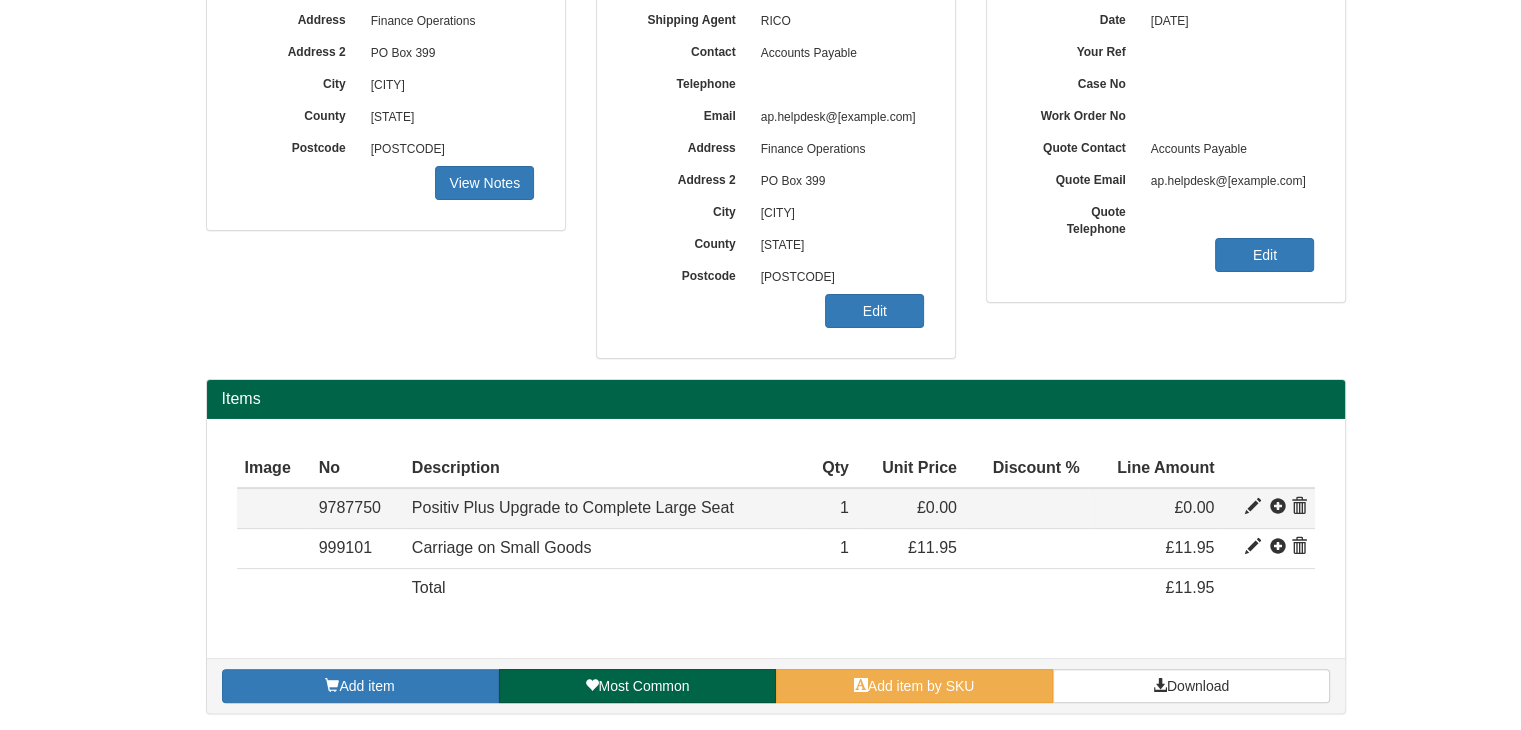 click at bounding box center [1299, 507] 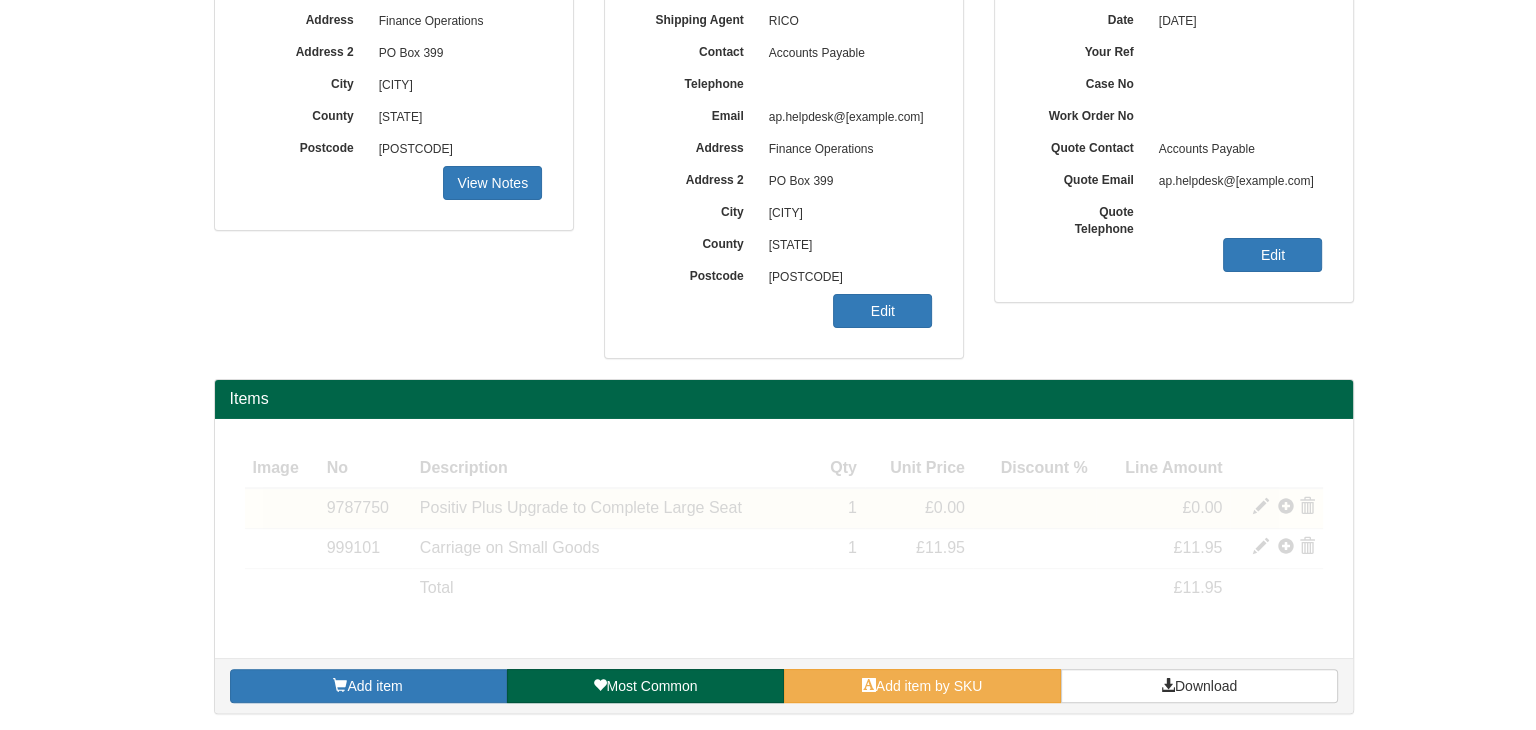 scroll, scrollTop: 281, scrollLeft: 0, axis: vertical 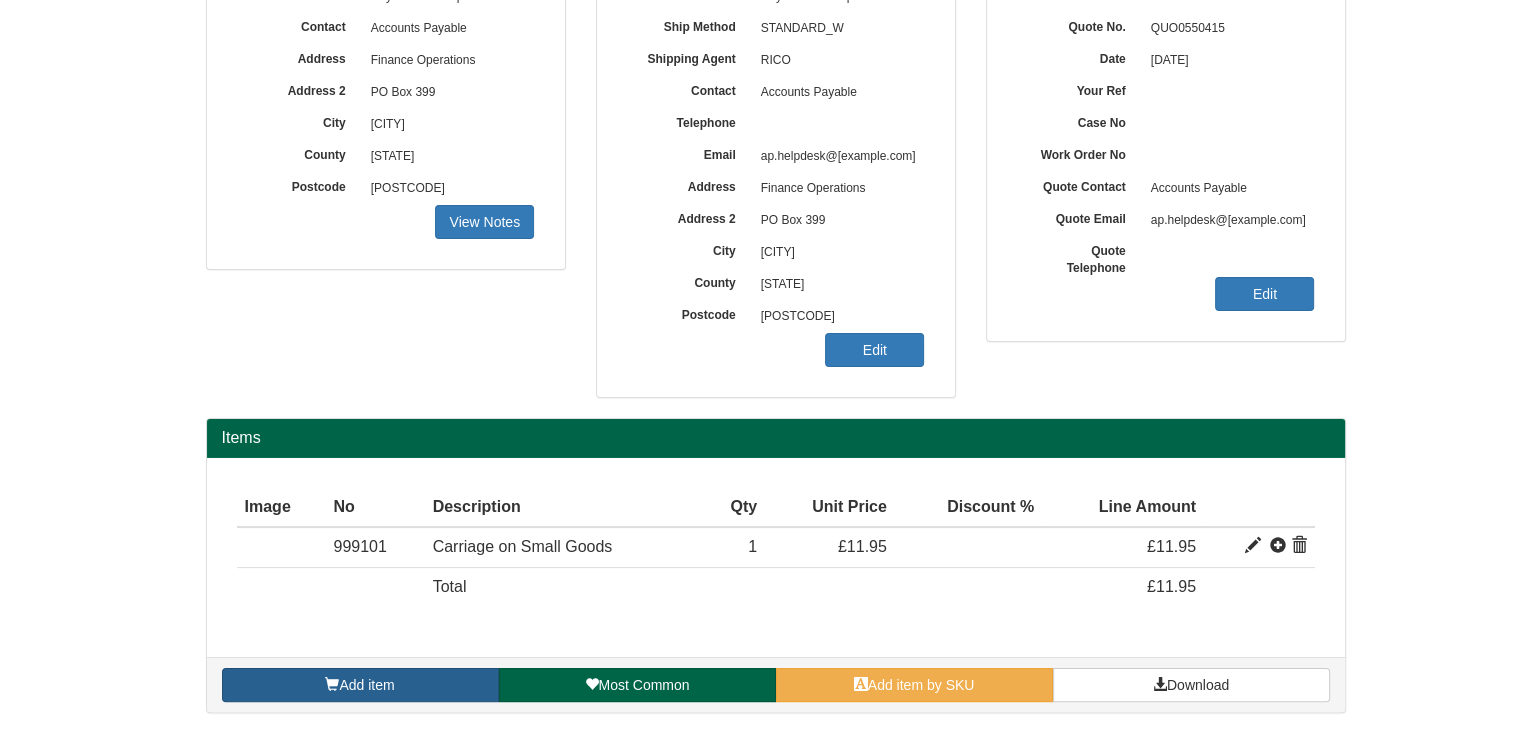 click on "Add item" at bounding box center [360, 685] 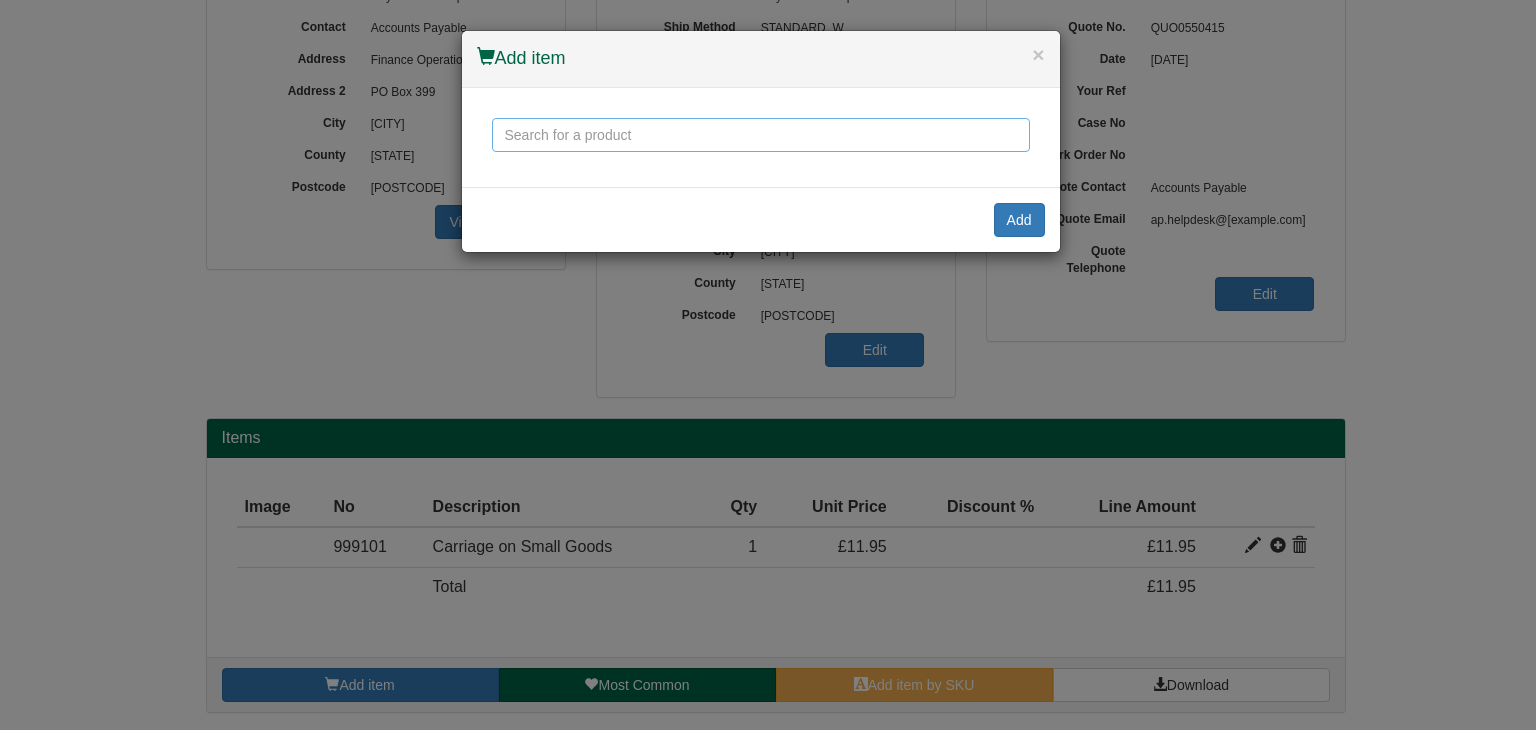 click at bounding box center (761, 135) 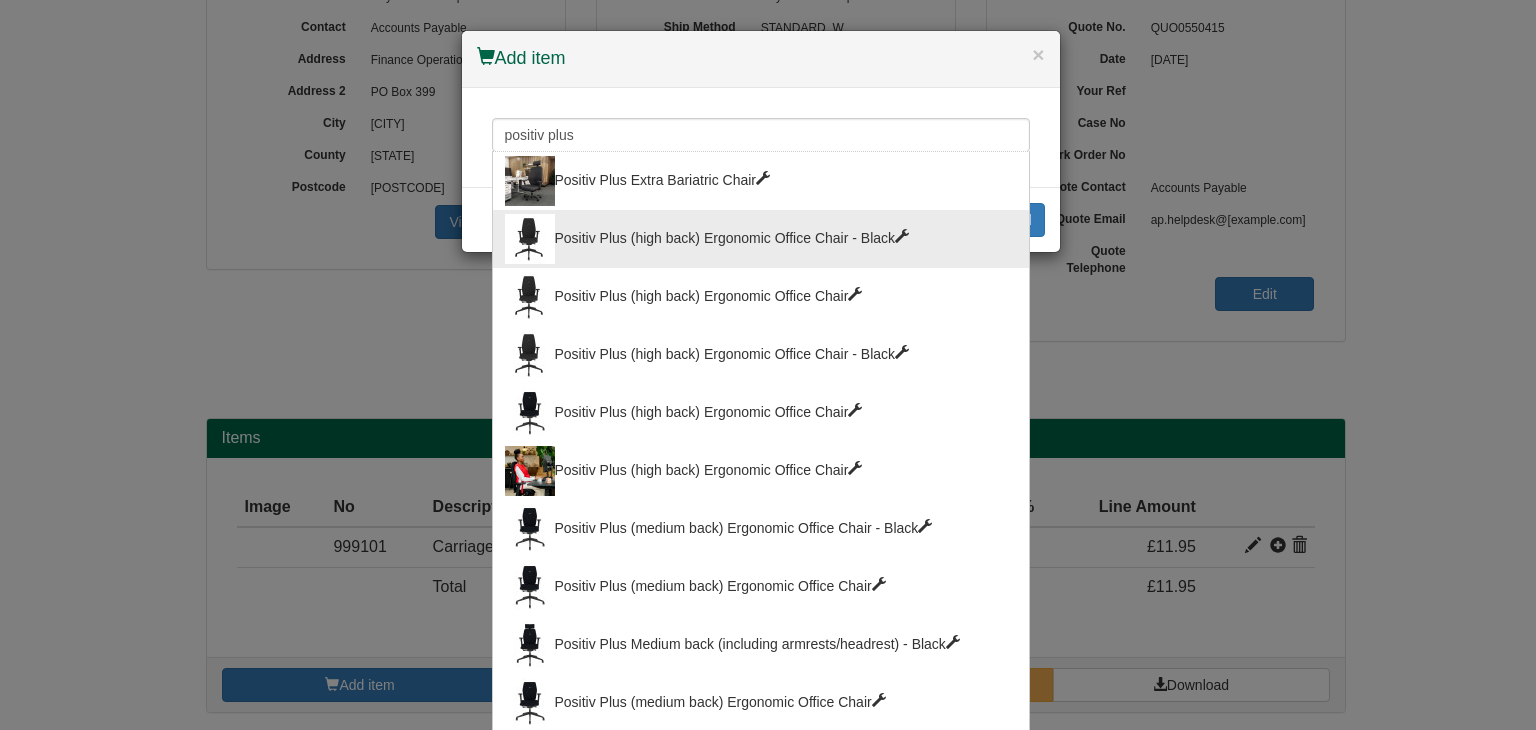 click on "×
Add item
positiv plus  Positiv Plus Extra Bariatric Chair  Positiv Plus (high back) Ergonomic Office Chair - Black  Positiv Plus (high back) Ergonomic Office Chair   Positiv Plus (high back) Ergonomic Office Chair - Black  Positiv Plus (high back) Ergonomic Office Chair   Positiv Plus (high back) Ergonomic Office Chair   Positiv Plus (medium back) Ergonomic Office Chair - Black  Positiv Plus (medium back) Ergonomic Office Chair   Positiv Plus Medium back (including armrests/headrest) - Black  Positiv Plus (medium back) Ergonomic Office Chair   Positiv Plus Medium Back with Small Seat (including armrests) - Black  Positiv Plus (medium back) Ergonomic Office Chair   Positiv Plus Replacement Parts  Positiv Plus High Back Black Office Chair (with armrests & high gas stem)  Positiv Plus High Back Black Office Chair (with armrests) Add" at bounding box center (761, 141) 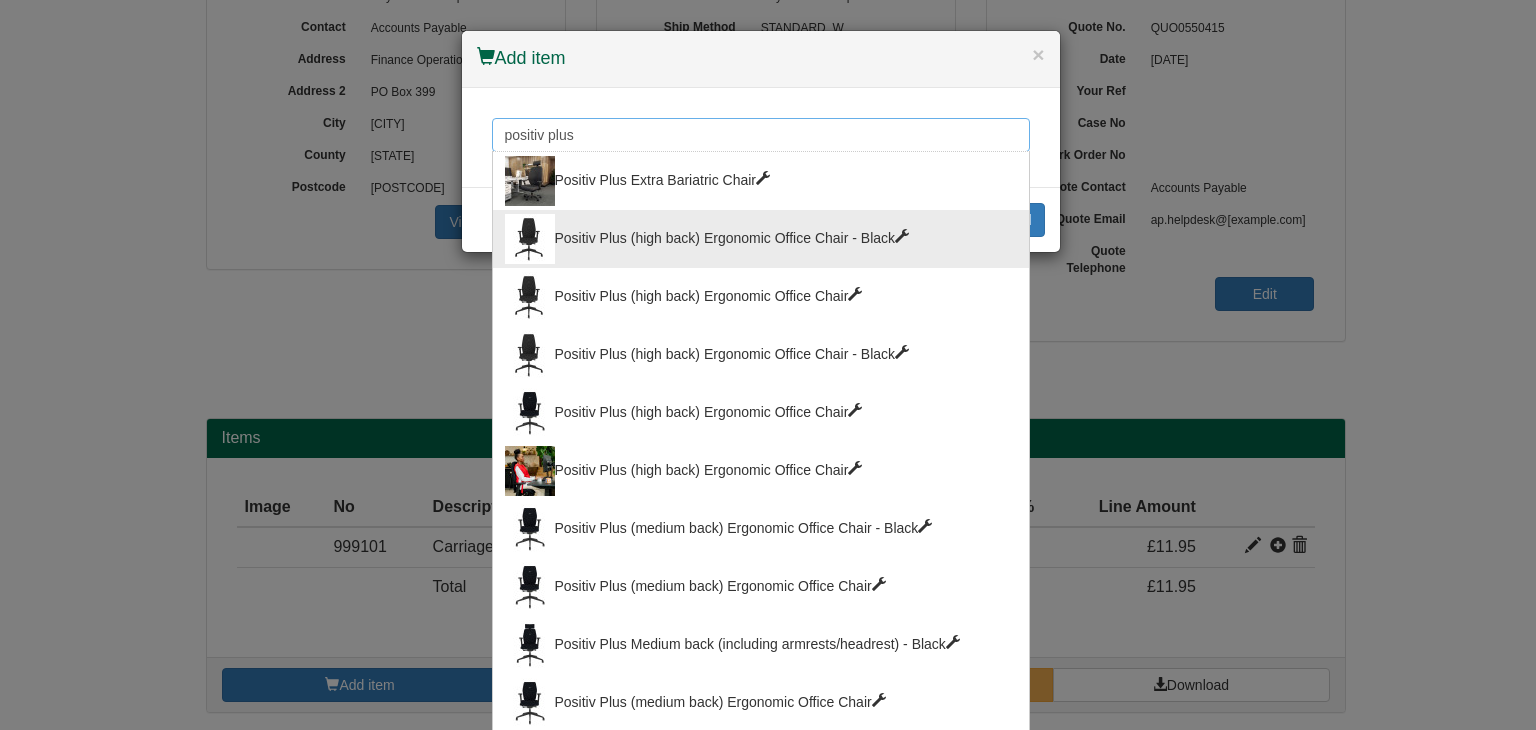 click on "positiv plus" at bounding box center (761, 135) 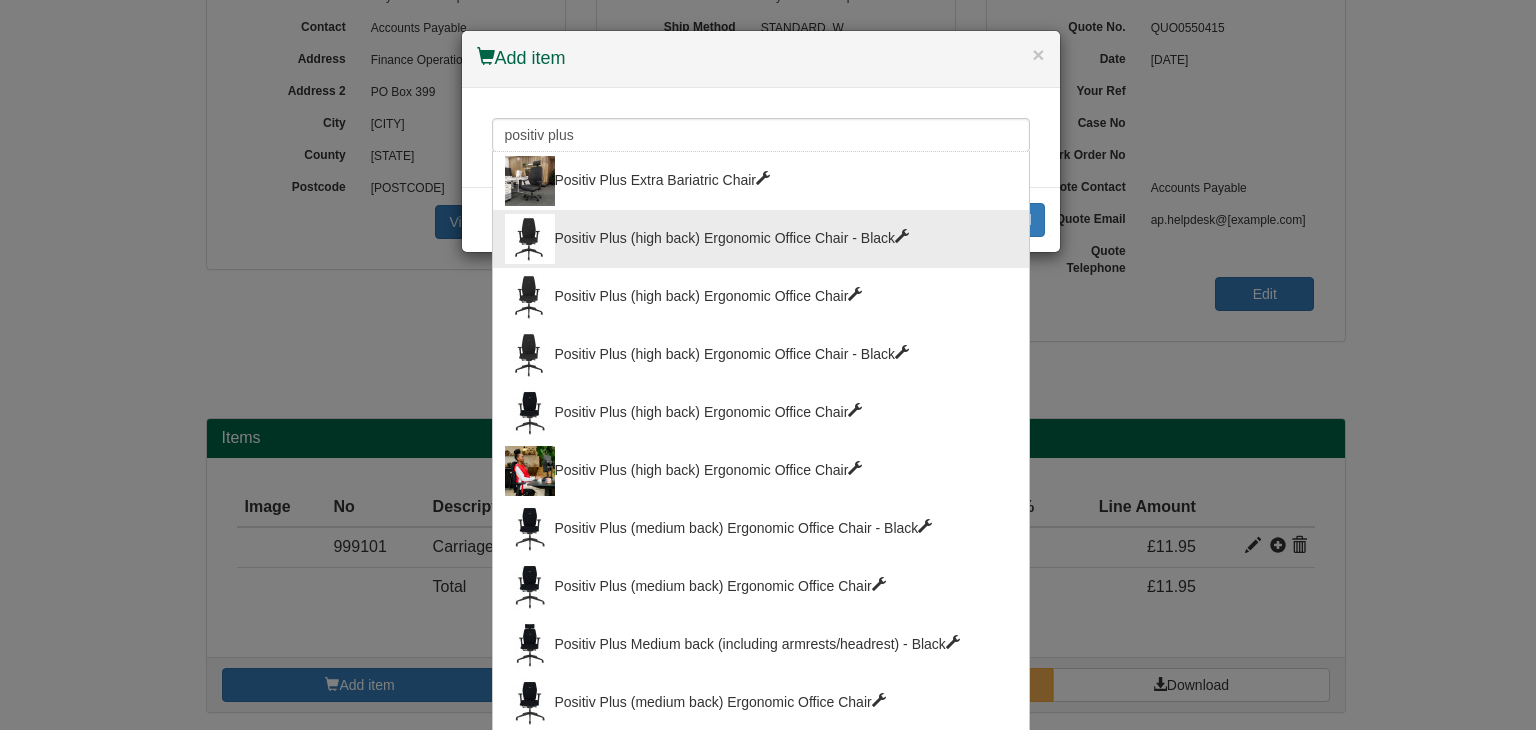 click on "Positiv Plus (high back) Ergonomic Office Chair - Black" at bounding box center [761, 239] 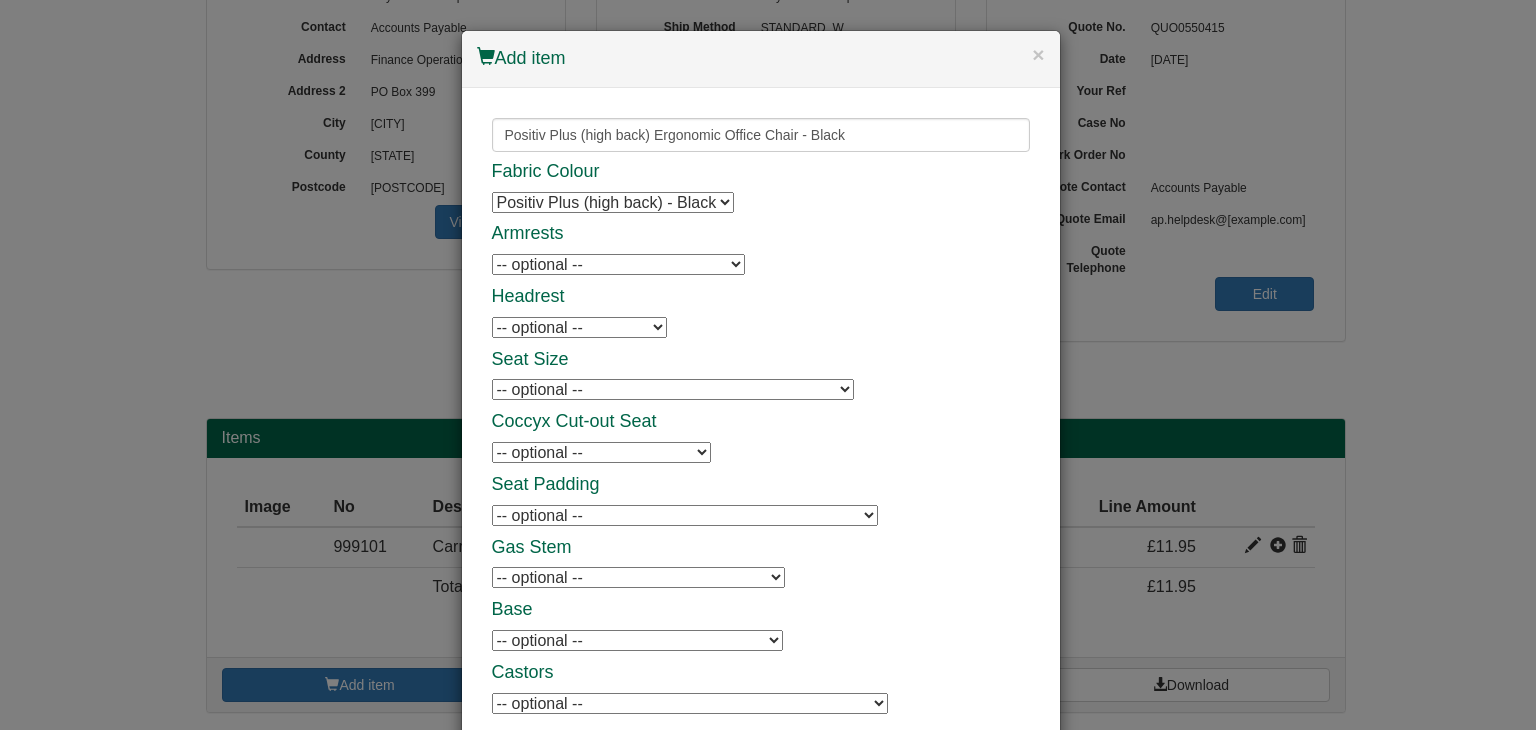 click on "-- optional -- Positiv Plus Adjustable Armrests Positiv Plus Adjustable Armrests" at bounding box center [618, 264] 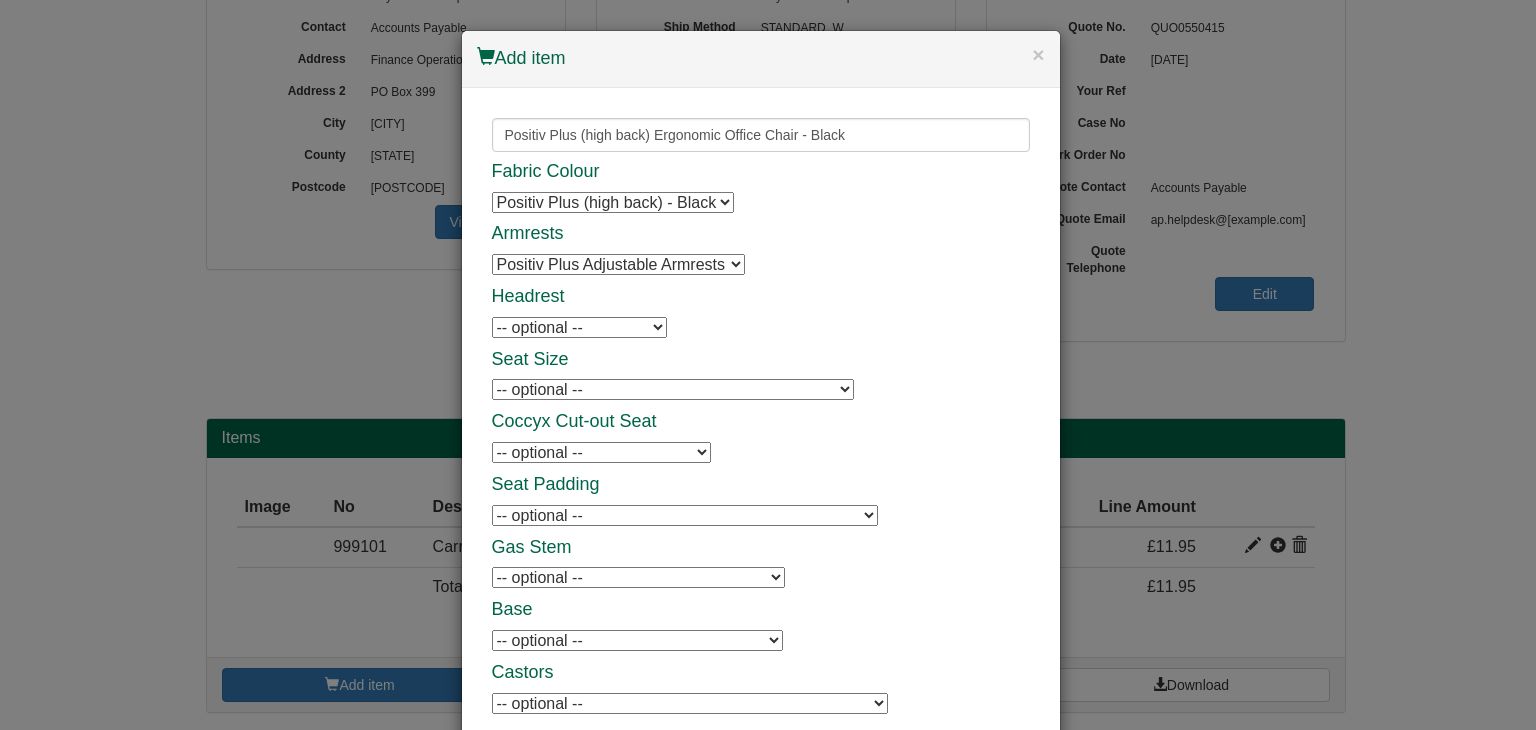 click on "-- optional -- Positiv Plus Adjustable Armrests Positiv Plus Adjustable Armrests" at bounding box center (618, 264) 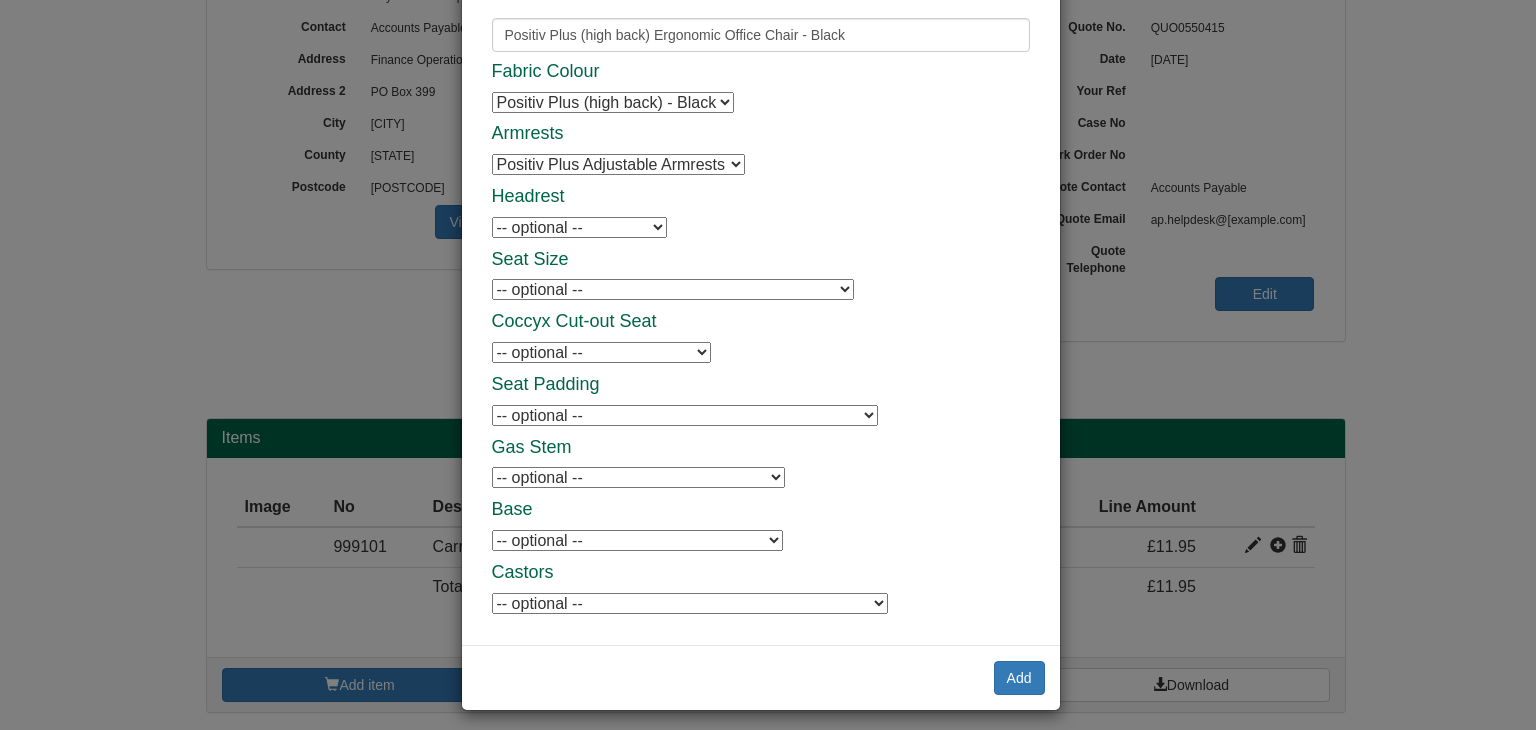 click on "-- optional -- XL Seat - 540(w) x 570(d) mm (no seat slide) XL Seat - 540(w) x 570(d) mm (no seat slide) XL Seat - 540(w) x 570(d) mm (no seat slide) Small Seat - 460(w) x 410(d) mm (no seat slide) Small Seat - 460(w) x 410(d) mm (no seat slide) Small Seat - 460(w) x 410(d) mm (no seat slide)" at bounding box center [673, 289] 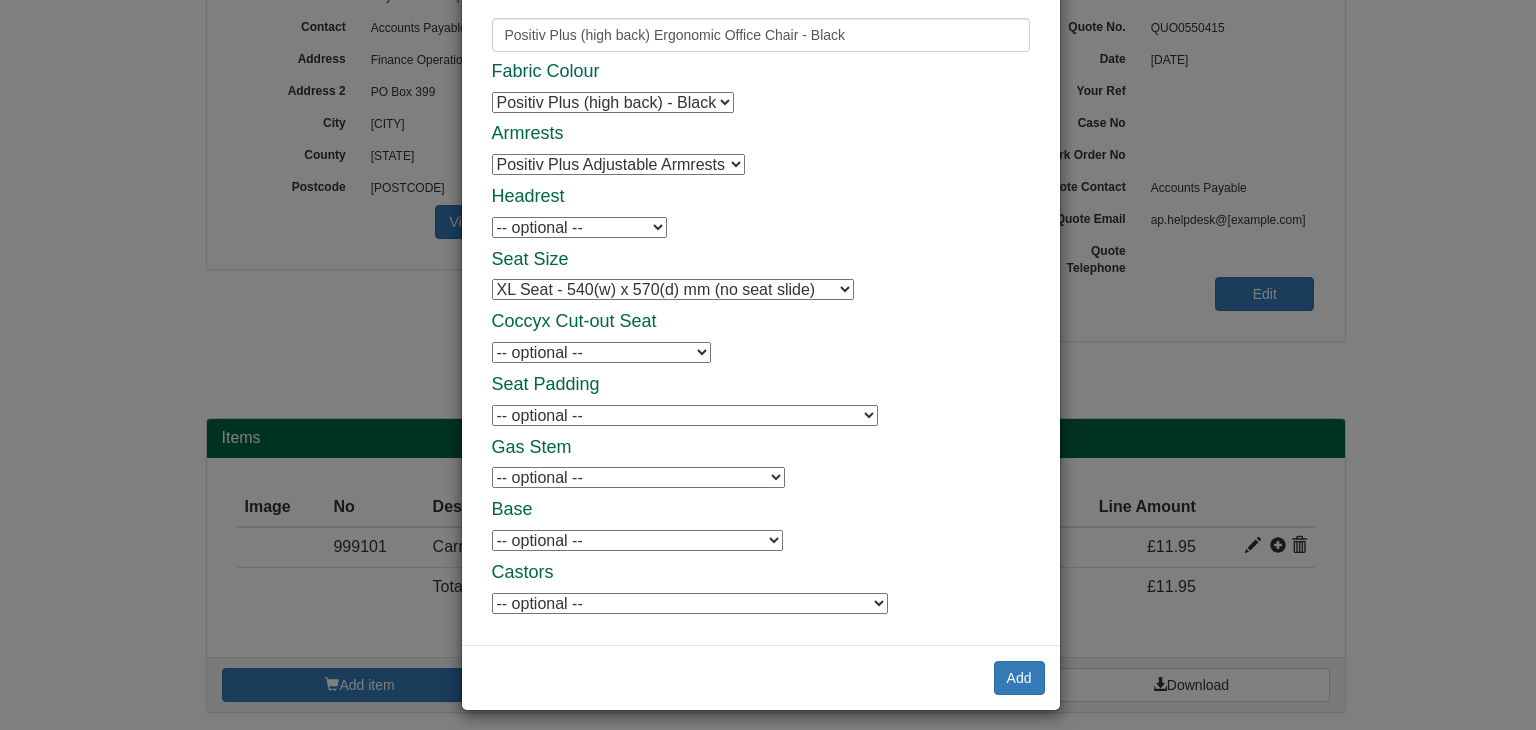 click on "-- optional -- Positiv Plus Headrest Positiv Plus Headrest Positiv Plus Headrest" at bounding box center (579, 227) 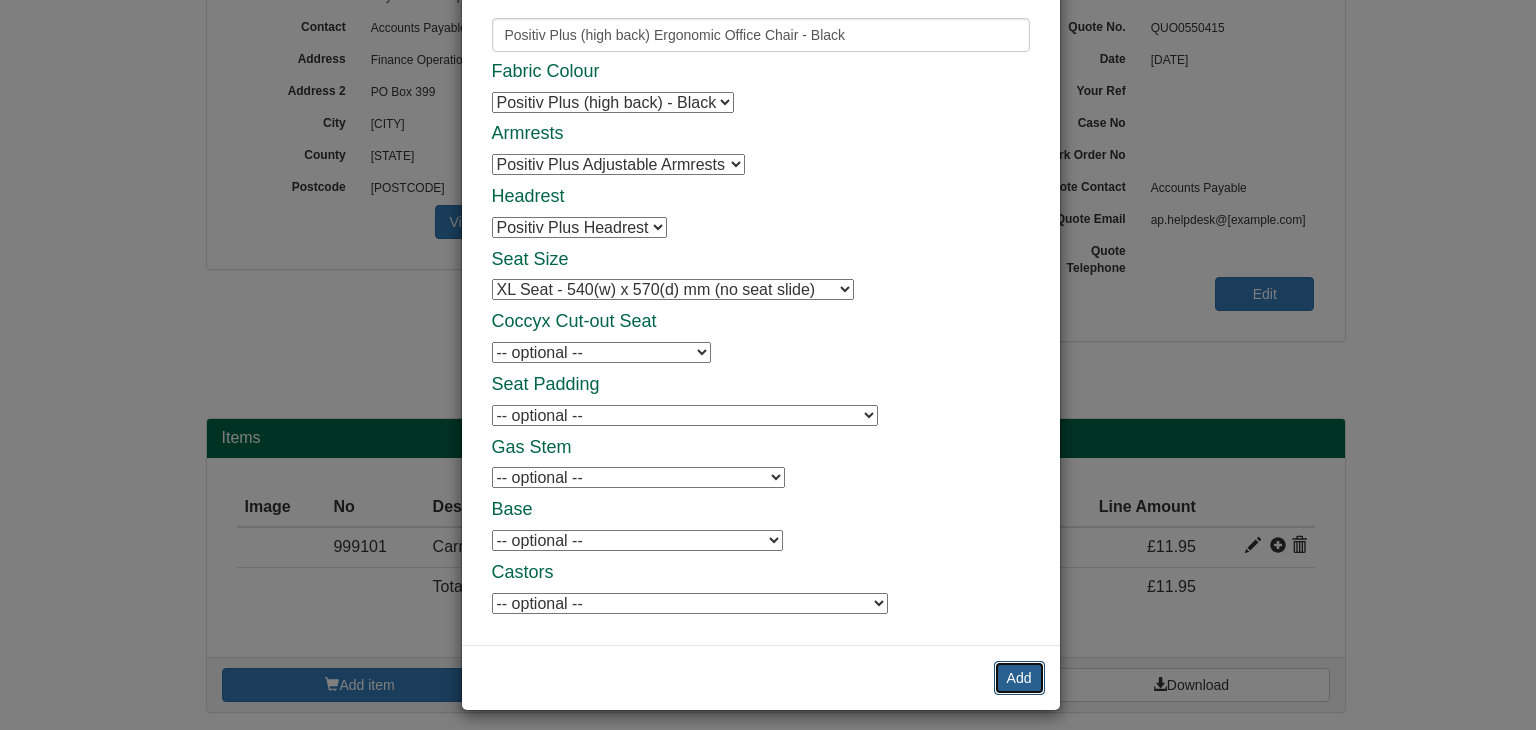 click on "Add" at bounding box center [1019, 678] 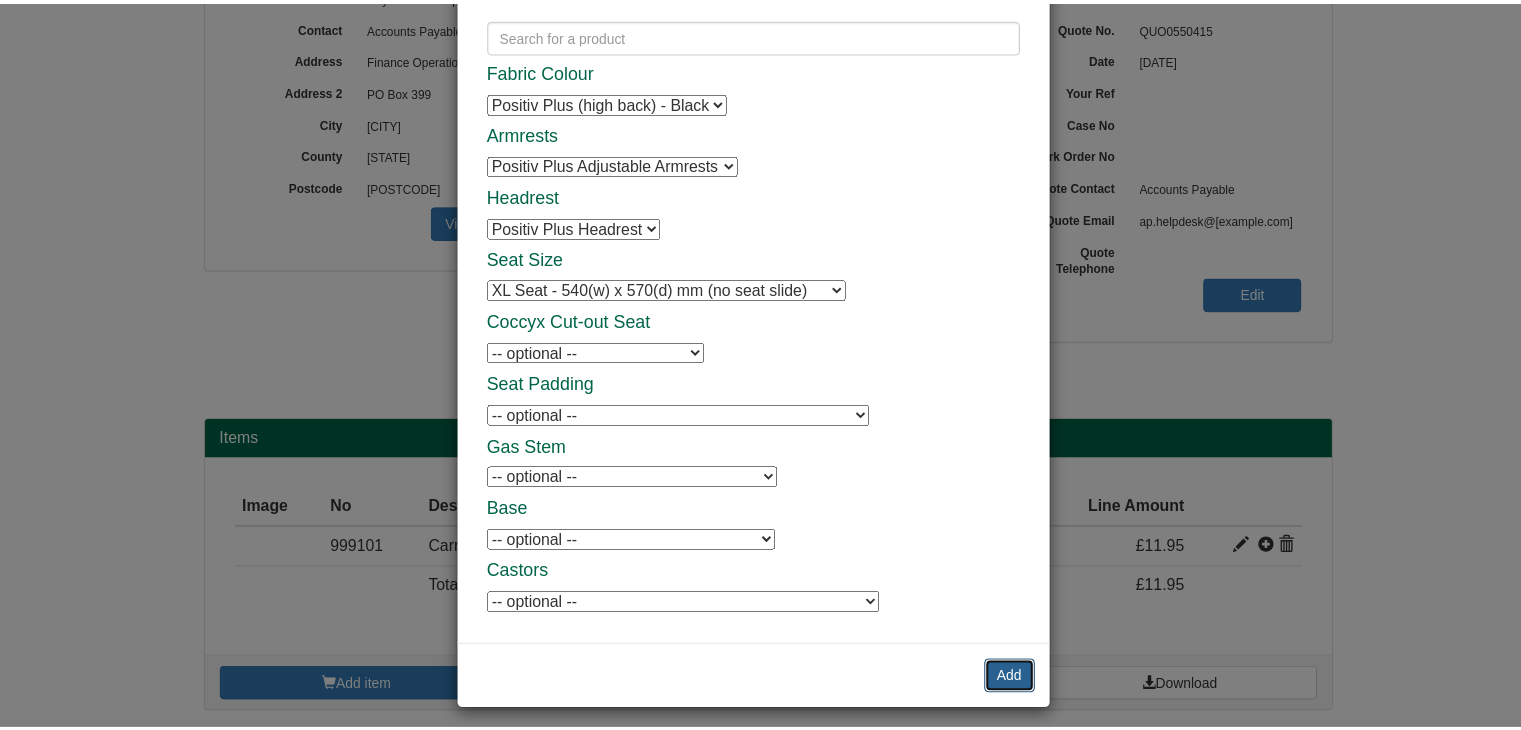 scroll, scrollTop: 0, scrollLeft: 0, axis: both 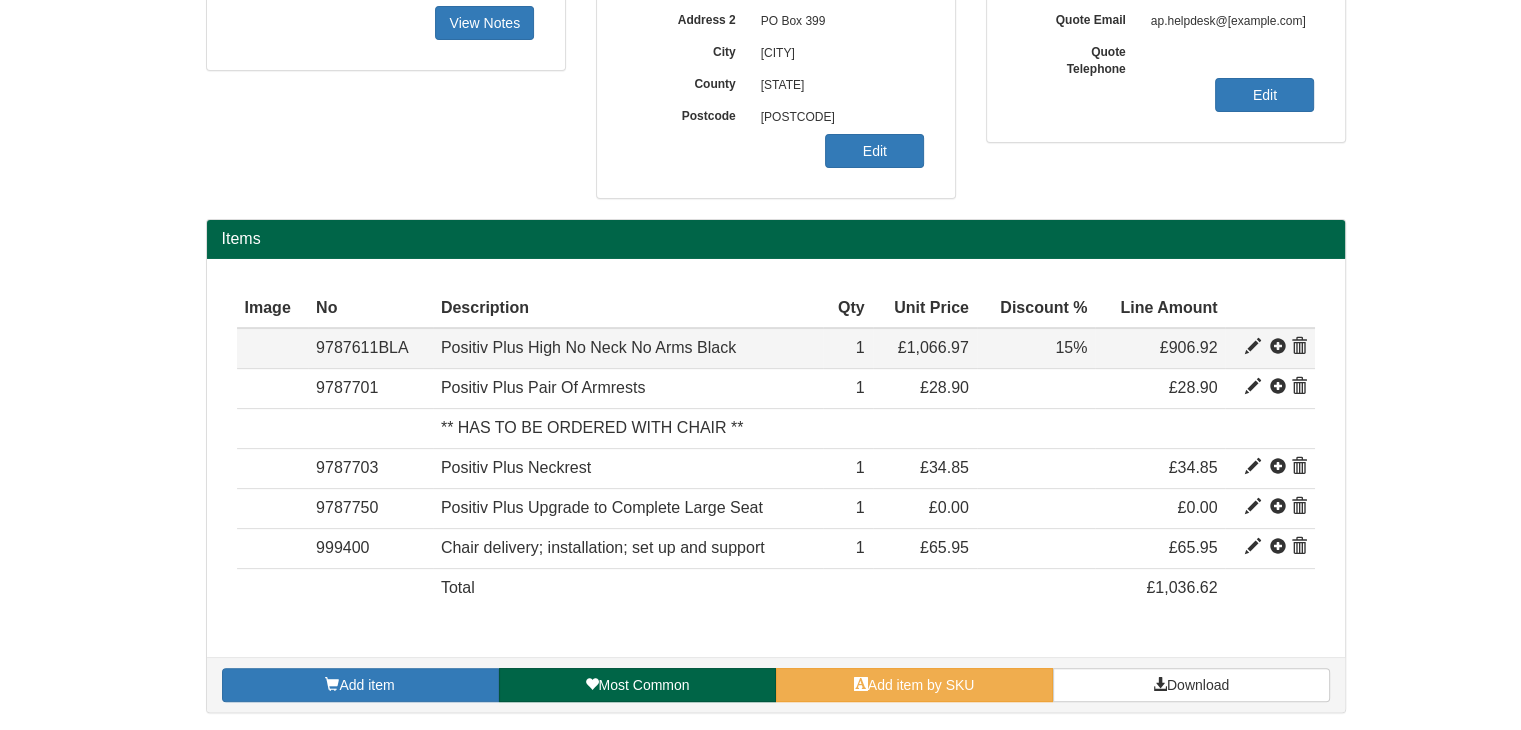 click at bounding box center [1253, 347] 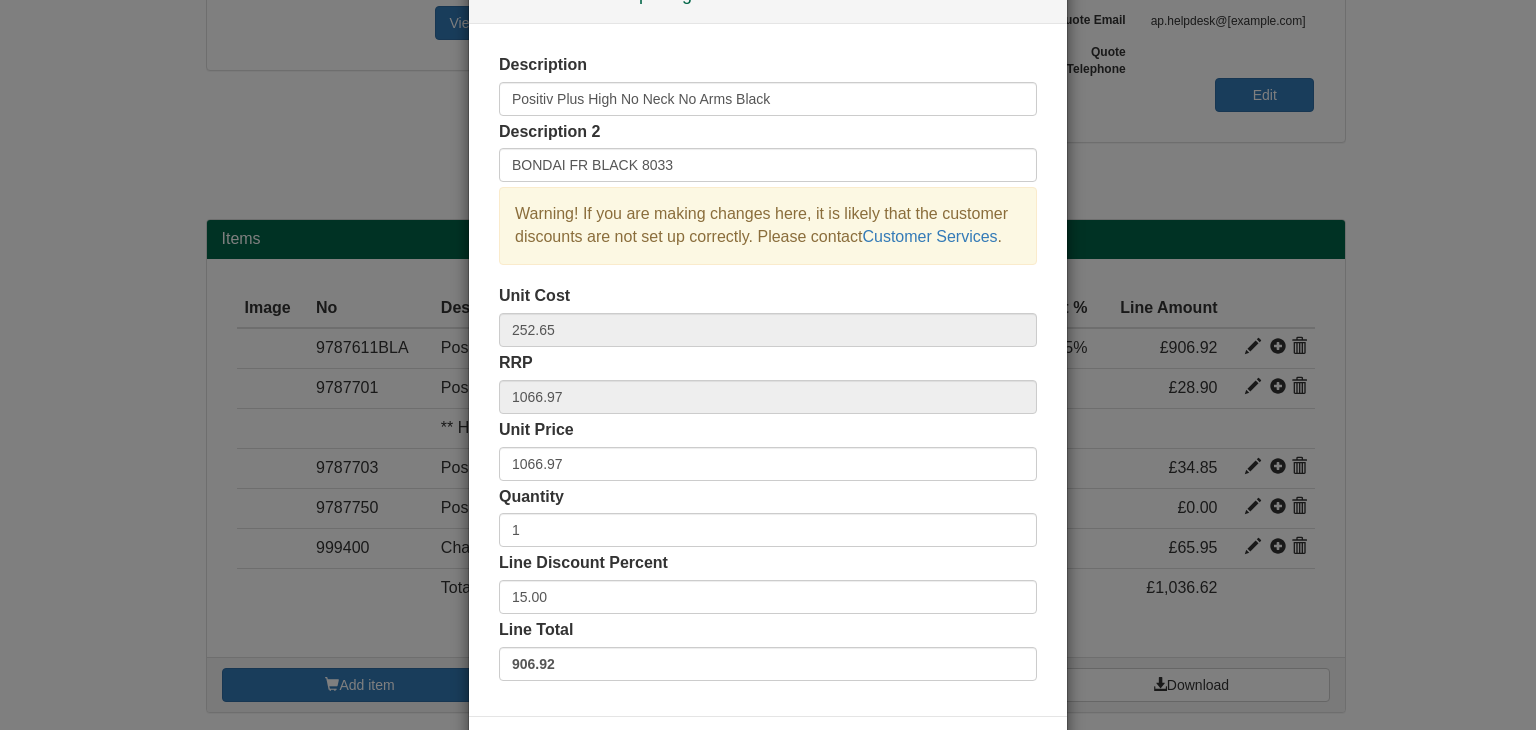 scroll, scrollTop: 100, scrollLeft: 0, axis: vertical 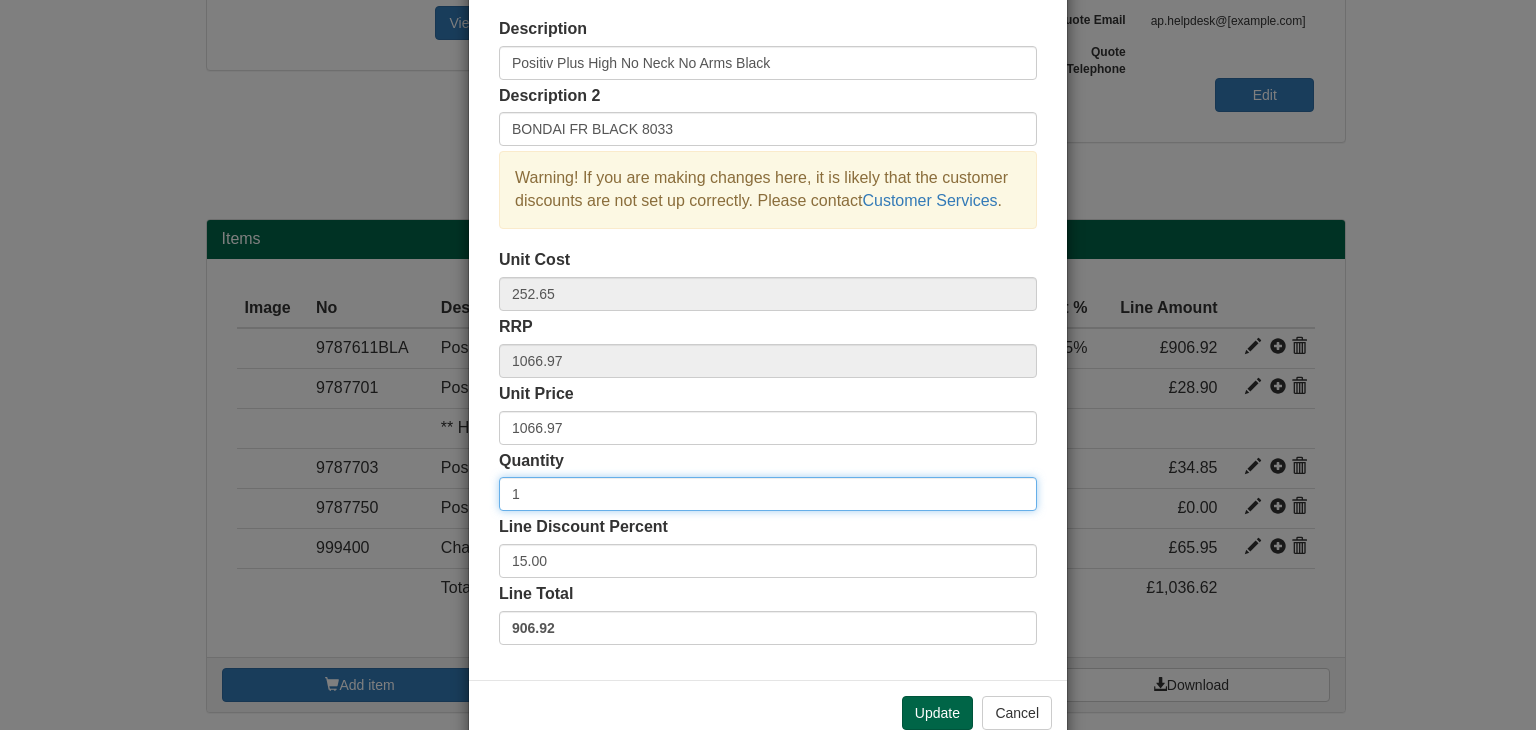 drag, startPoint x: 519, startPoint y: 497, endPoint x: 496, endPoint y: 493, distance: 23.345236 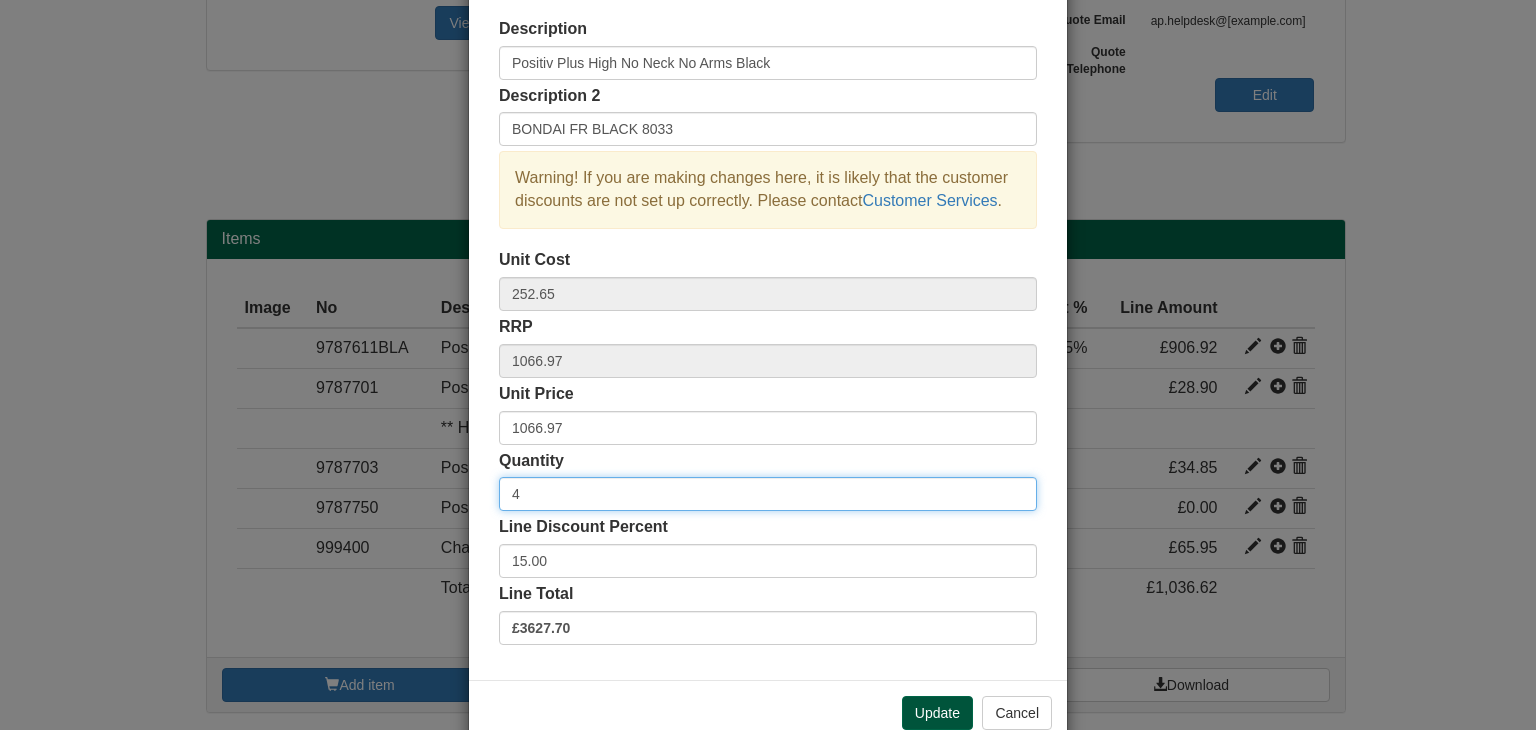 type on "4" 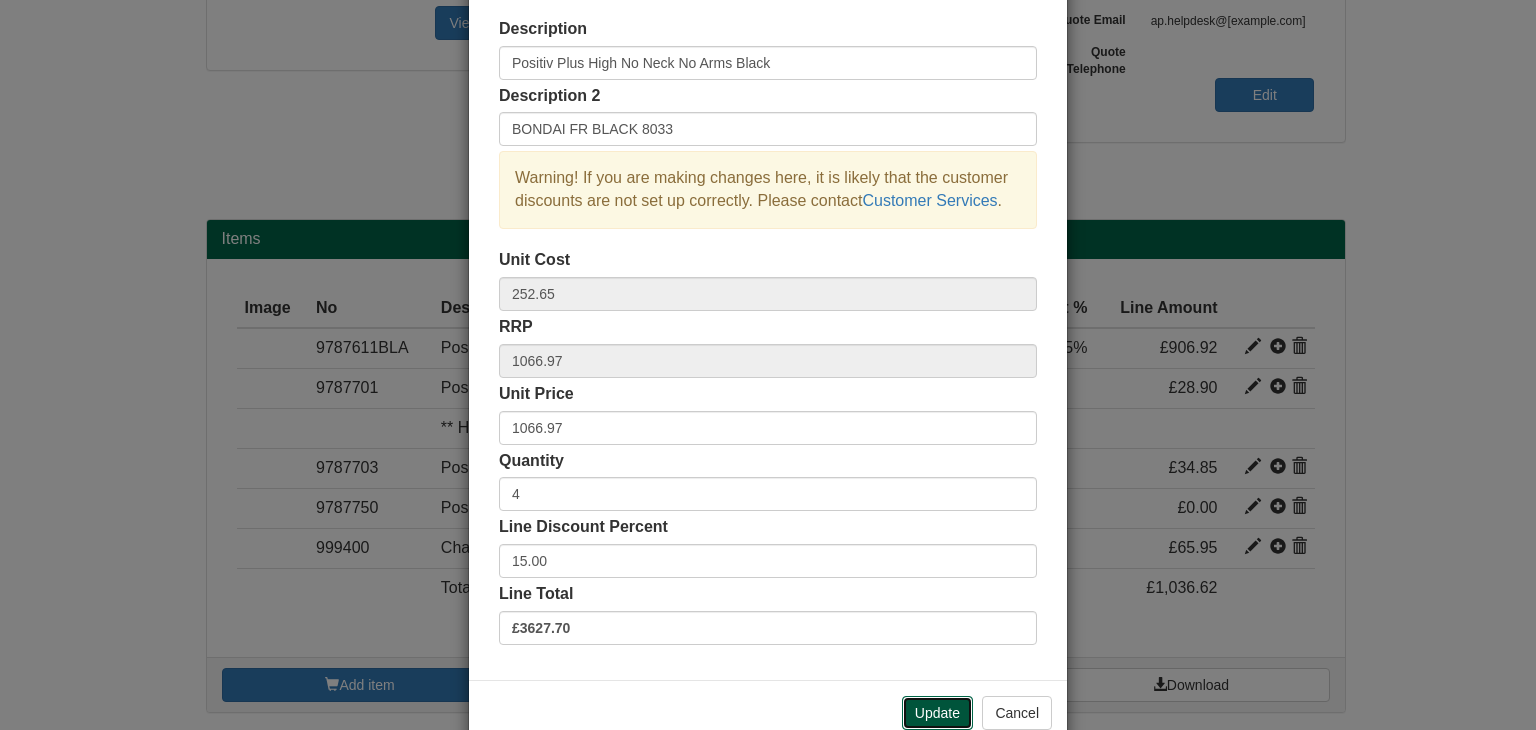click on "Update" at bounding box center (937, 713) 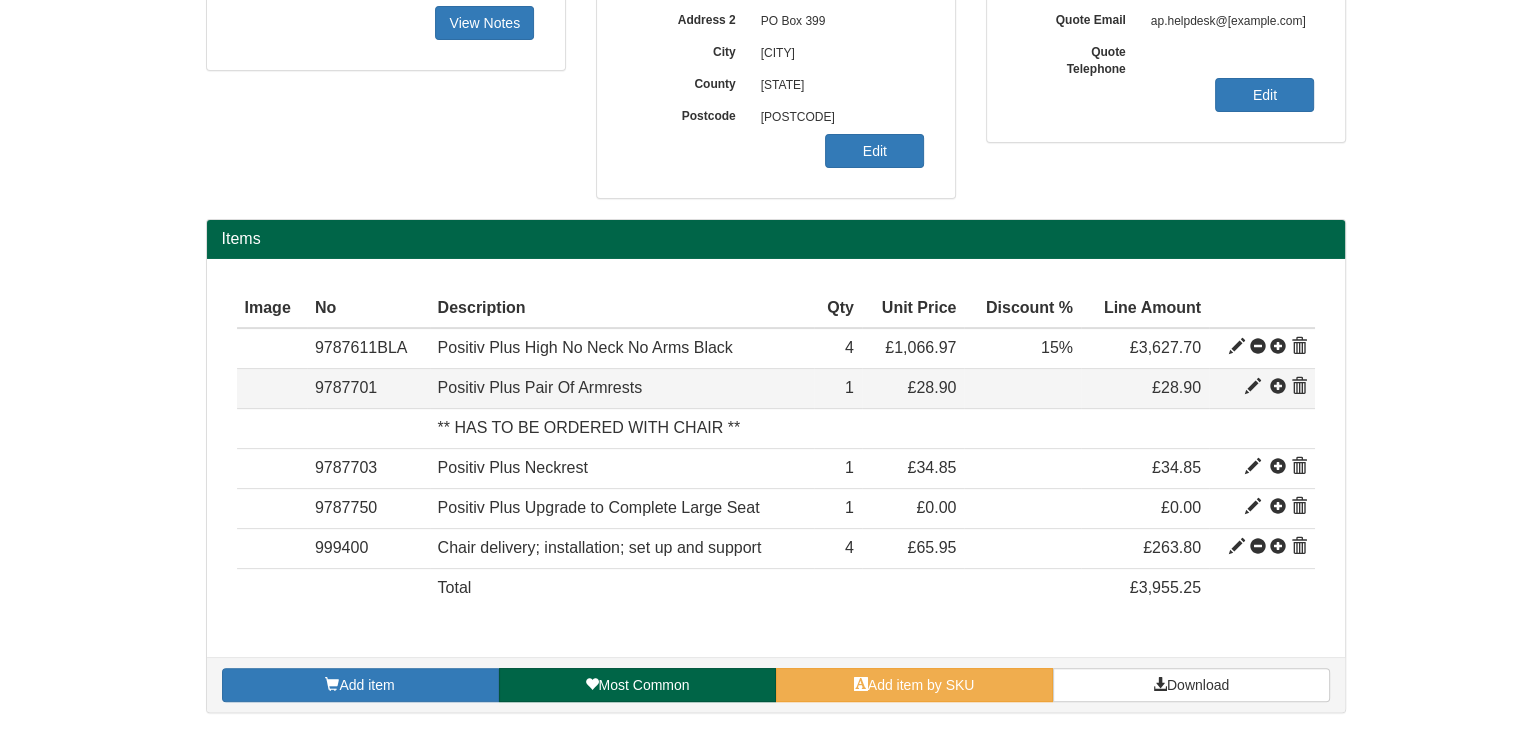 click at bounding box center [1253, 387] 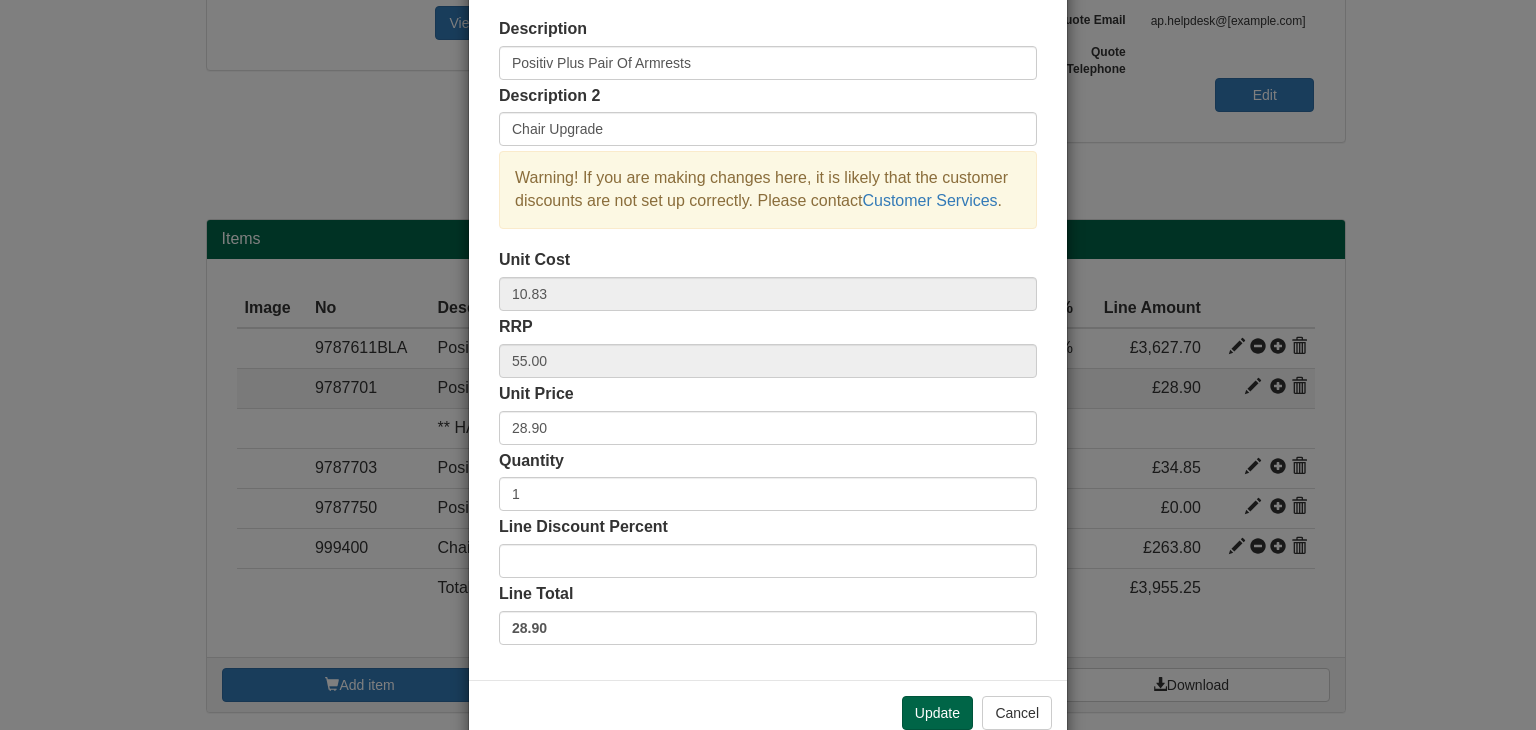 scroll, scrollTop: 0, scrollLeft: 0, axis: both 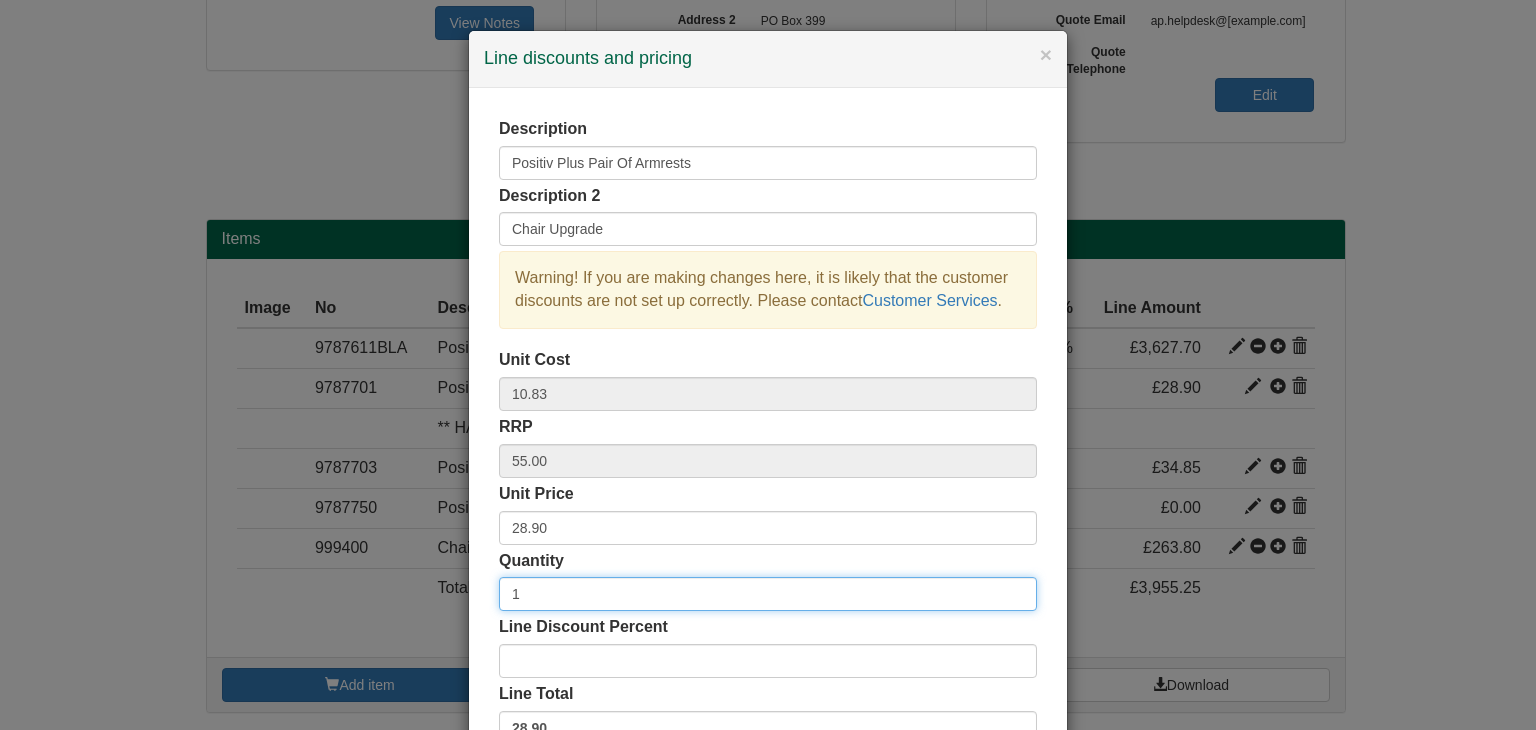 drag, startPoint x: 519, startPoint y: 586, endPoint x: 500, endPoint y: 589, distance: 19.235384 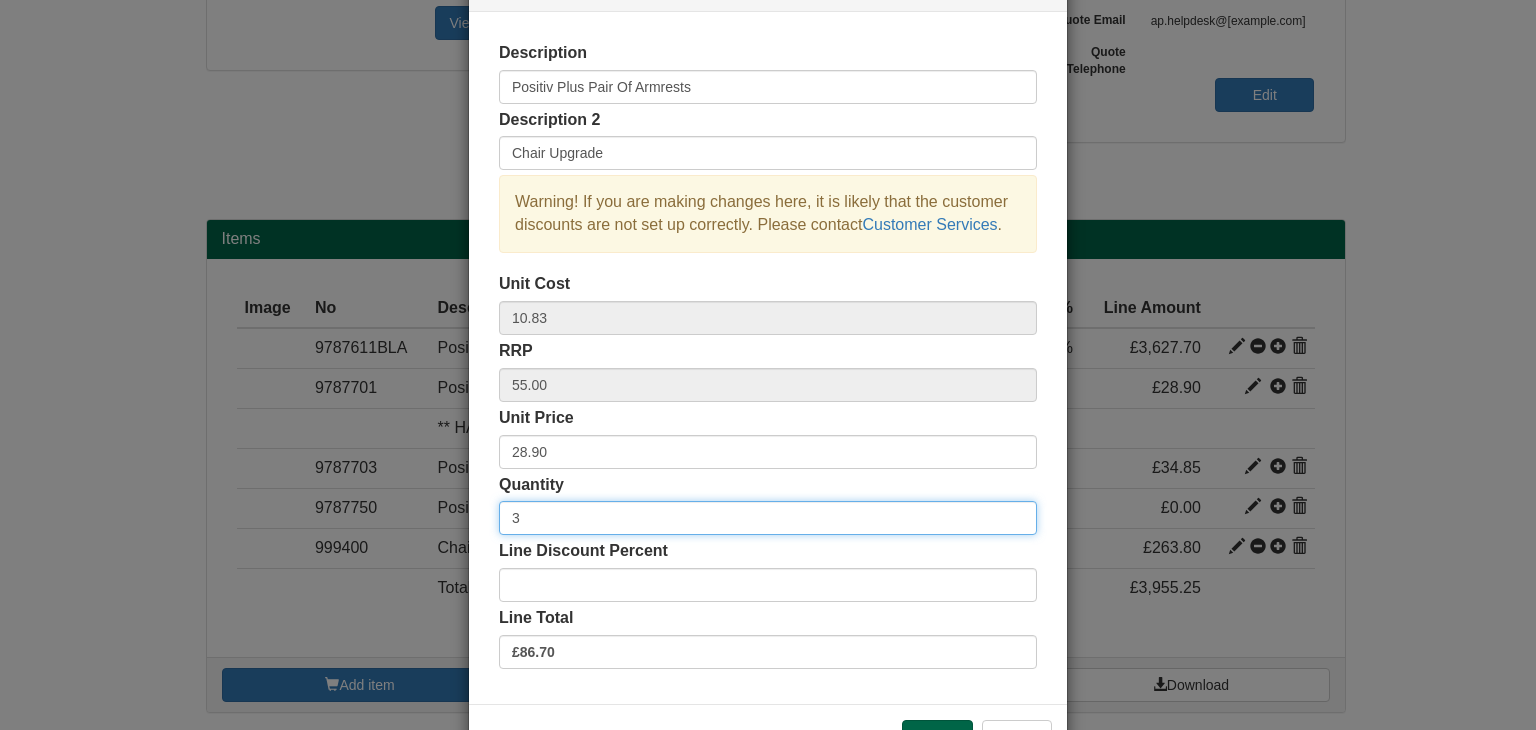 scroll, scrollTop: 44, scrollLeft: 0, axis: vertical 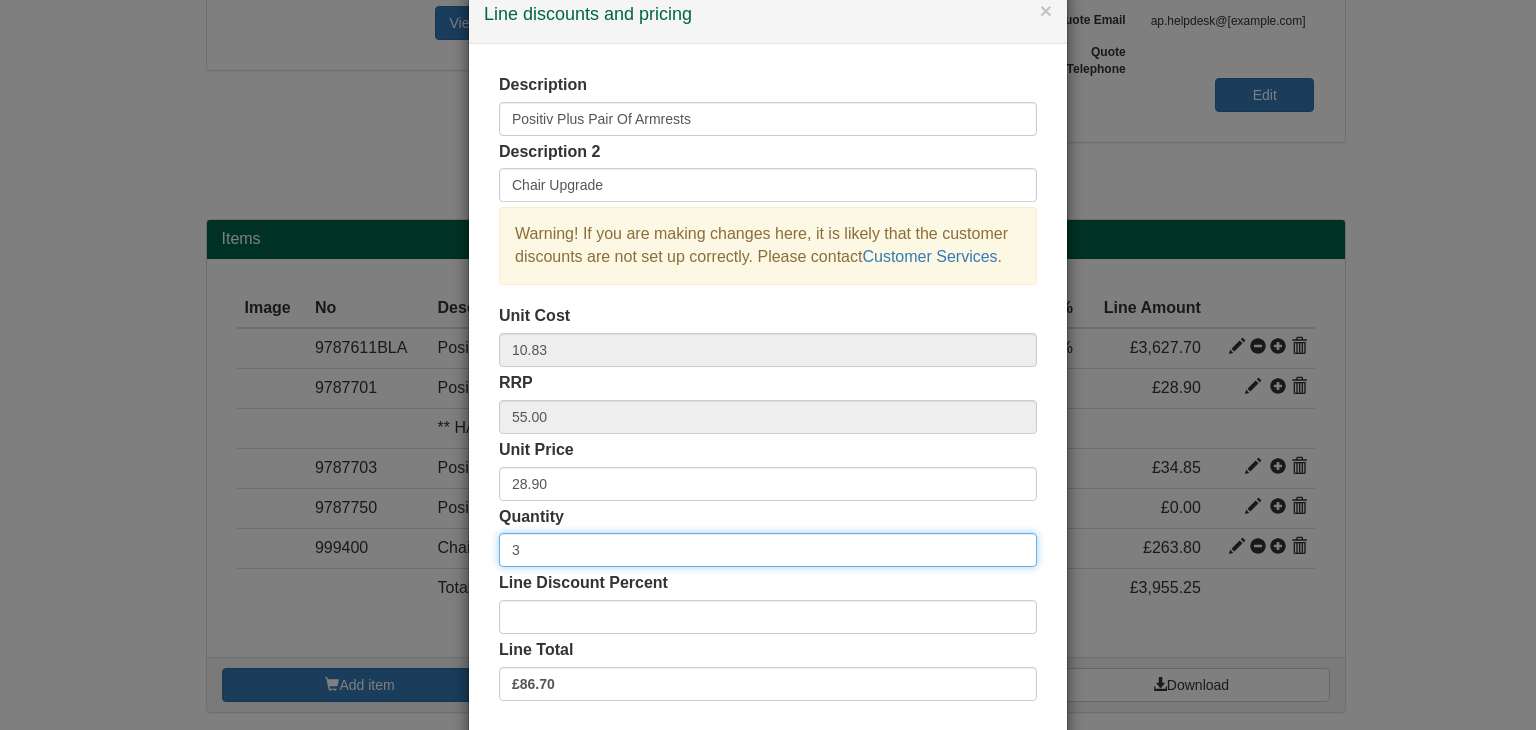 drag, startPoint x: 711, startPoint y: 555, endPoint x: 446, endPoint y: 537, distance: 265.61063 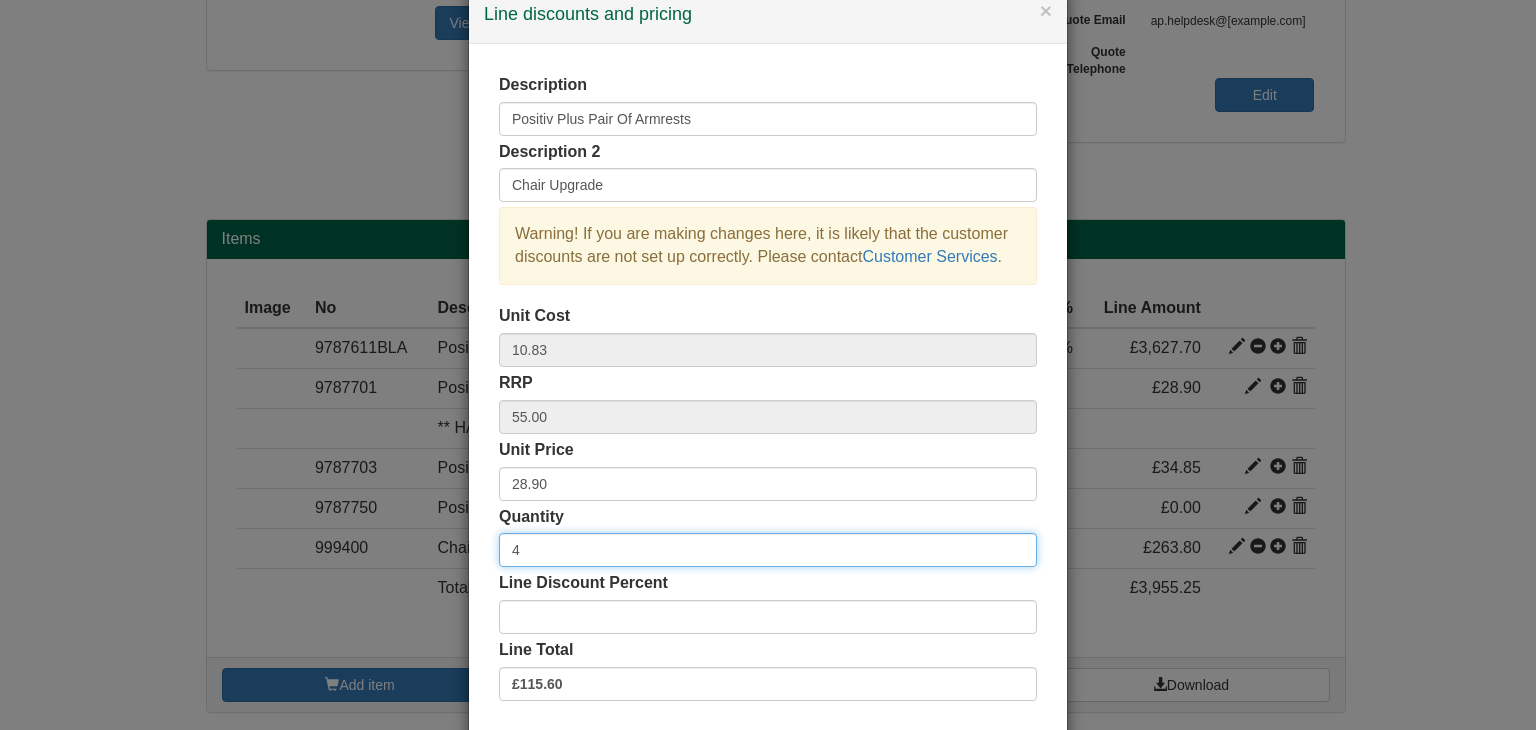 type on "4" 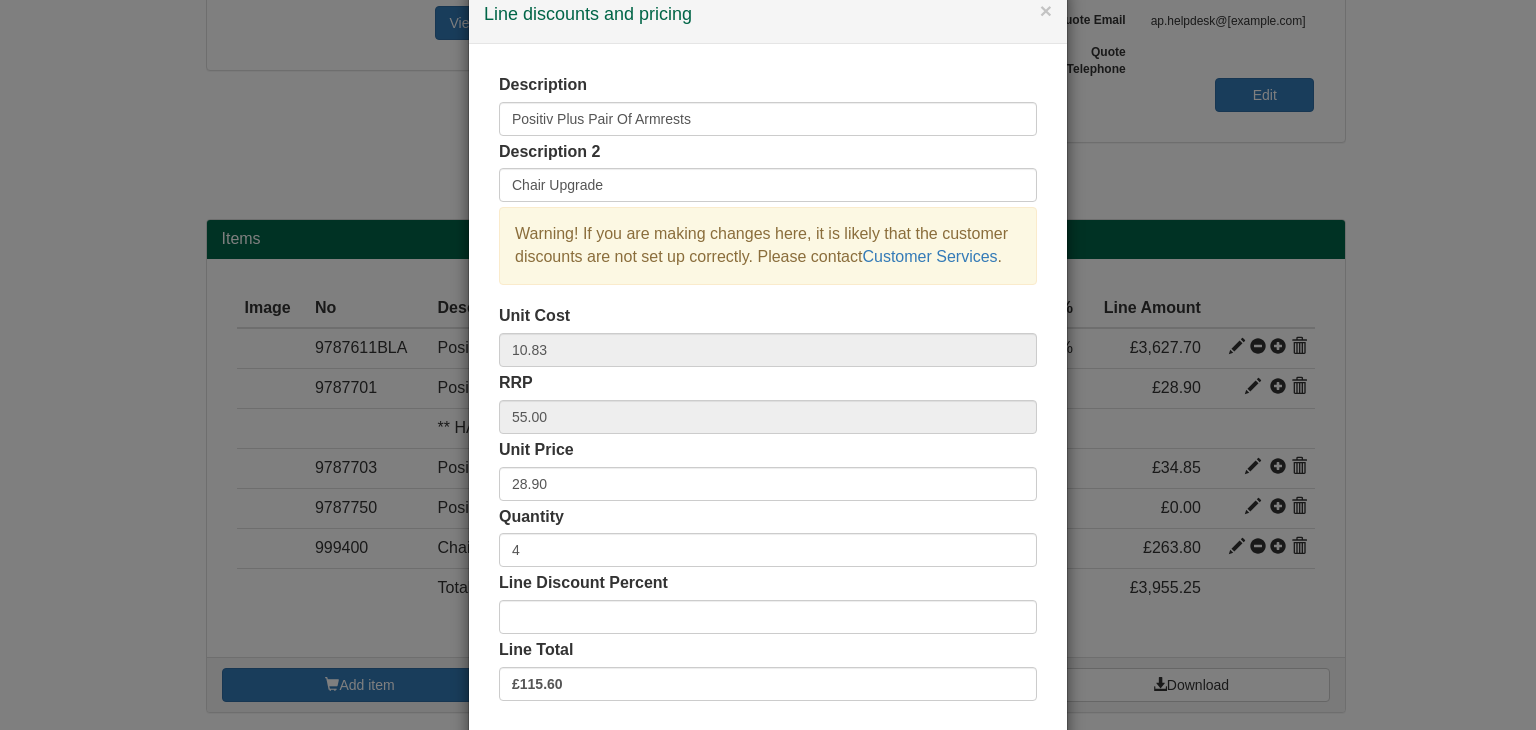 click on "Description
Positiv Plus Pair Of Armrests
Description 2
Chair Upgrade
Warning! If you are making changes here, it is likely that the customer discounts are not set up correctly. Please contact  Customer Services .
Unit Cost
10.83
RRP
55.00
Unit Price
28.90
Quantity
4
£115.60" at bounding box center [768, 390] 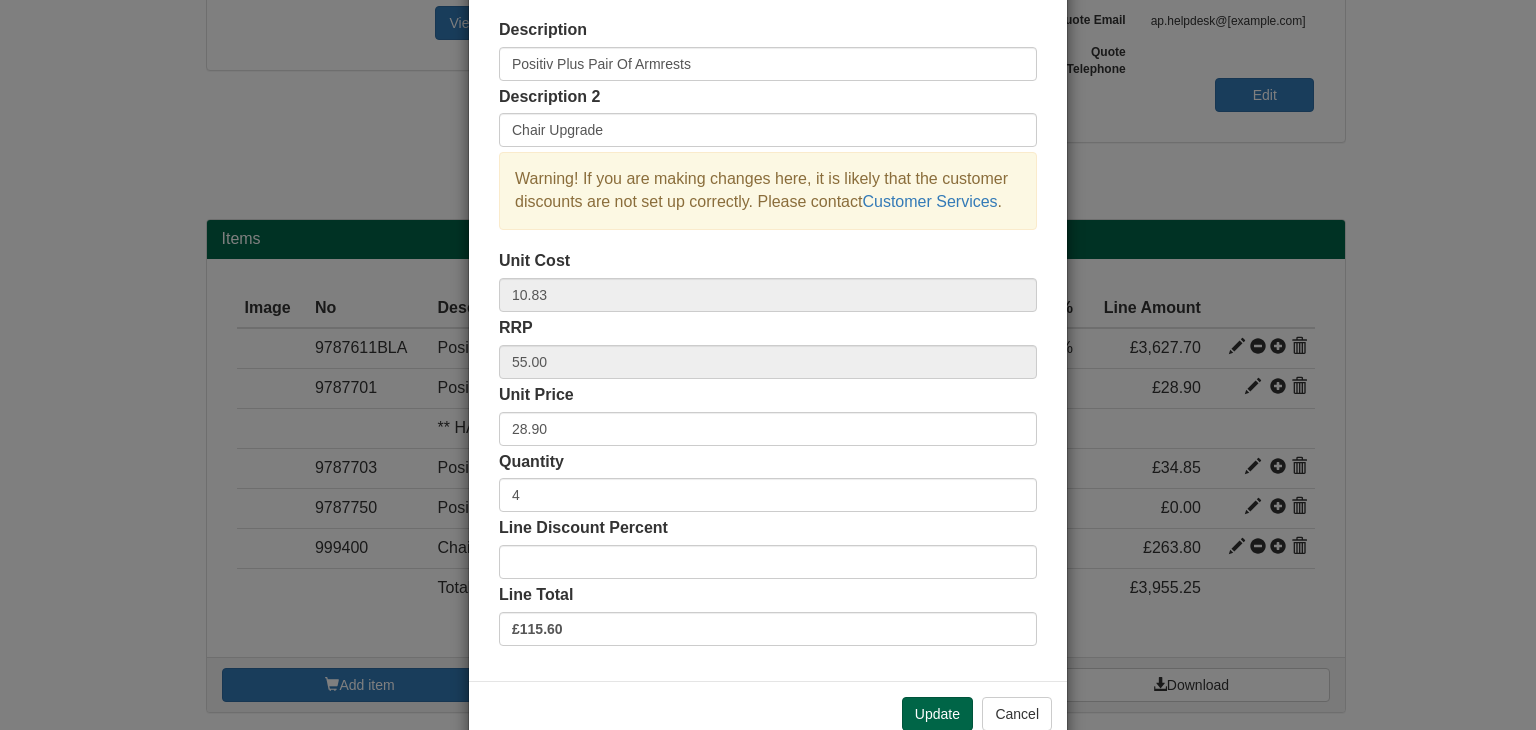scroll, scrollTop: 144, scrollLeft: 0, axis: vertical 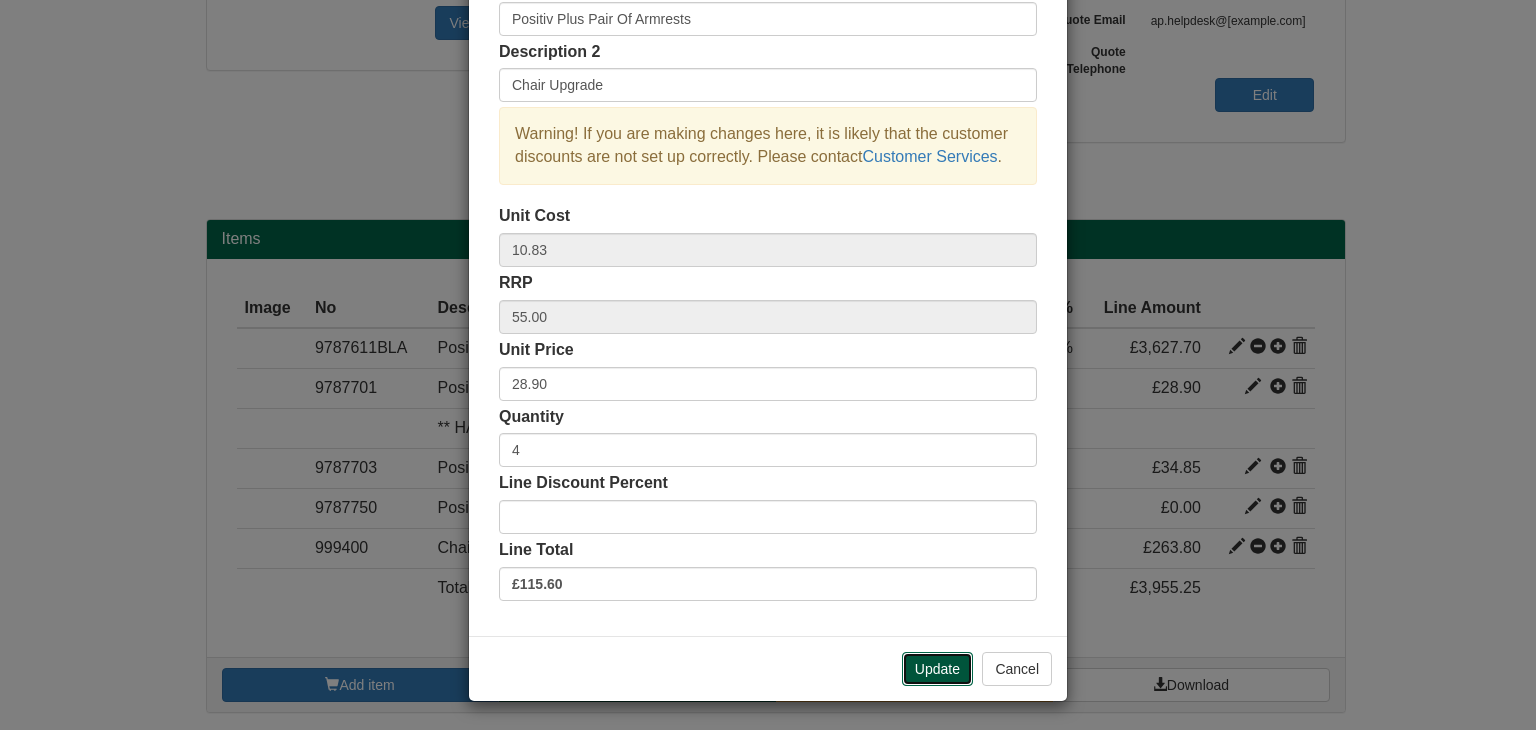 click on "Update" at bounding box center (937, 669) 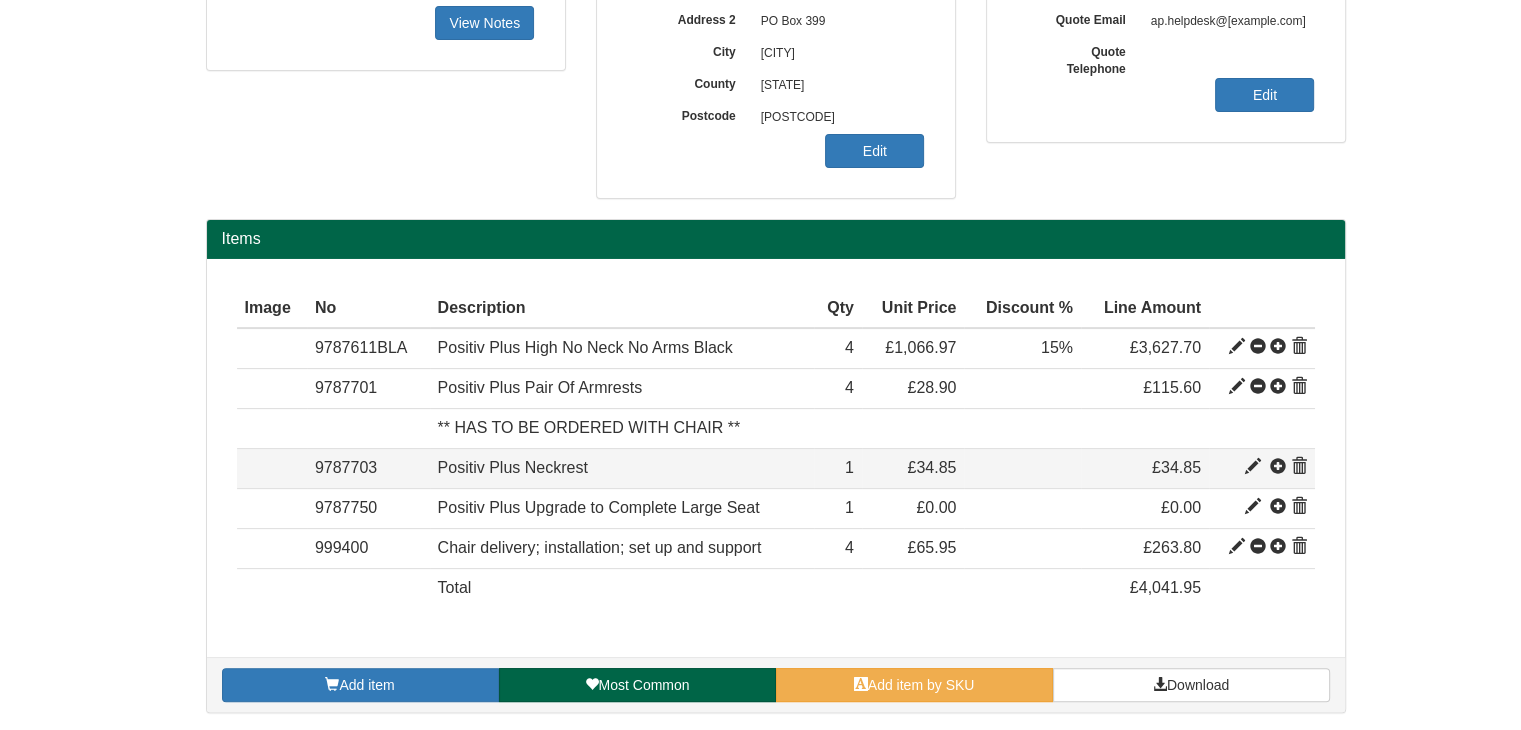 click at bounding box center [1253, 467] 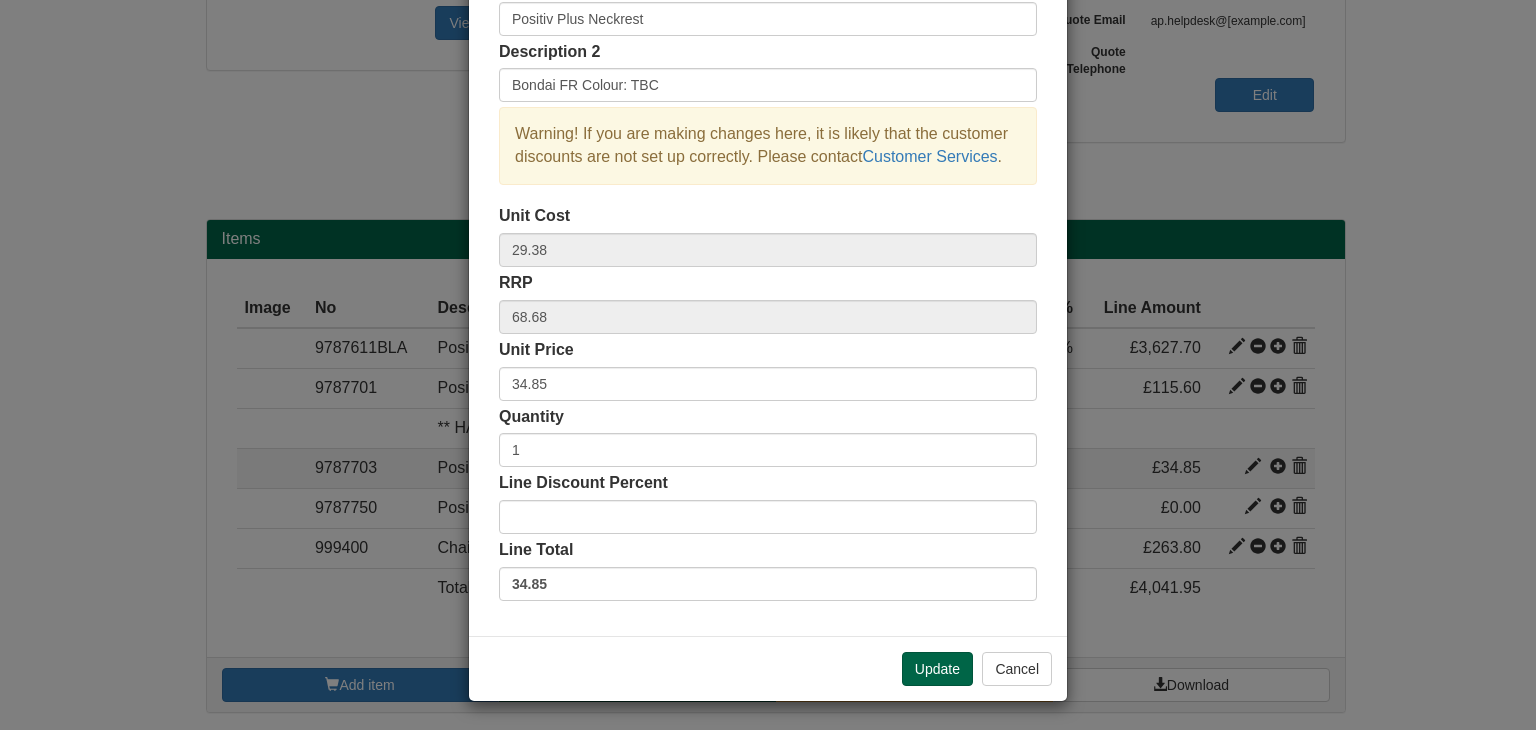 scroll, scrollTop: 0, scrollLeft: 0, axis: both 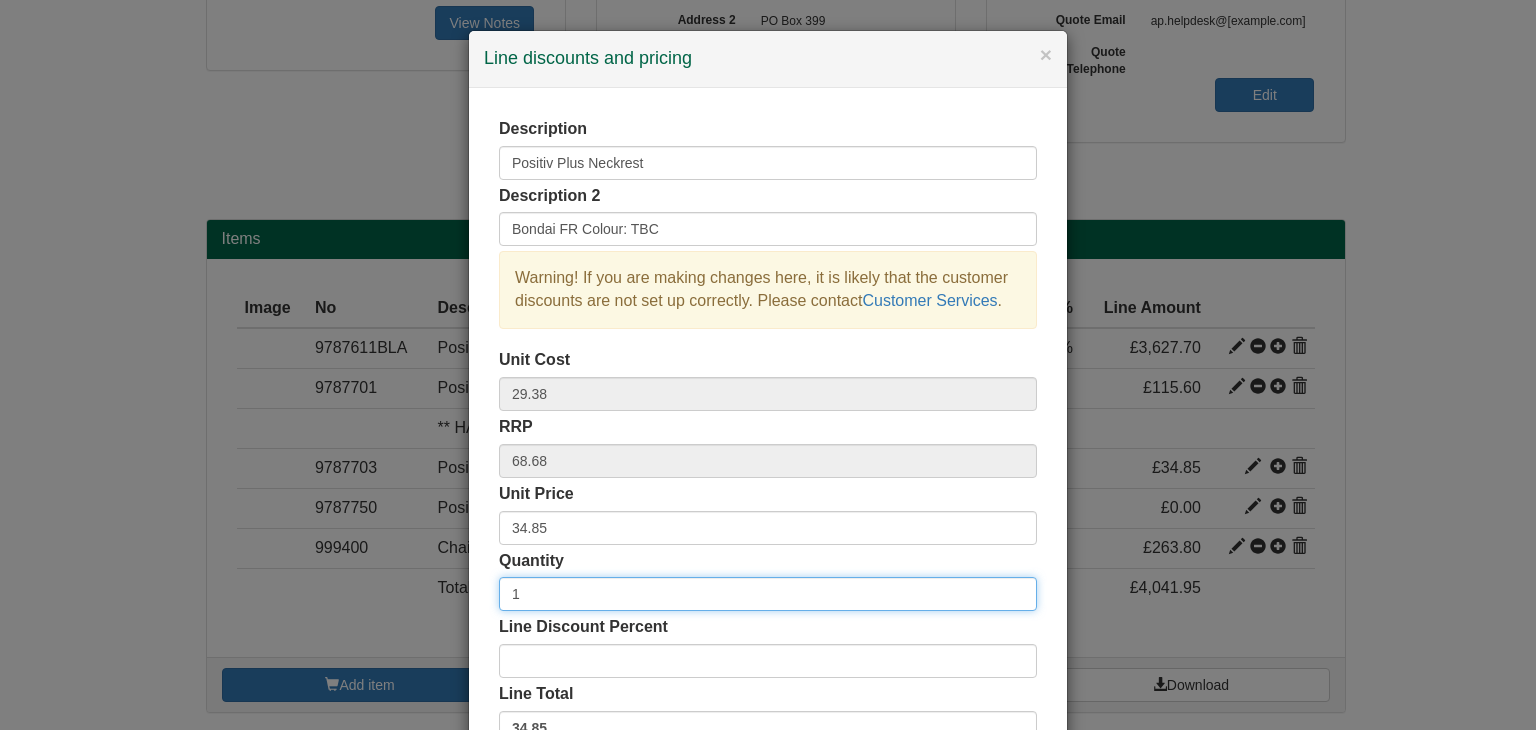 drag, startPoint x: 524, startPoint y: 585, endPoint x: 451, endPoint y: 585, distance: 73 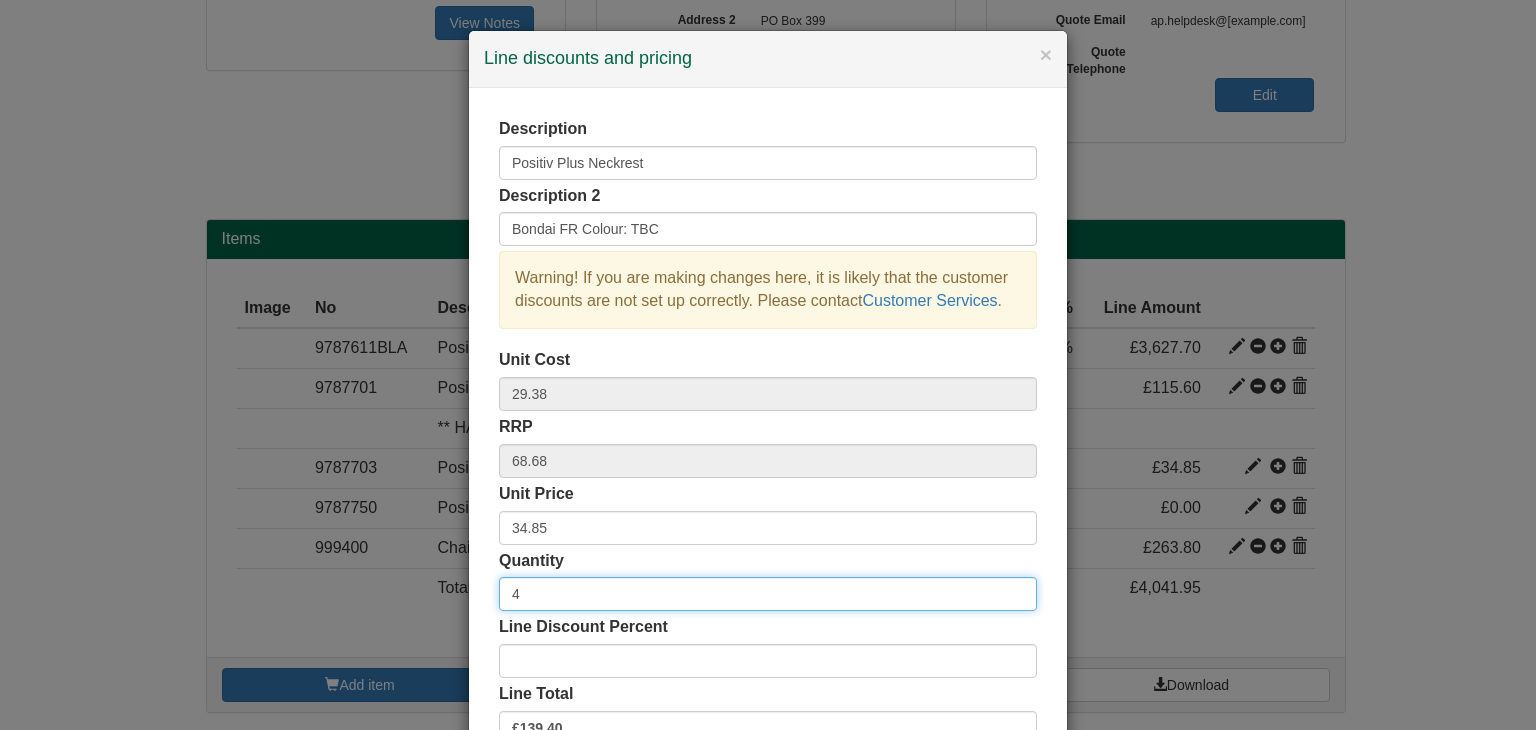 type on "4" 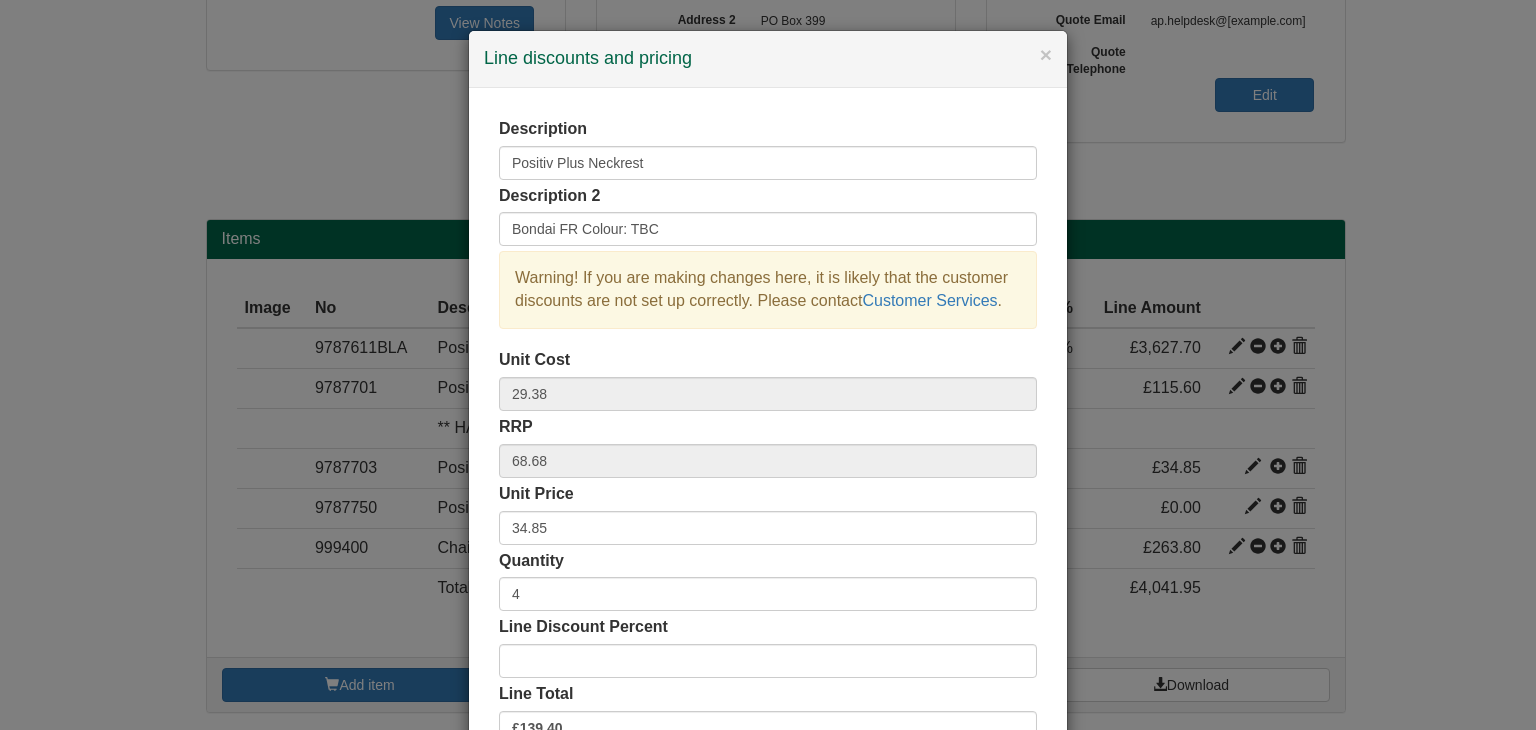 click on "Description
Positiv Plus Neckrest
Description 2
Bondai FR Colour: TBC
Warning! If you are making changes here, it is likely that the customer discounts are not set up correctly. Please contact  Customer Services .
Unit Cost
29.38
RRP
68.68
Unit Price
34.85
Quantity
4
£139.40" at bounding box center [768, 434] 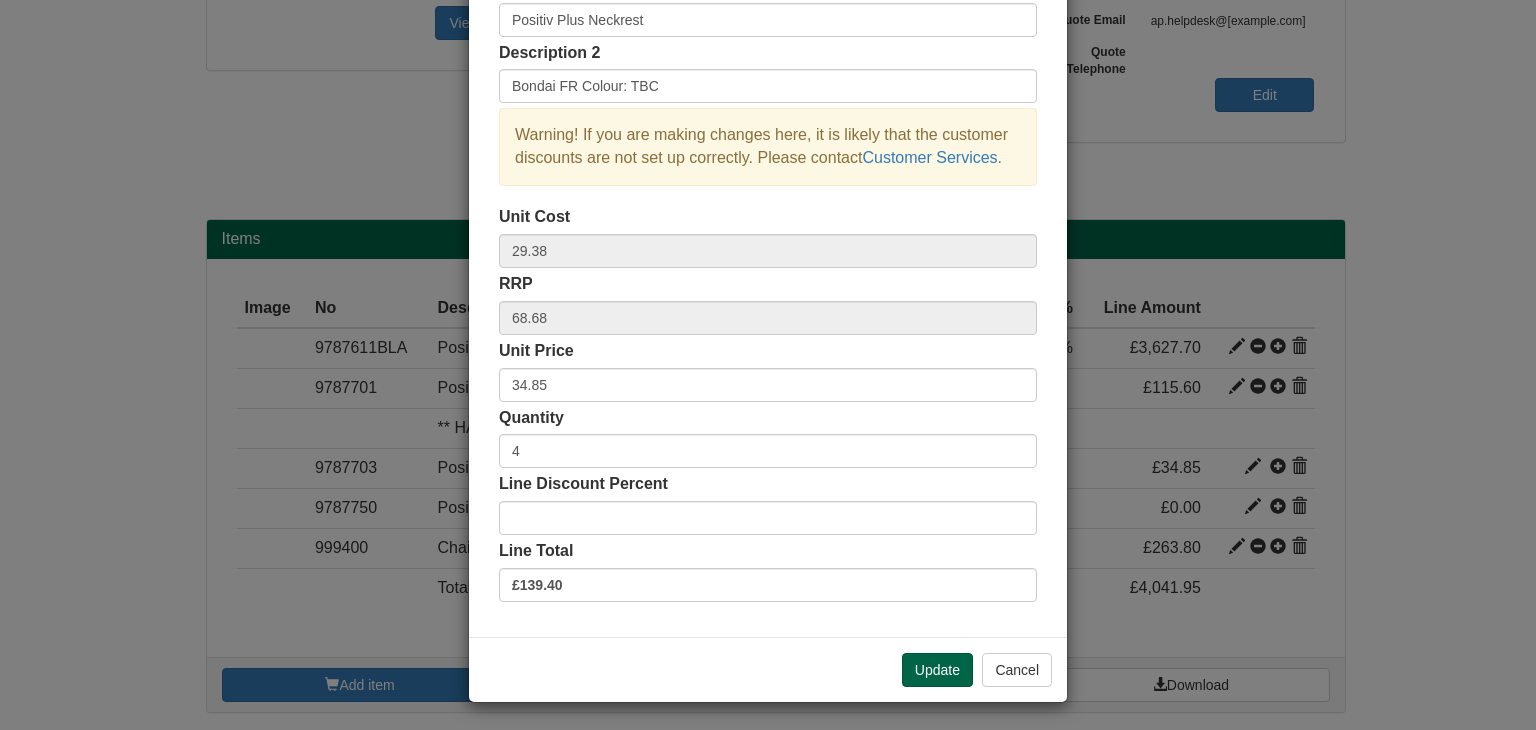 scroll, scrollTop: 144, scrollLeft: 0, axis: vertical 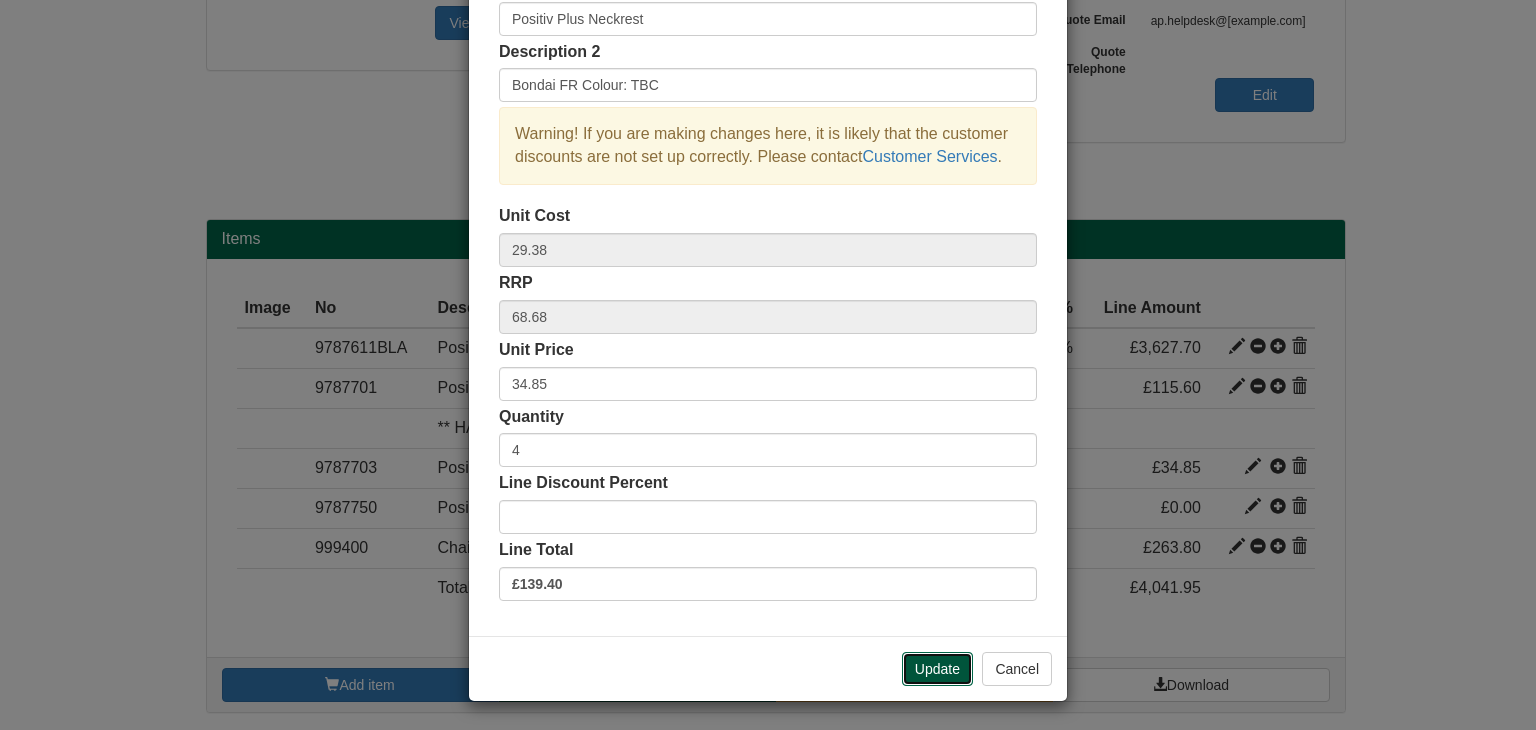 click on "Update" at bounding box center (937, 669) 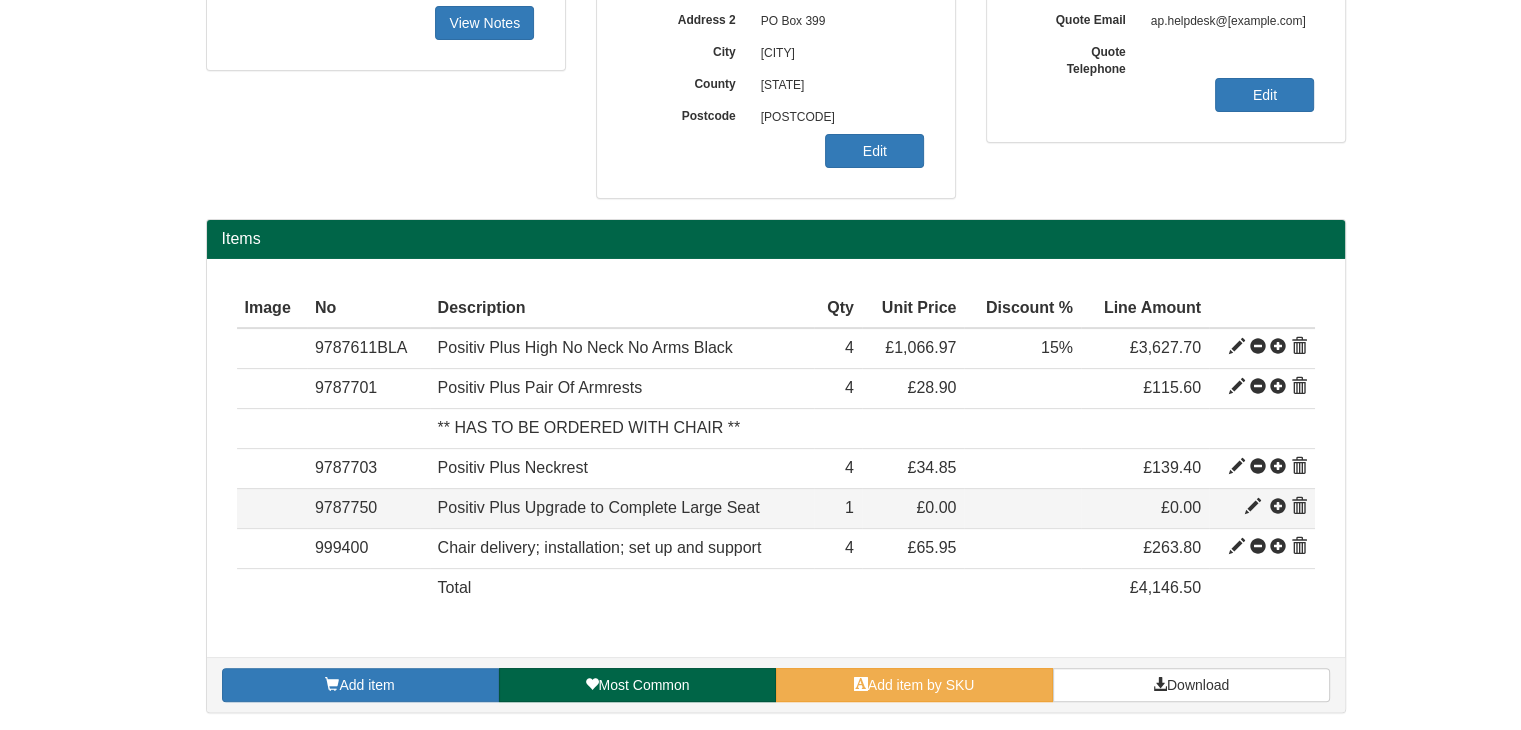 click at bounding box center (1253, 507) 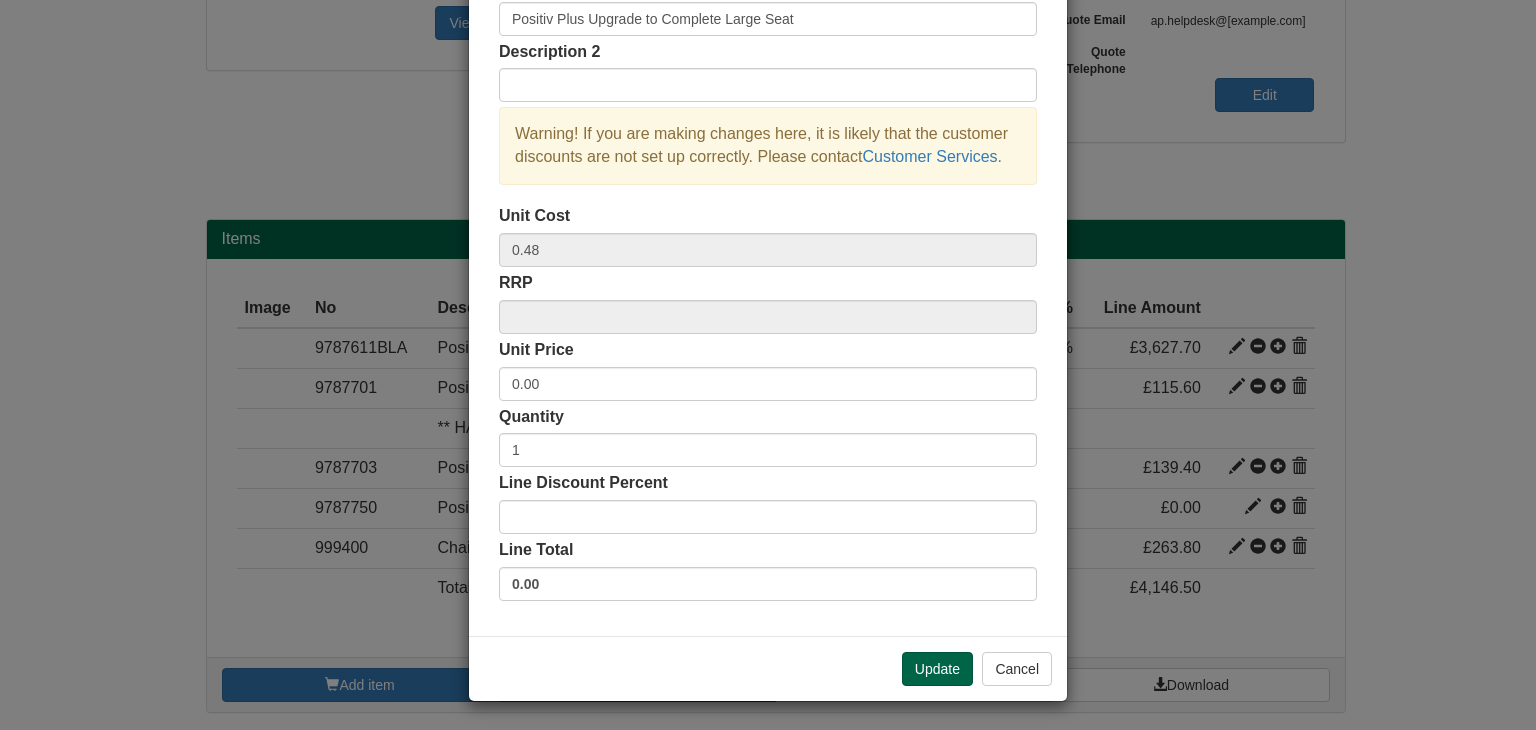 scroll, scrollTop: 0, scrollLeft: 0, axis: both 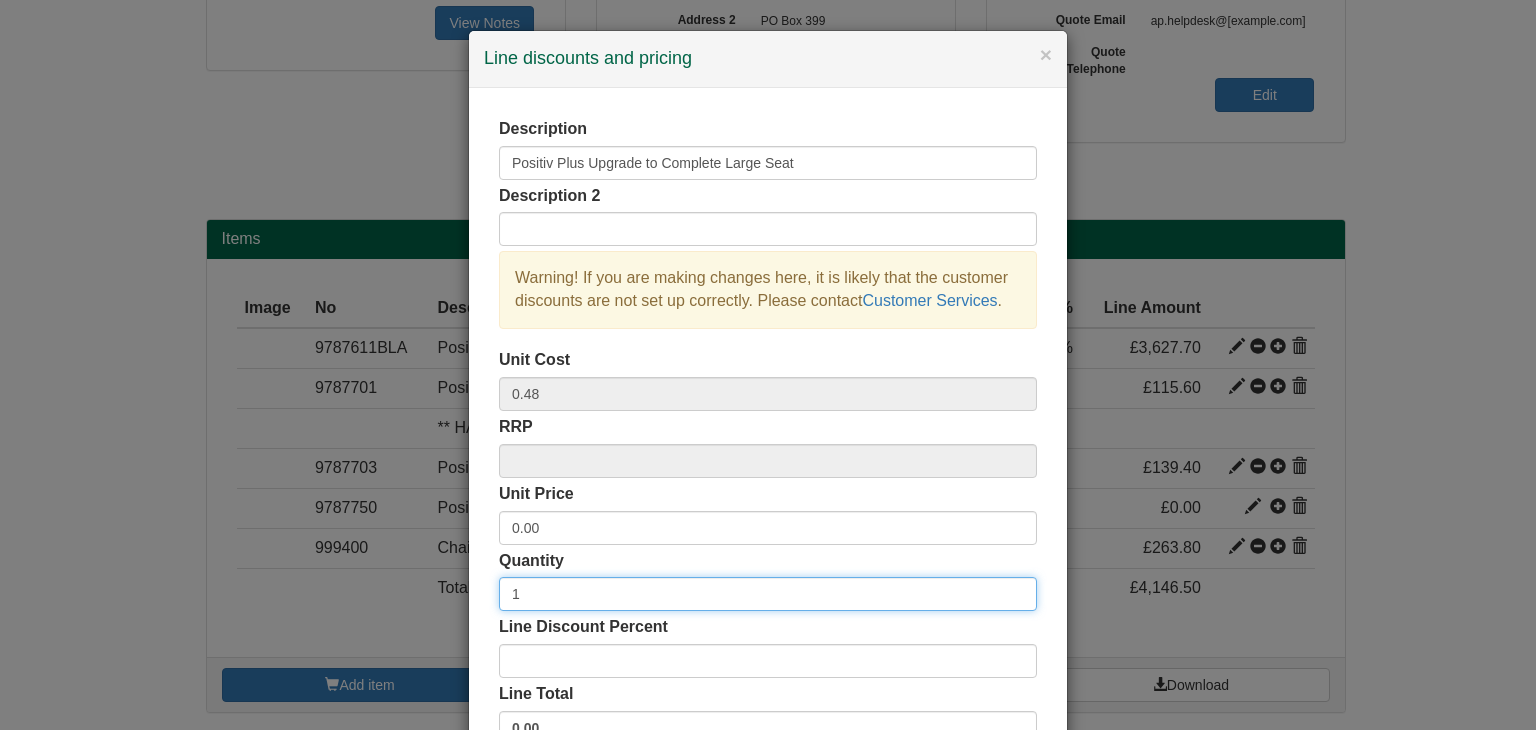 drag, startPoint x: 520, startPoint y: 586, endPoint x: 499, endPoint y: 597, distance: 23.70654 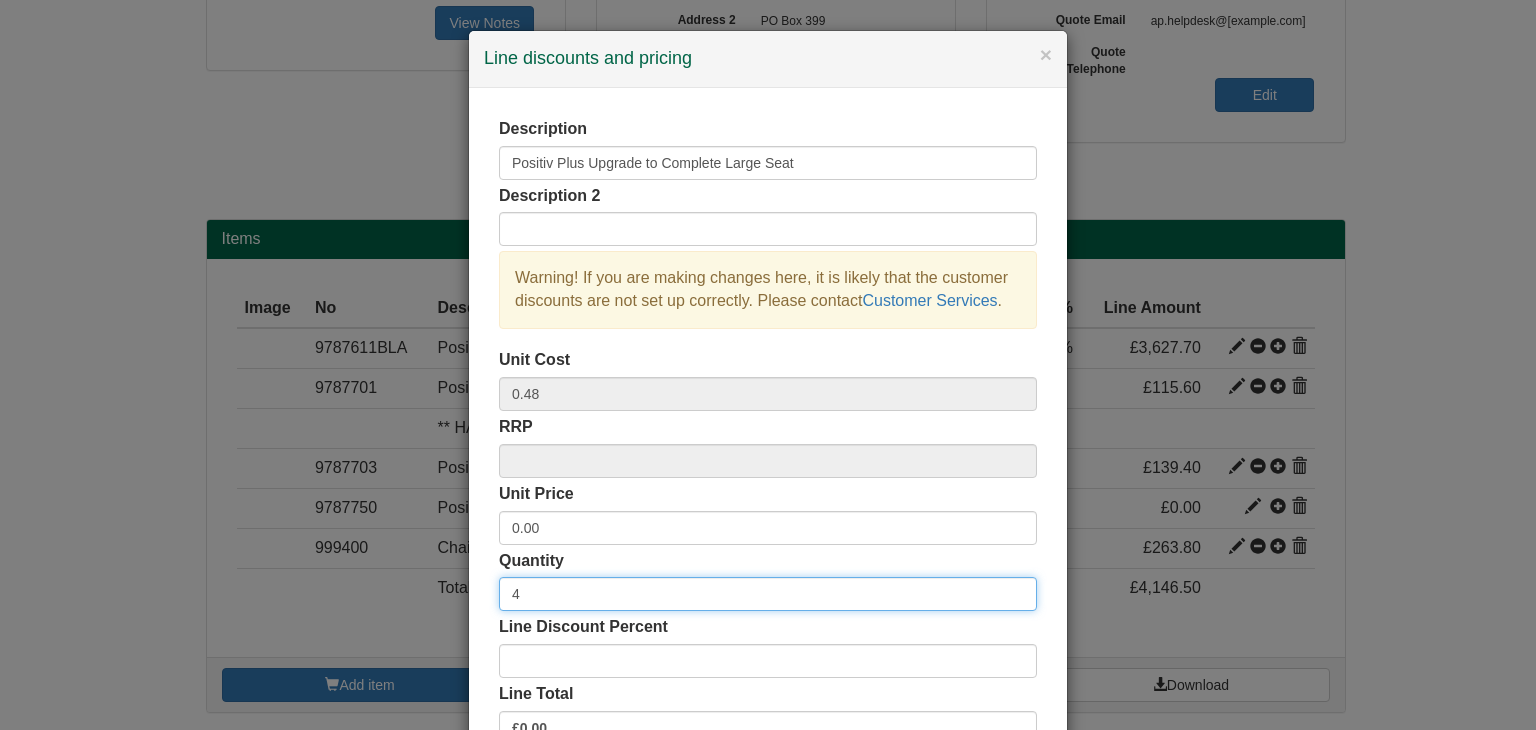 type on "4" 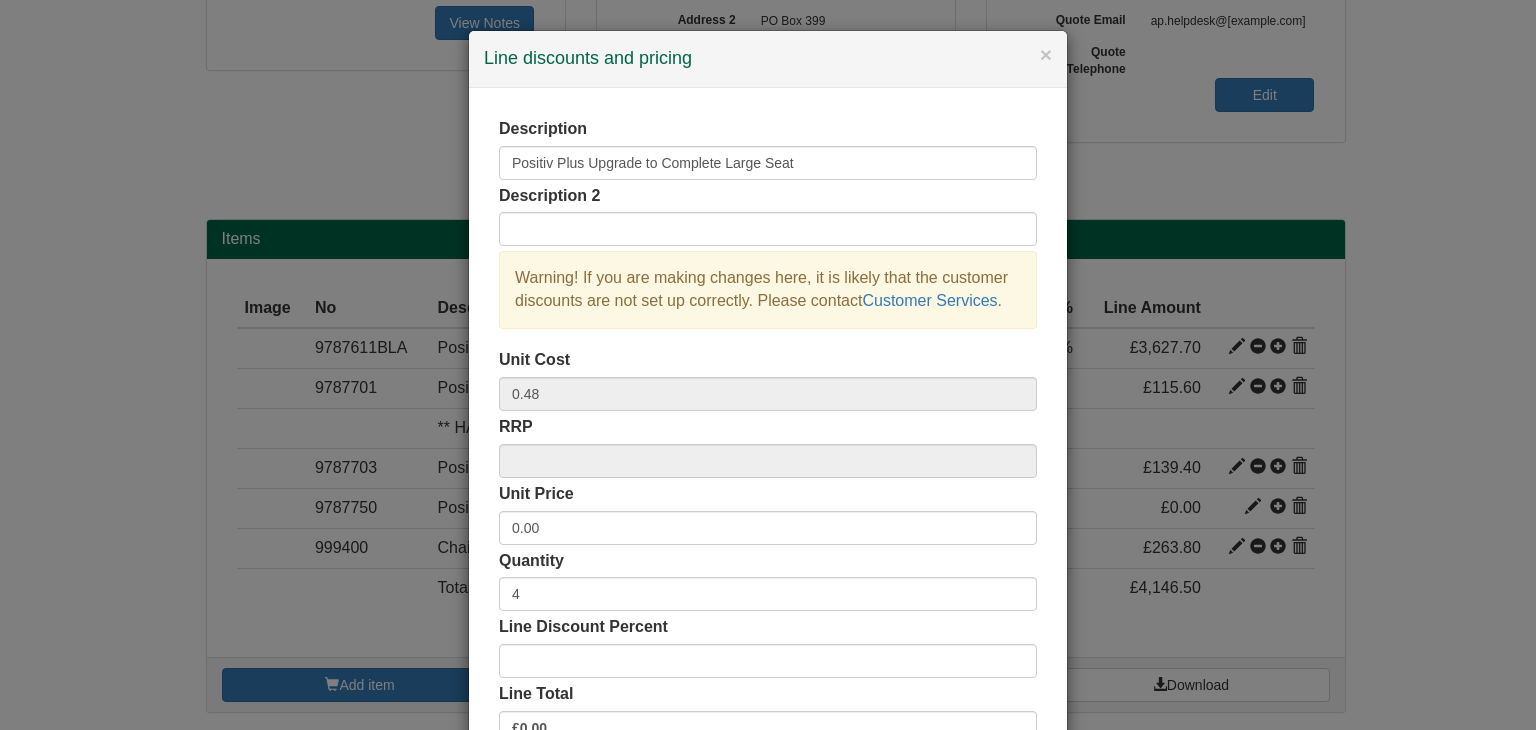 click on "Description
Positiv Plus Upgrade to Complete Large Seat
Description 2
Warning! If you are making changes here, it is likely that the customer discounts are not set up correctly. Please contact  Customer Services .
Unit Cost
0.48
RRP
Unit Price
0.00
Quantity
4
Line Total £0.00" at bounding box center (768, 434) 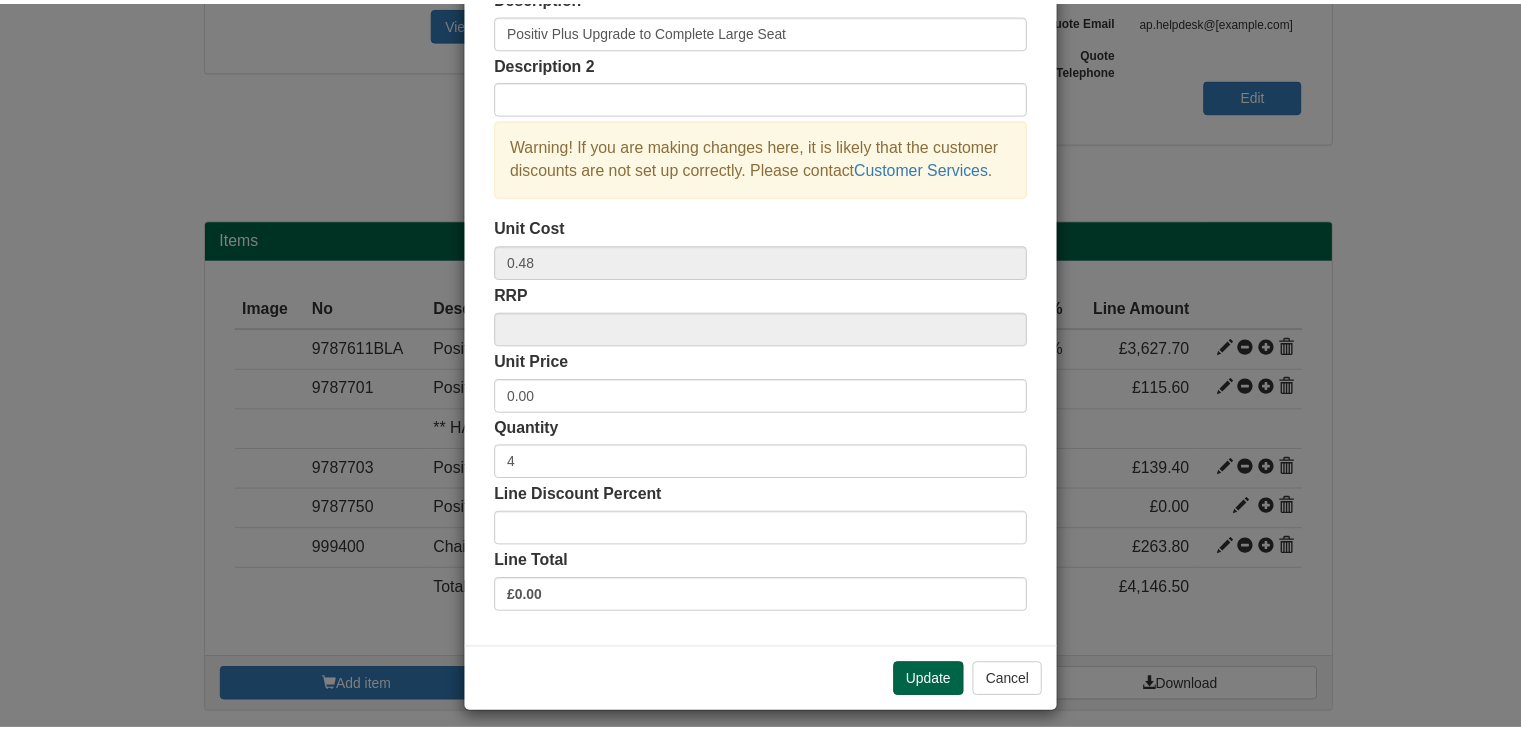 scroll, scrollTop: 144, scrollLeft: 0, axis: vertical 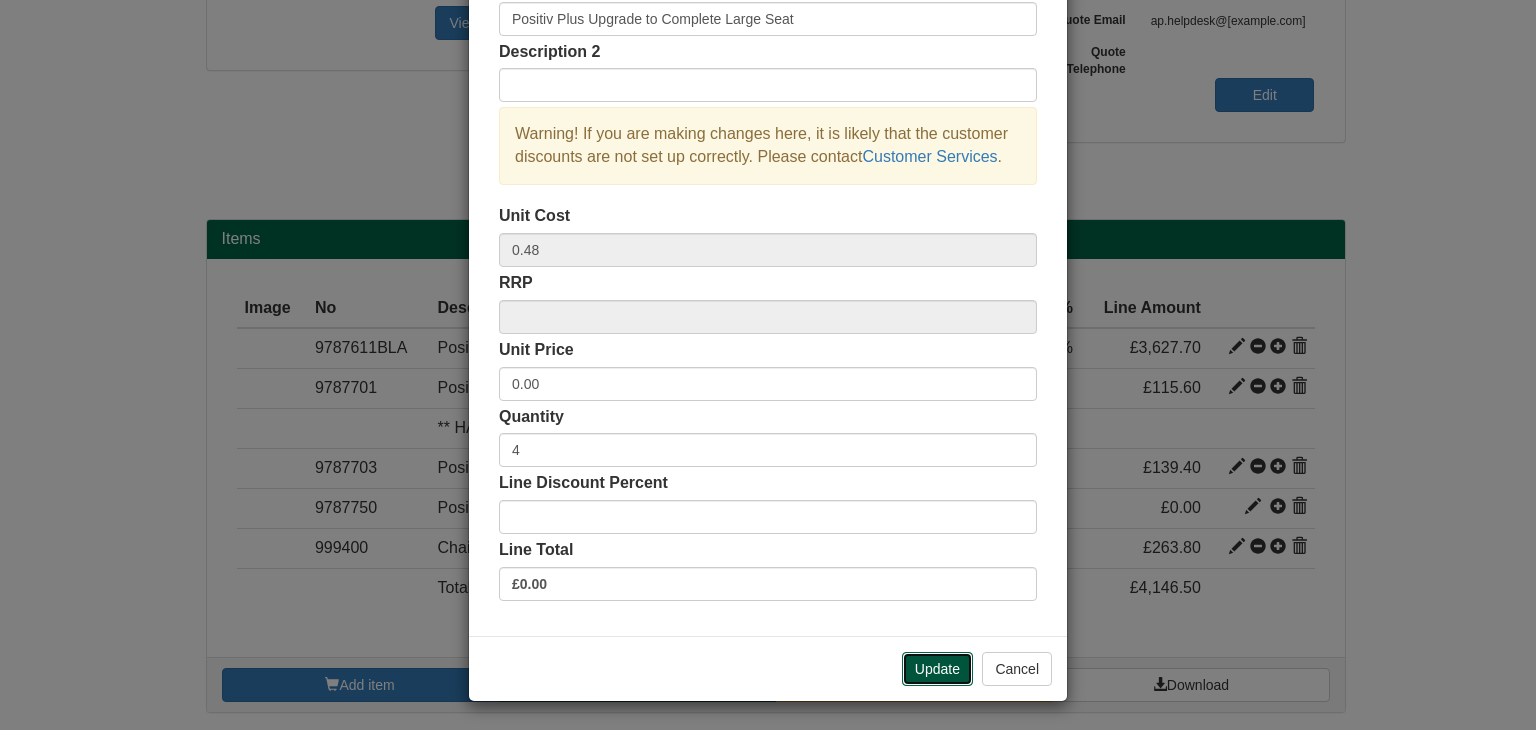 click on "Update" at bounding box center [937, 669] 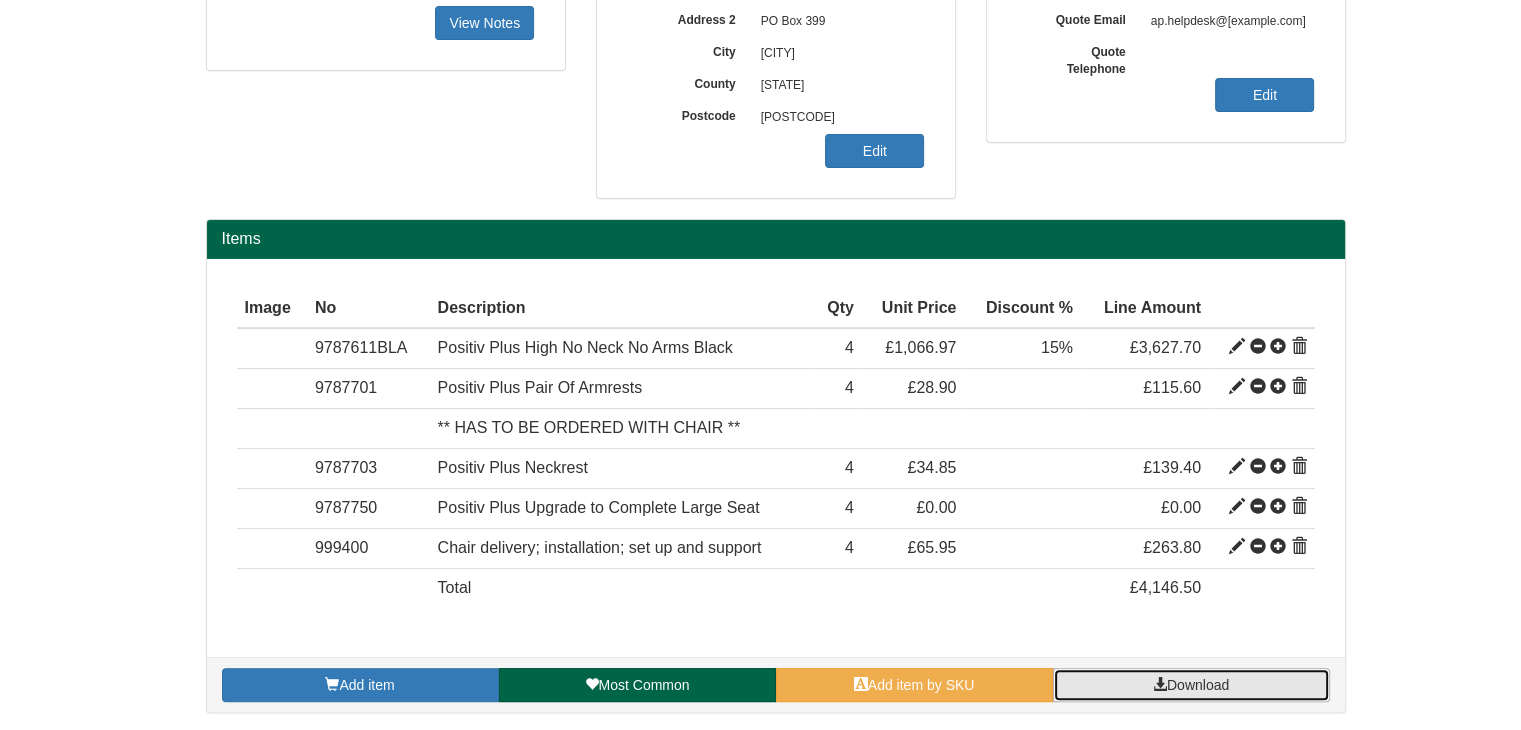 click on "Download" at bounding box center [1198, 685] 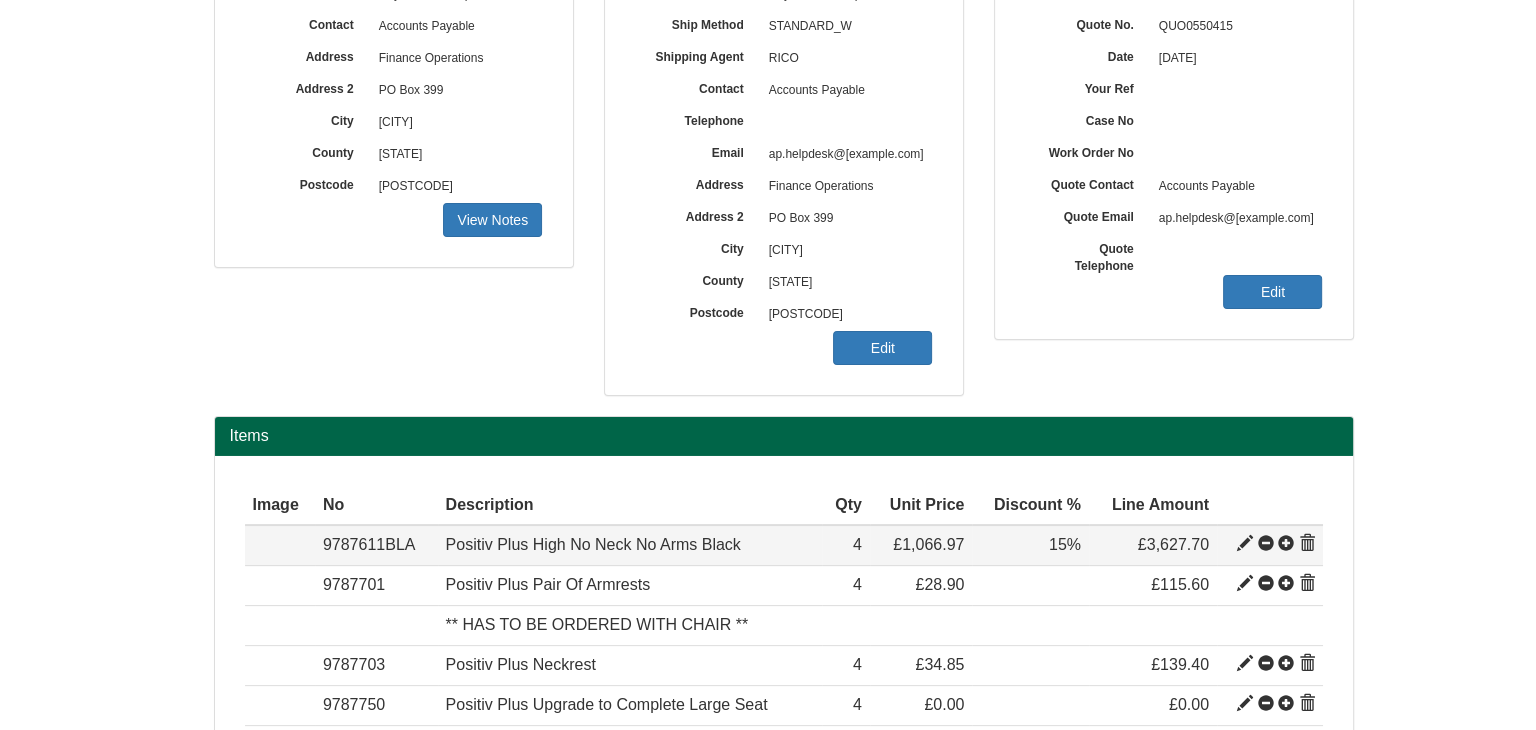 scroll, scrollTop: 280, scrollLeft: 0, axis: vertical 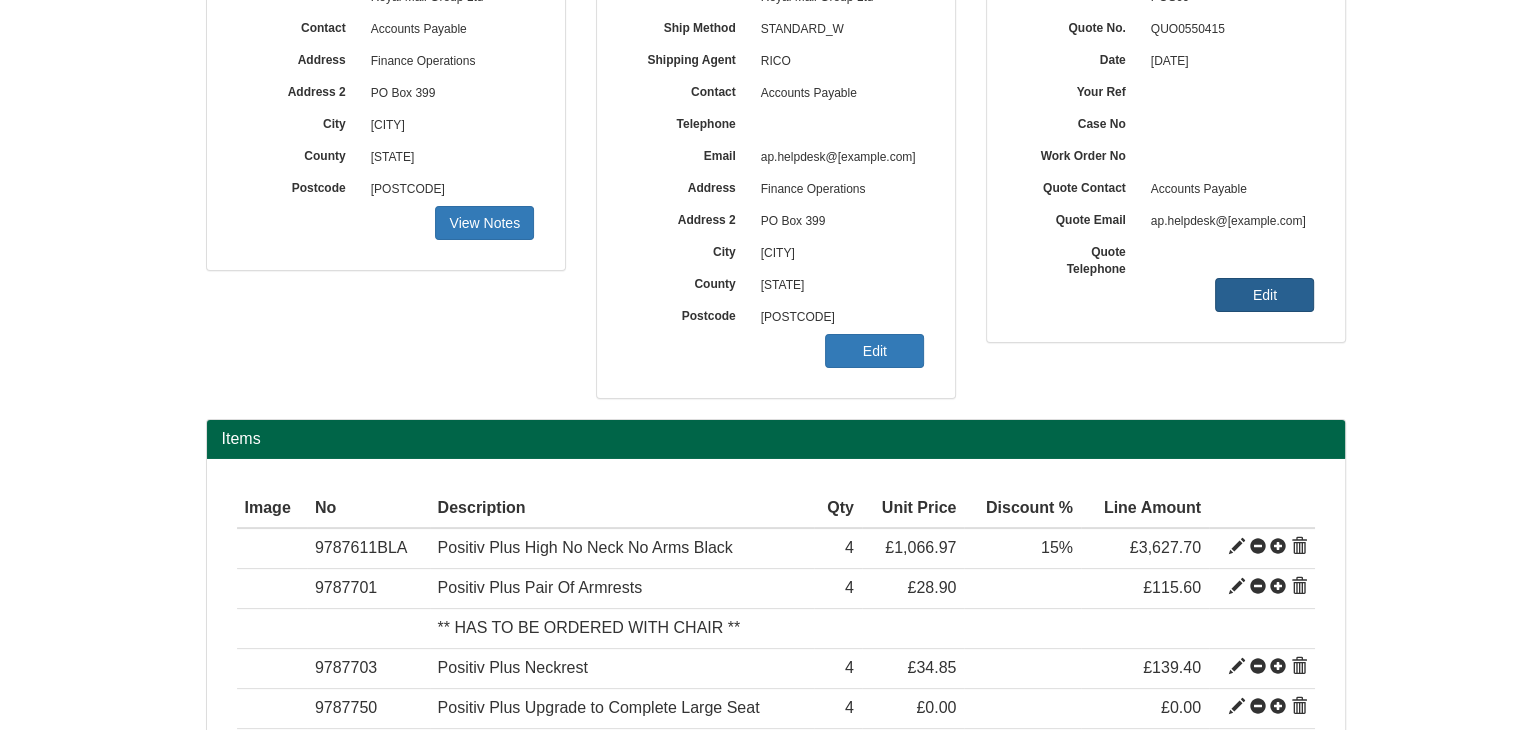 click on "Edit" at bounding box center (1264, 295) 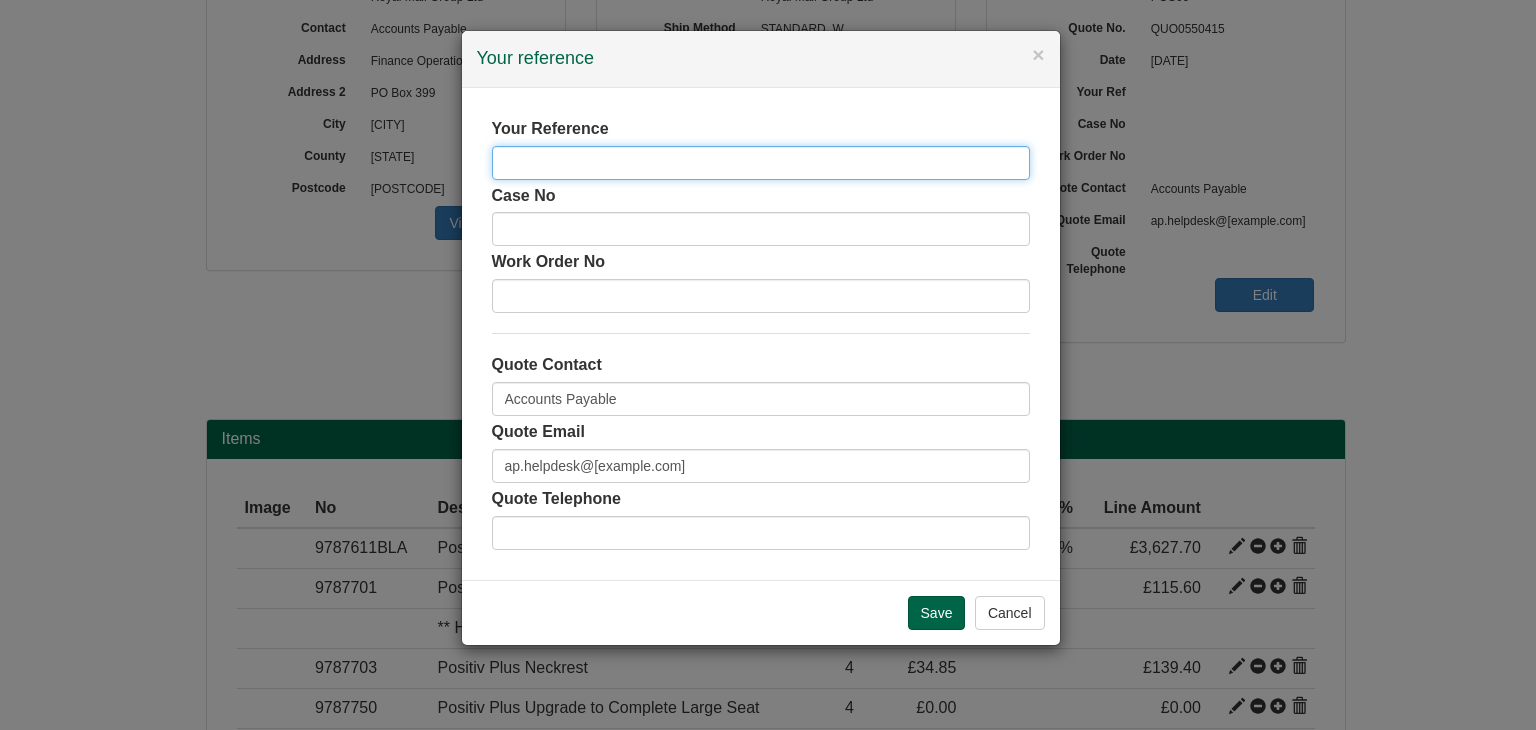 click at bounding box center [761, 163] 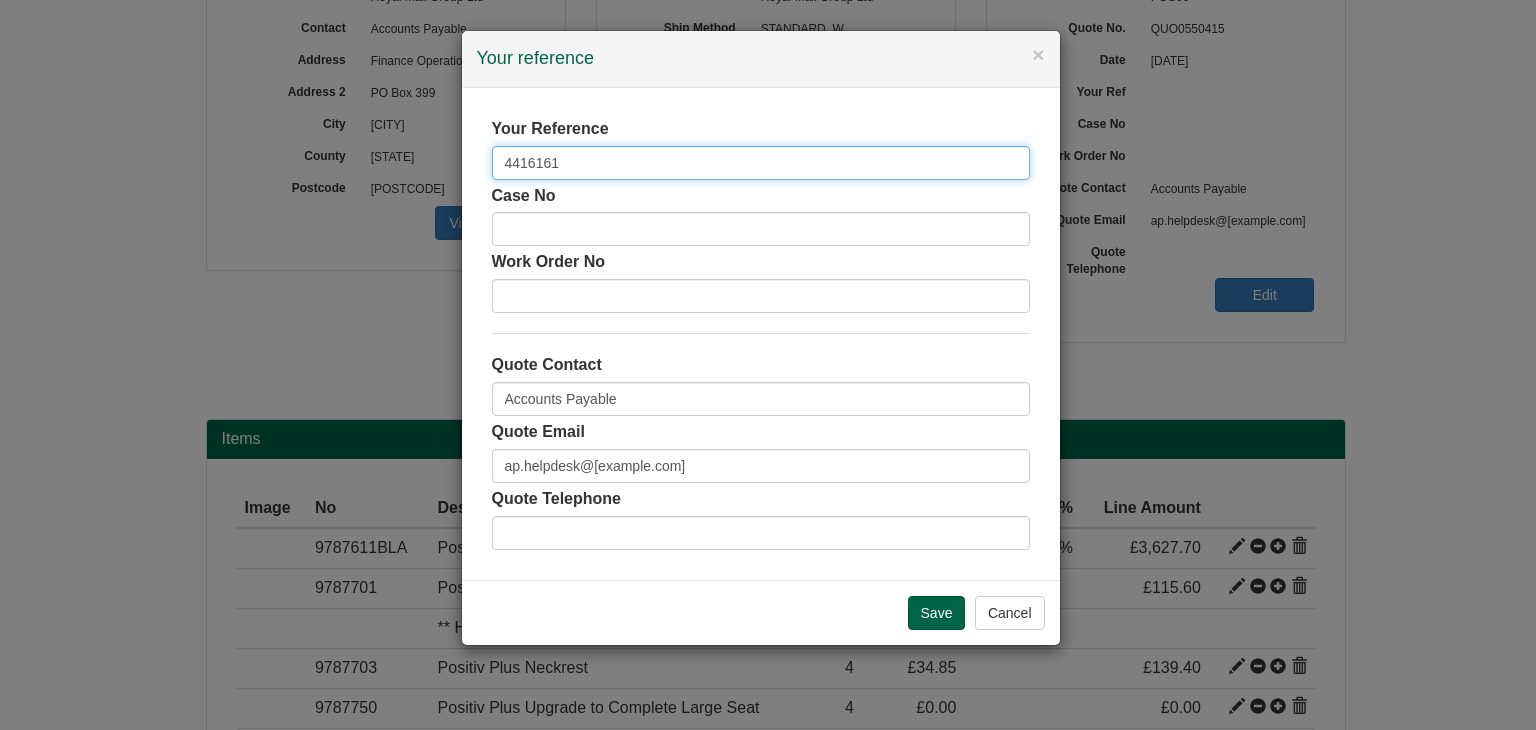 type on "4416161" 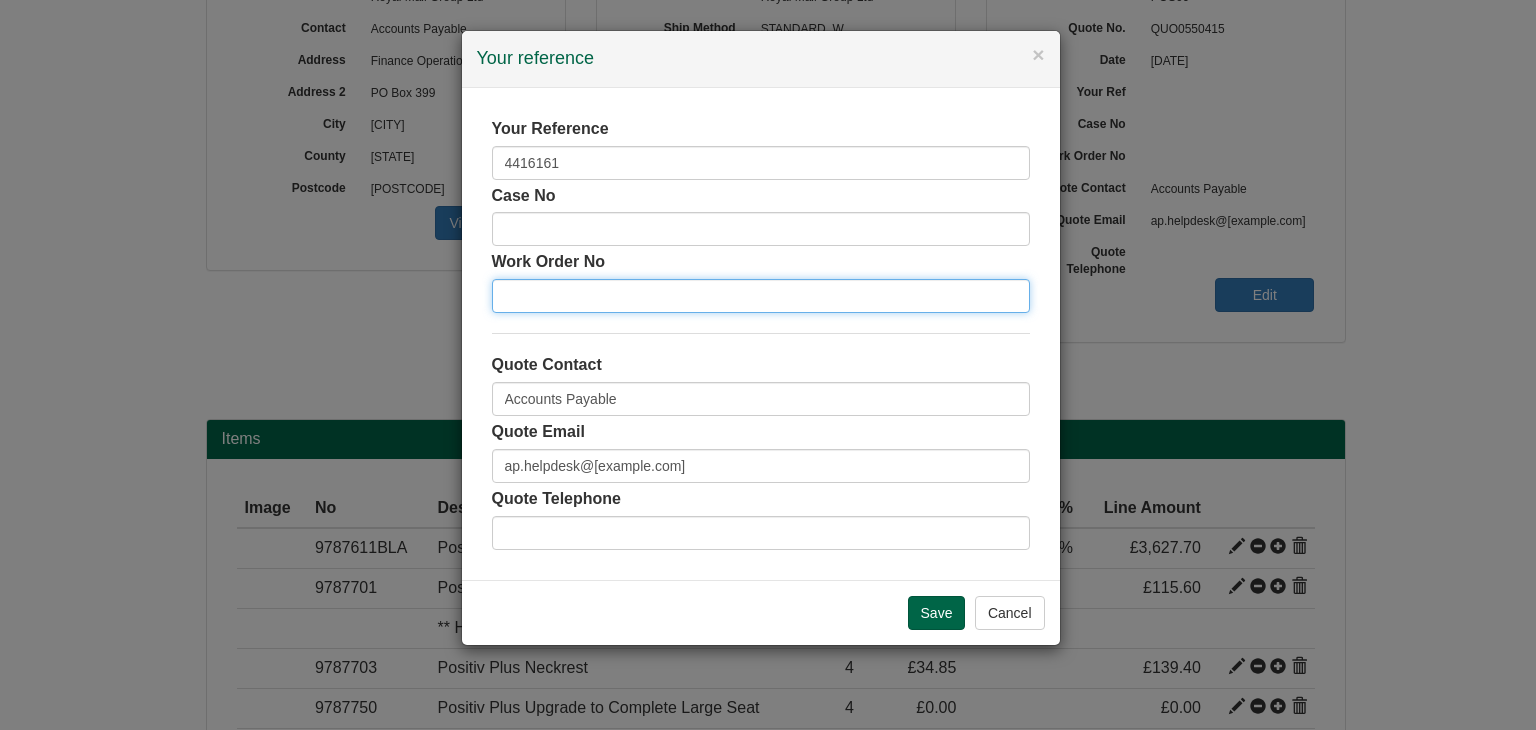 click at bounding box center (761, 296) 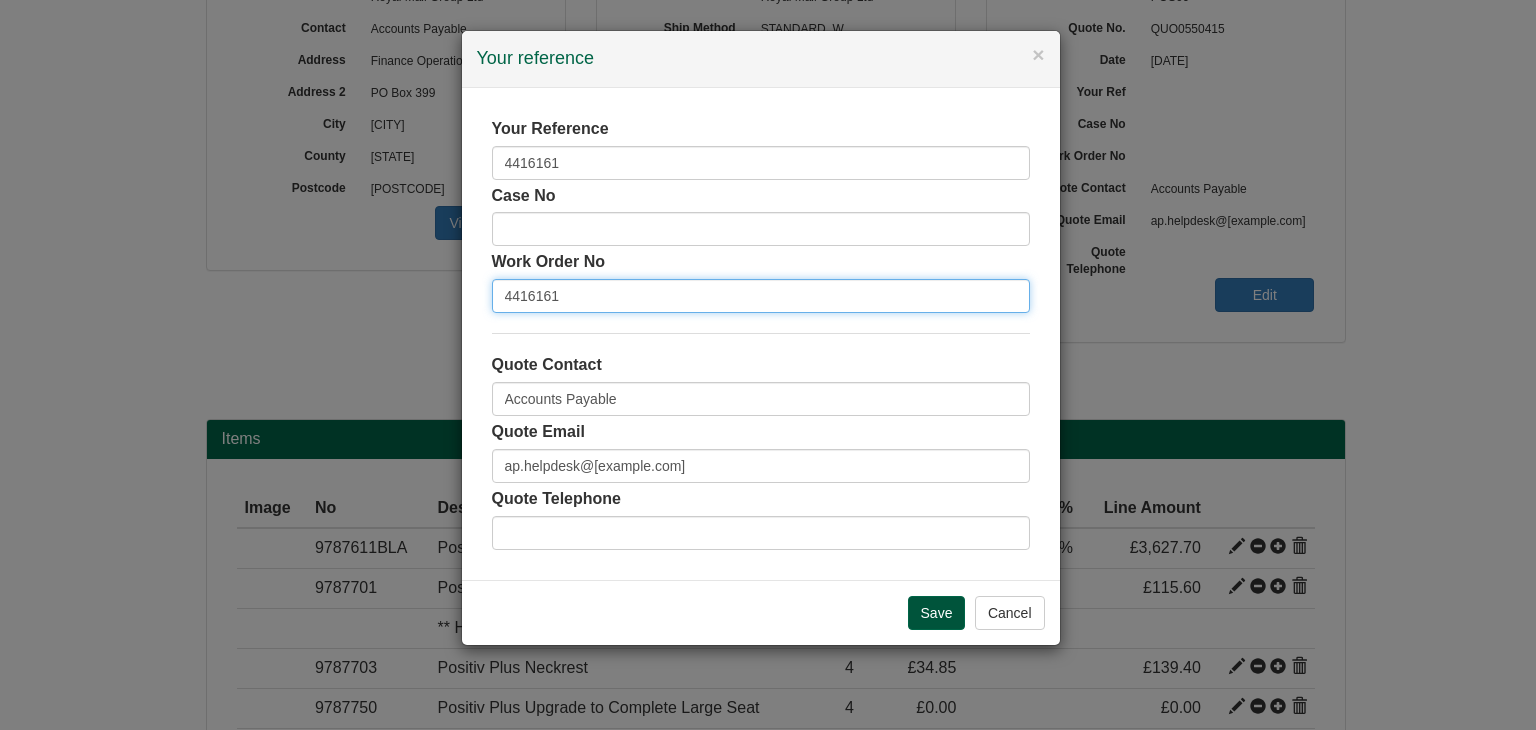 type on "4416161" 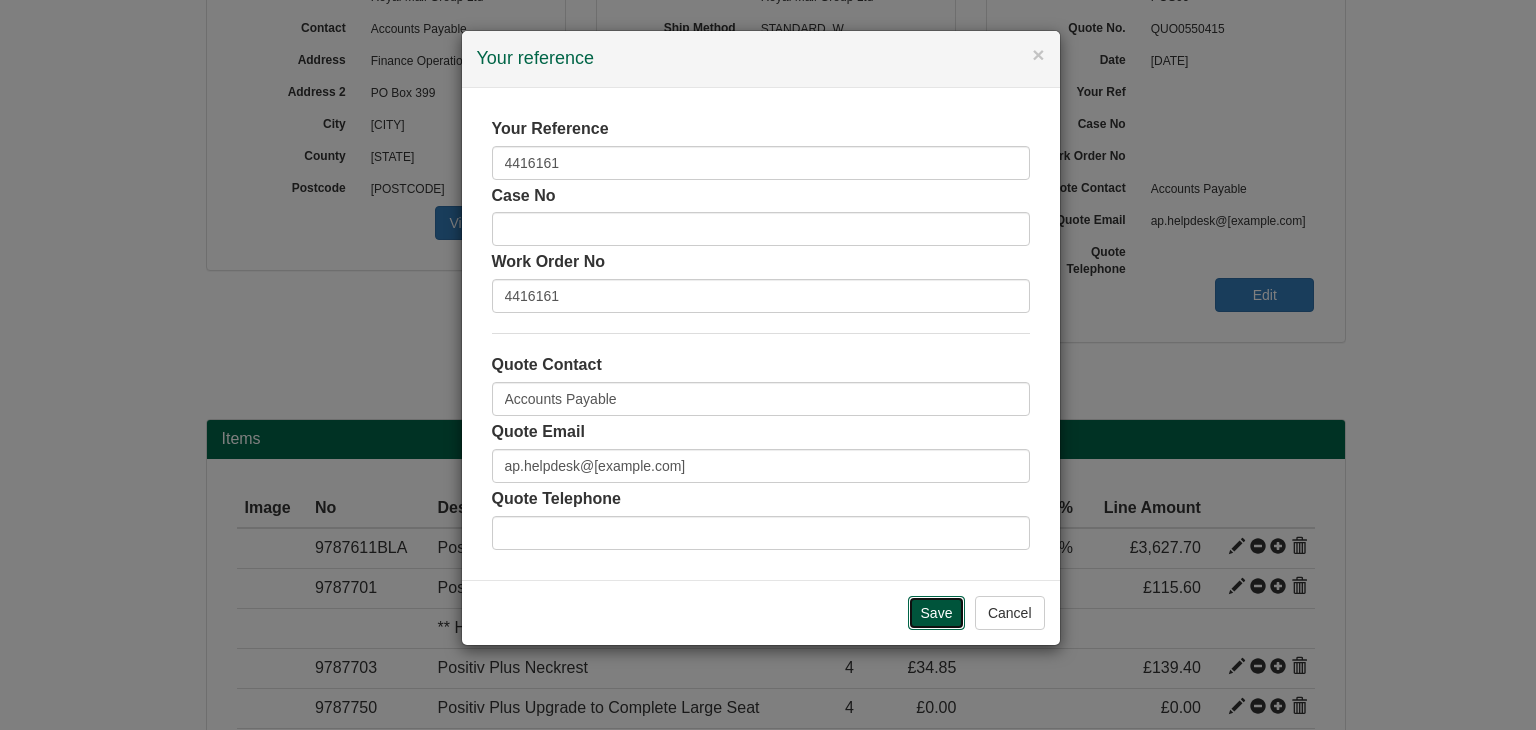 click on "Save" at bounding box center (937, 613) 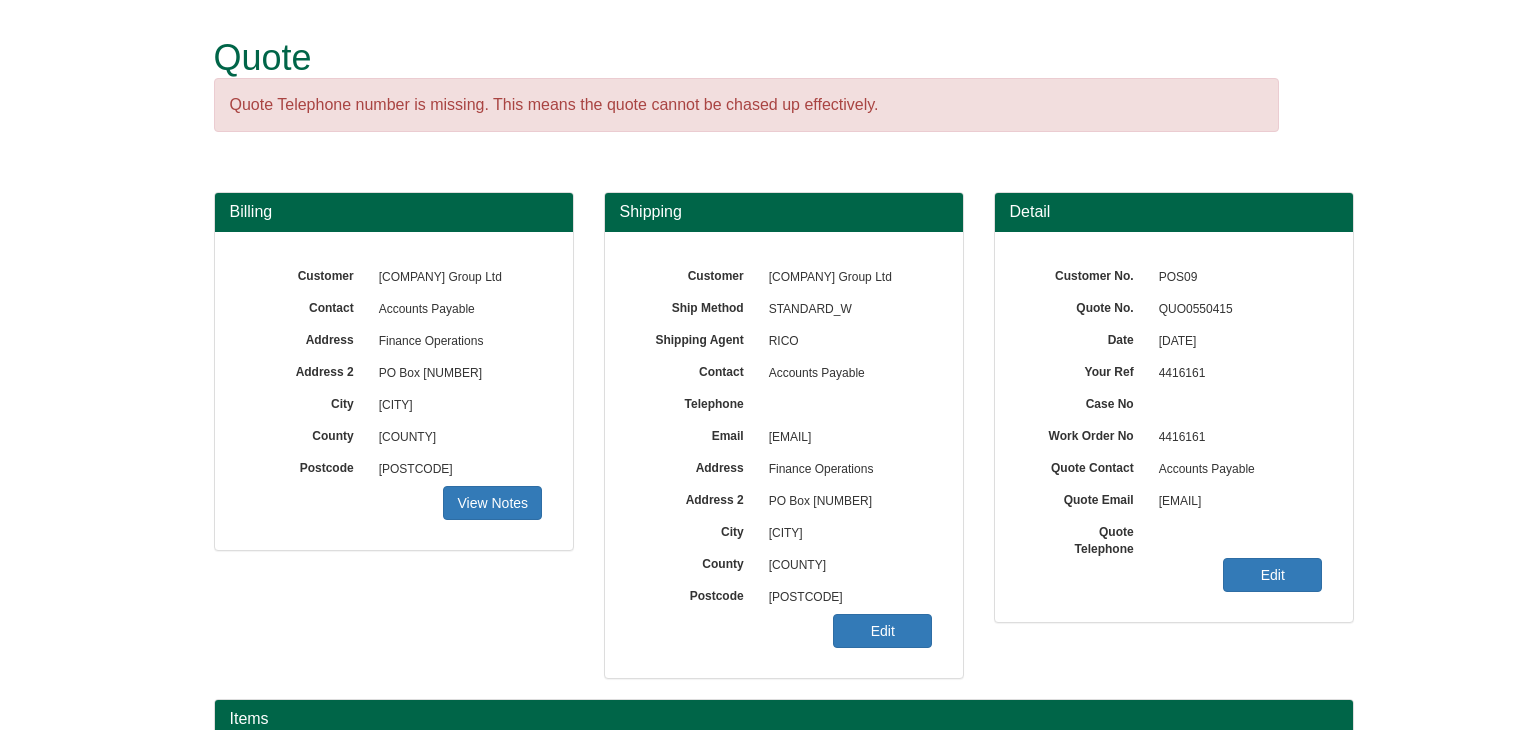 scroll, scrollTop: 0, scrollLeft: 0, axis: both 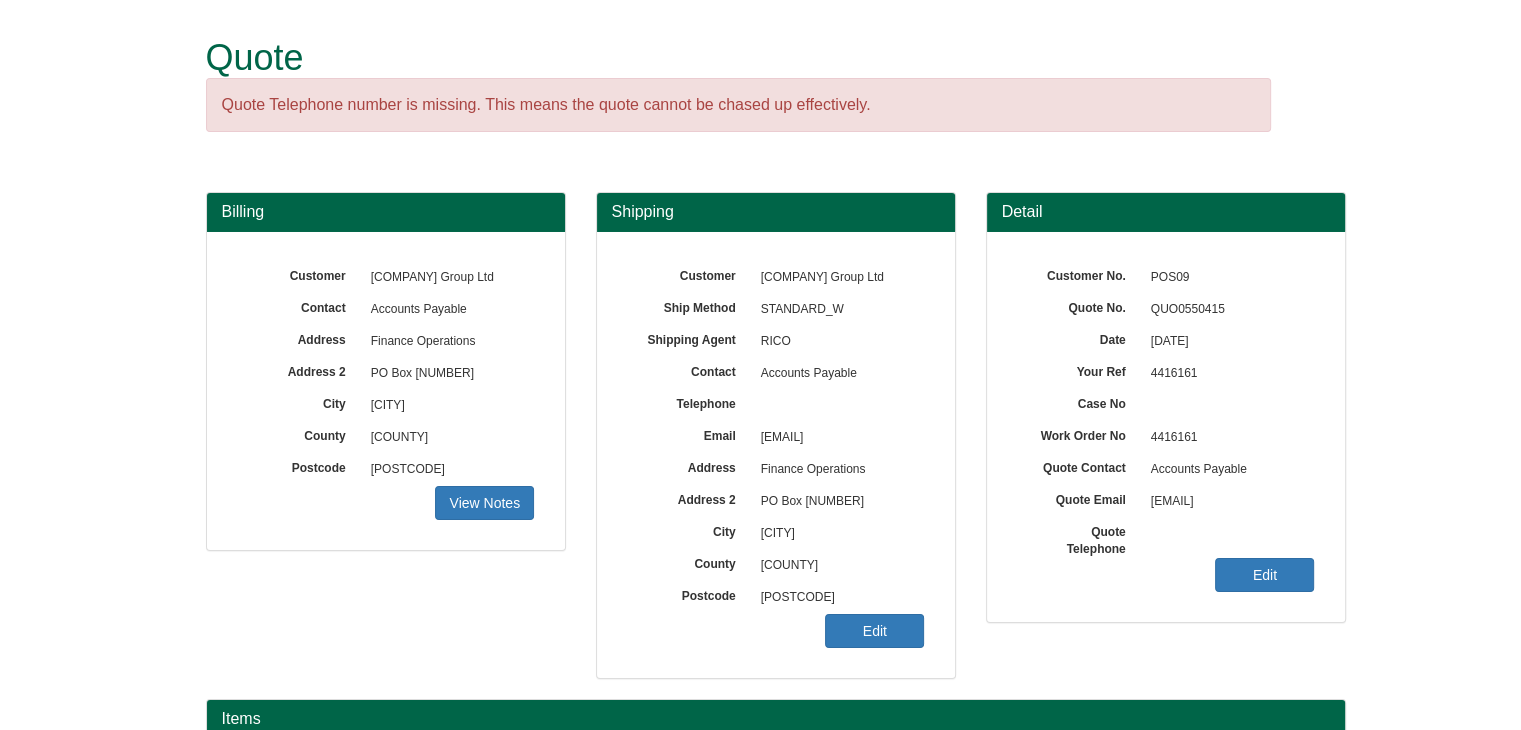 click on "Customer Royal Mail Group Ltd
Ship Method STANDARD_W
Shipping Agent
RICO
Contact Accounts Payable
Telephone
Email ap.helpdesk@royalmail.com
Address Finance Operations
Address 2 PO Box 399
City Chesterfield Edit" at bounding box center (776, 455) 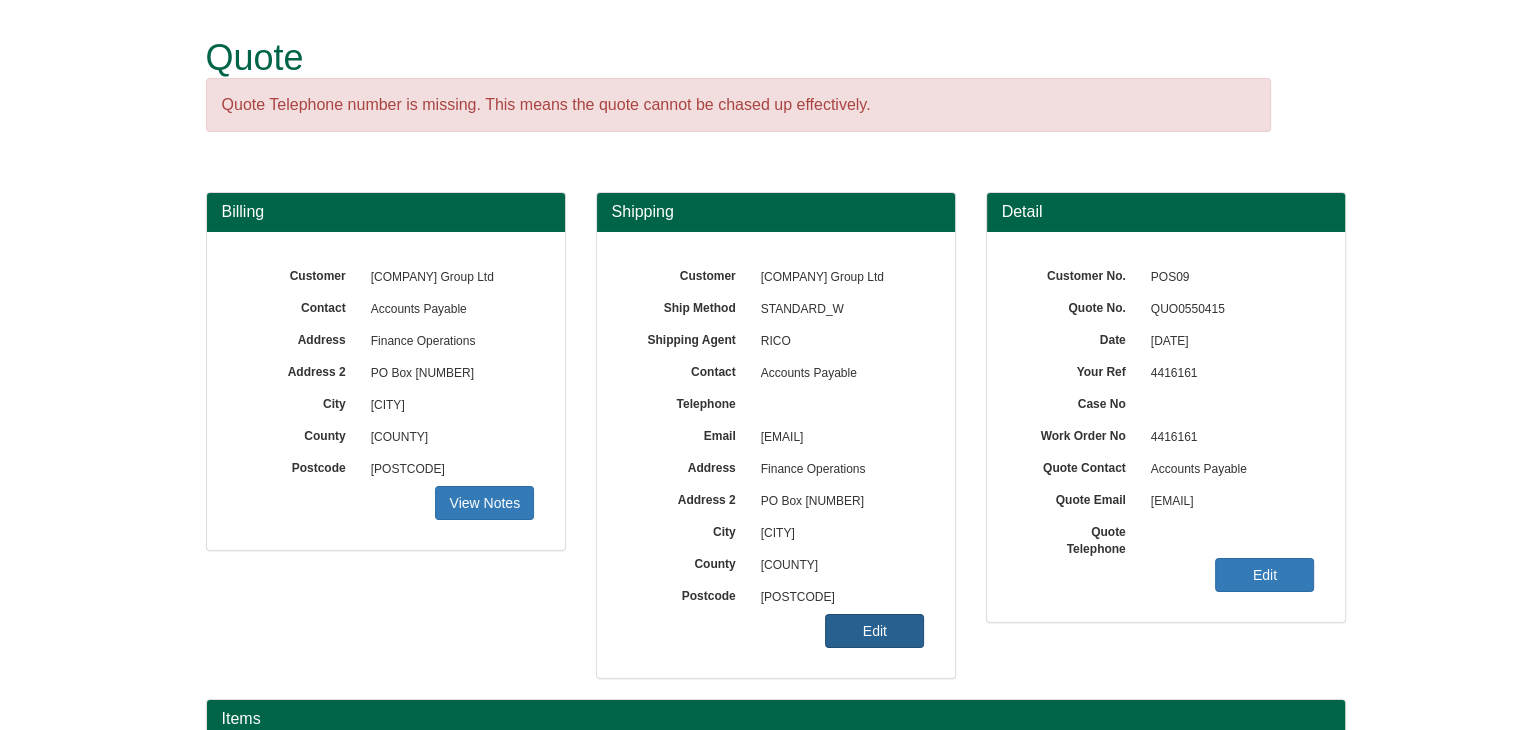 click on "Edit" at bounding box center [874, 631] 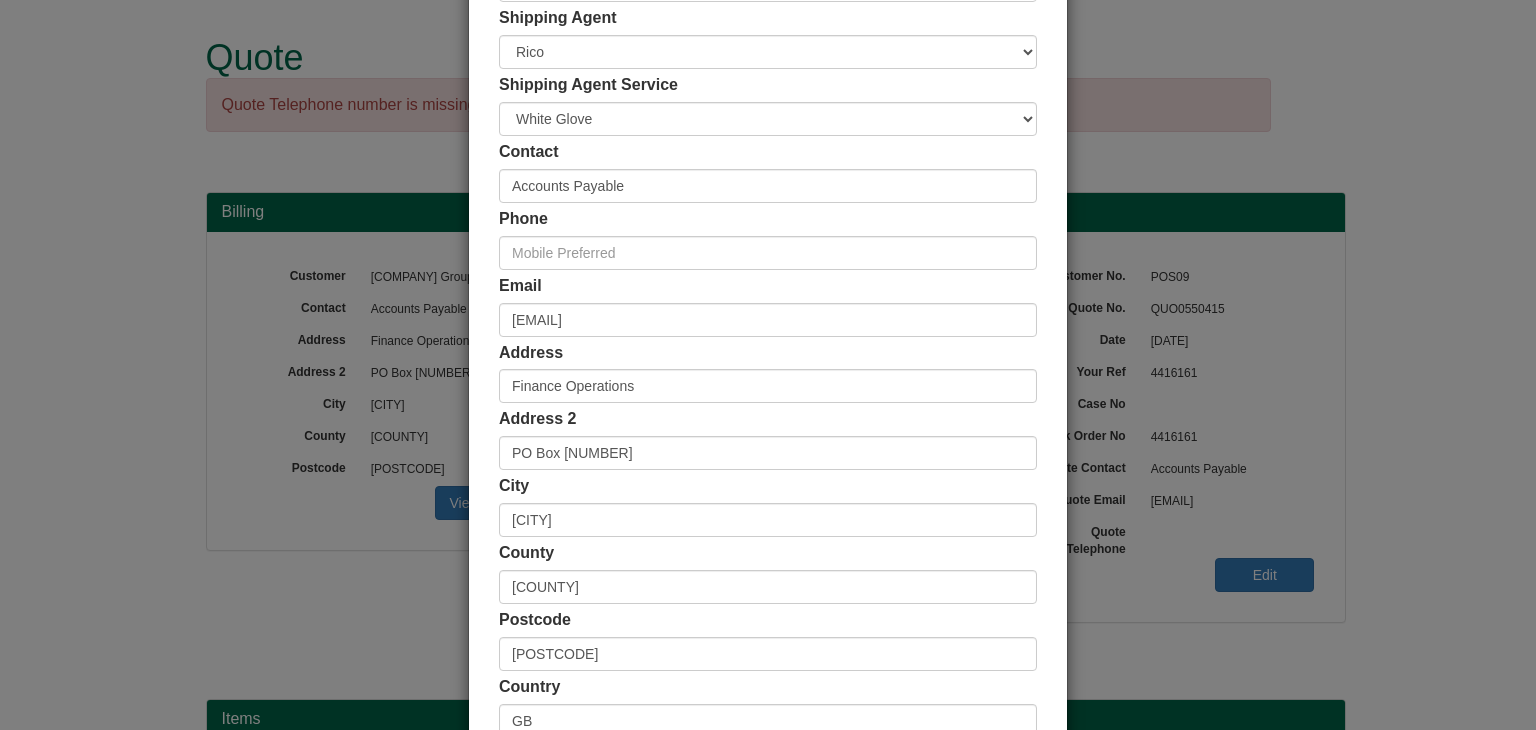 scroll, scrollTop: 300, scrollLeft: 0, axis: vertical 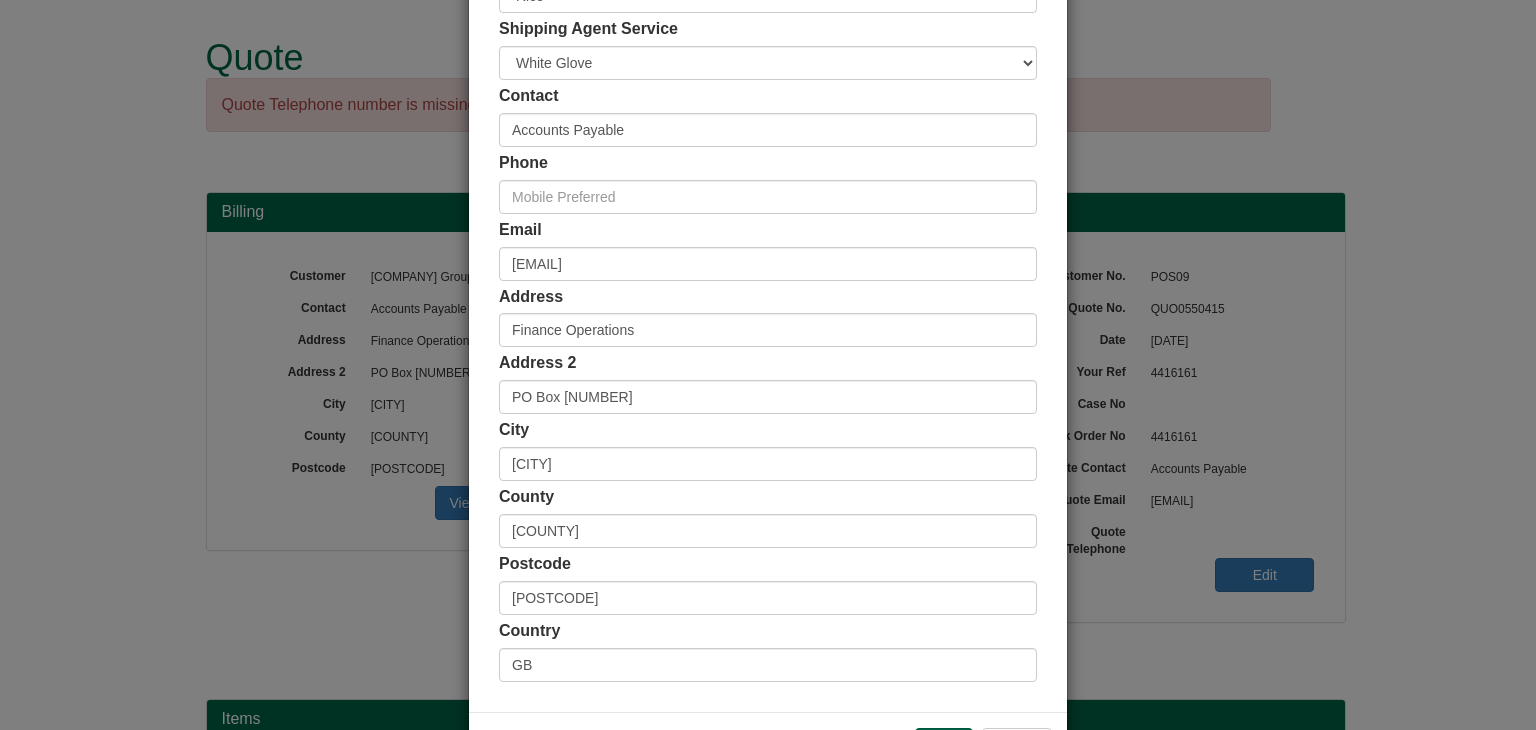 select on "GB" 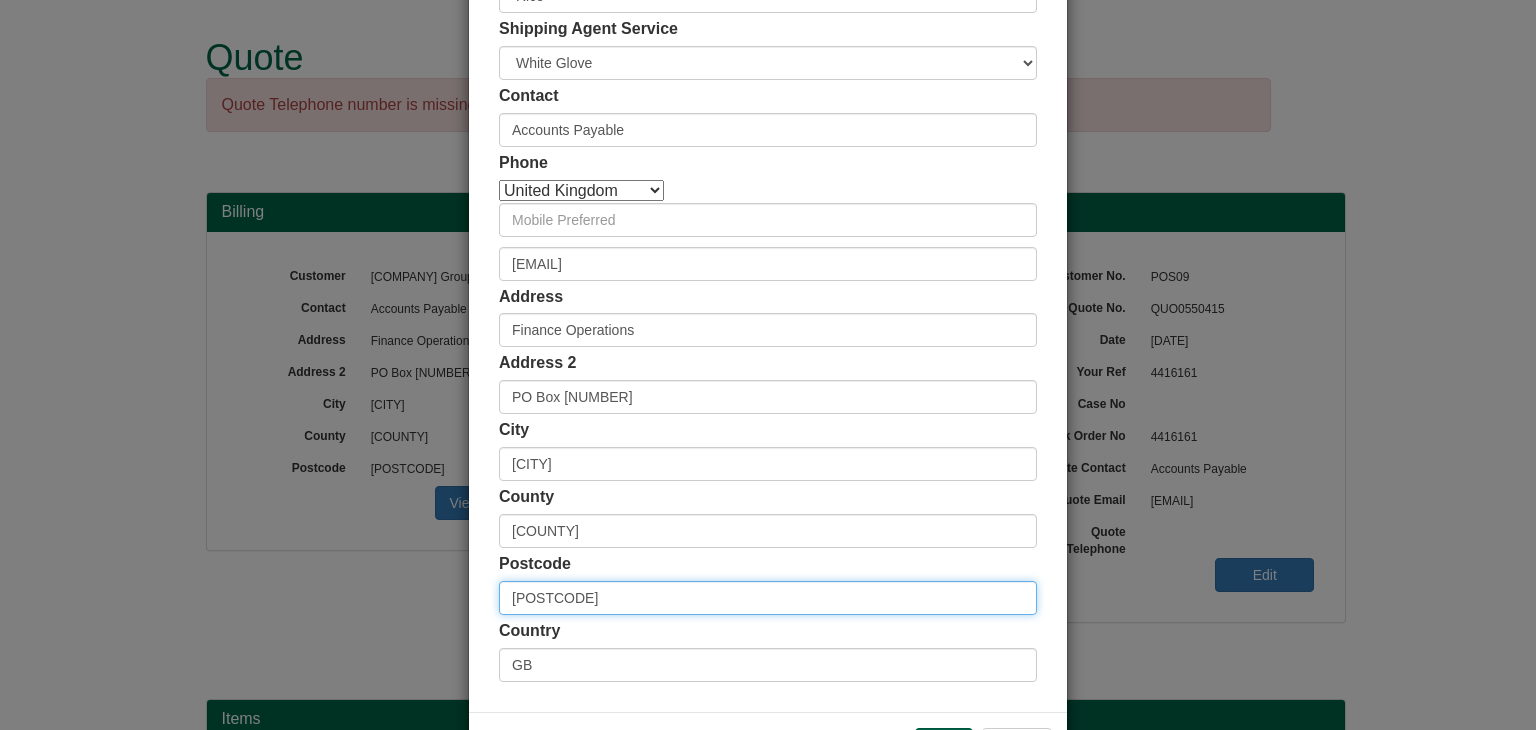 drag, startPoint x: 579, startPoint y: 605, endPoint x: 504, endPoint y: 600, distance: 75.16648 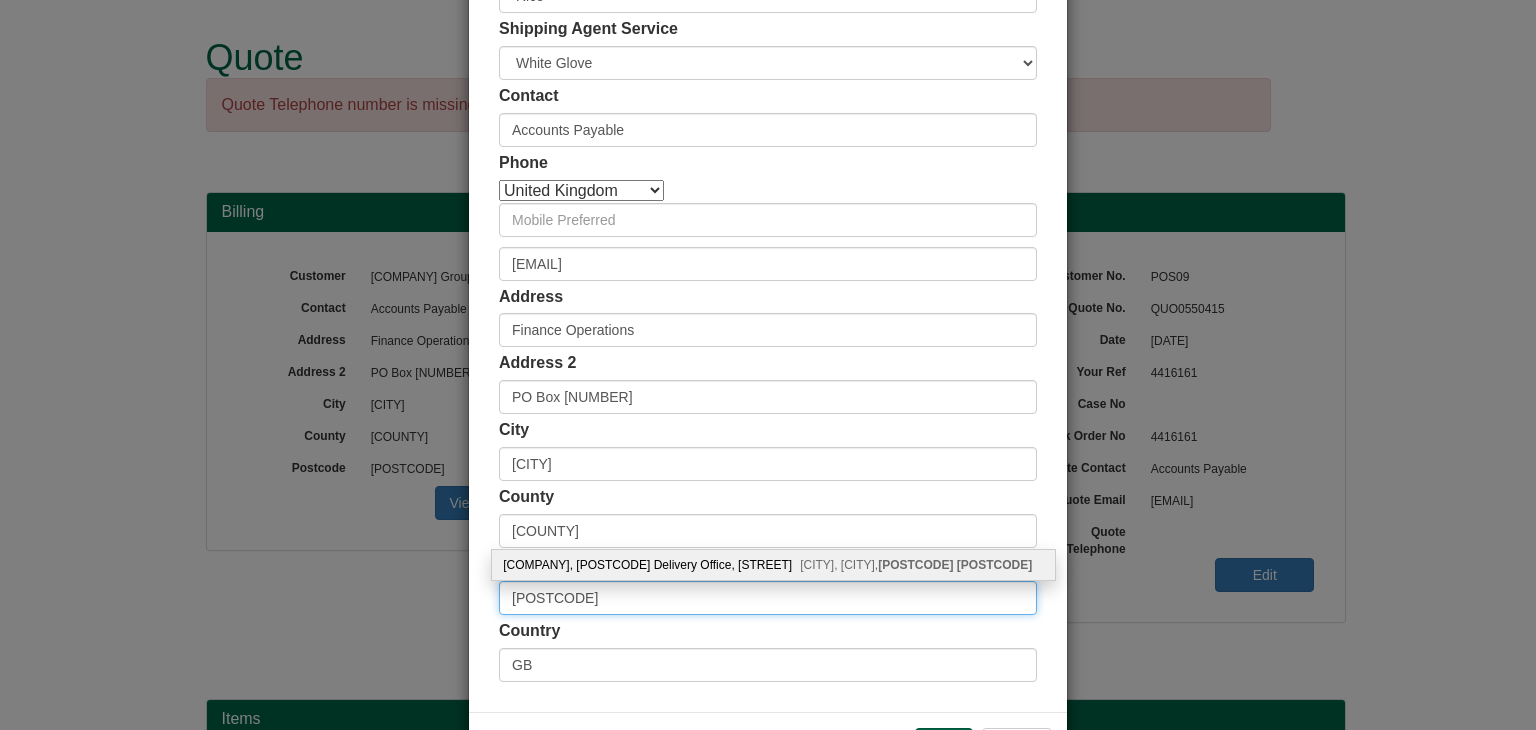type on "mk10 0bs" 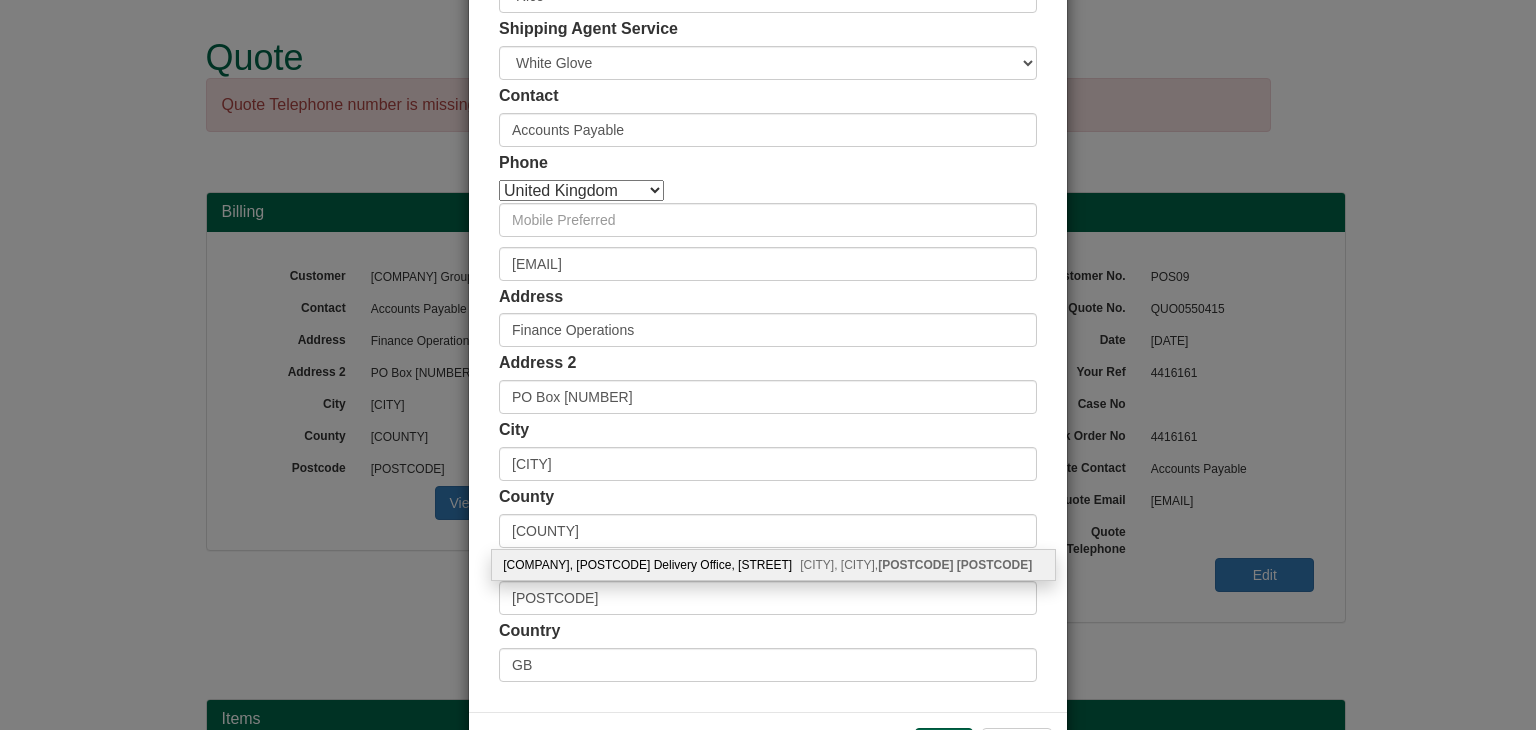 click on "Royal Mail, Brinklow Delivery Office, Brudenell Drive Brinklow, Milton Keynes,  MK10   0BS" at bounding box center (773, 565) 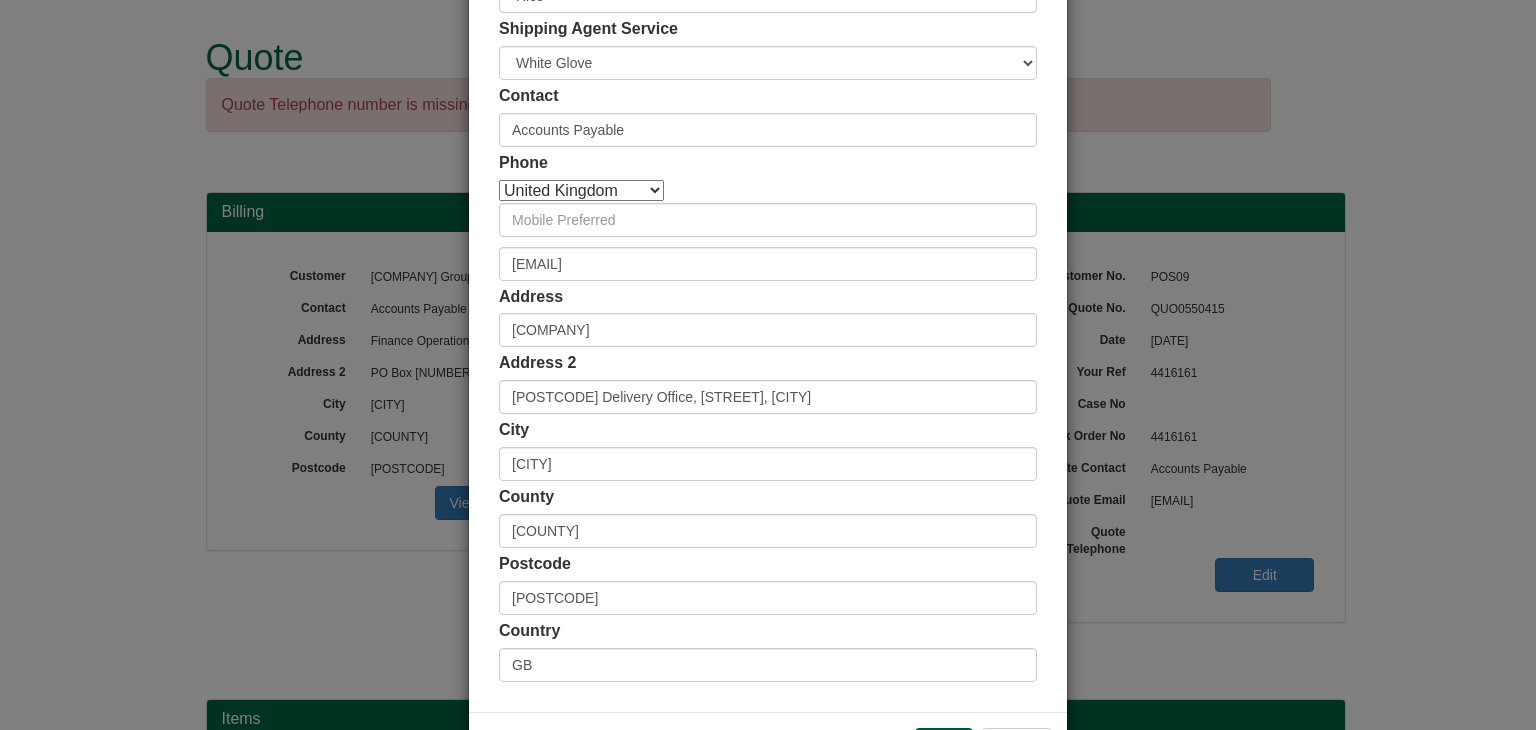 scroll, scrollTop: 376, scrollLeft: 0, axis: vertical 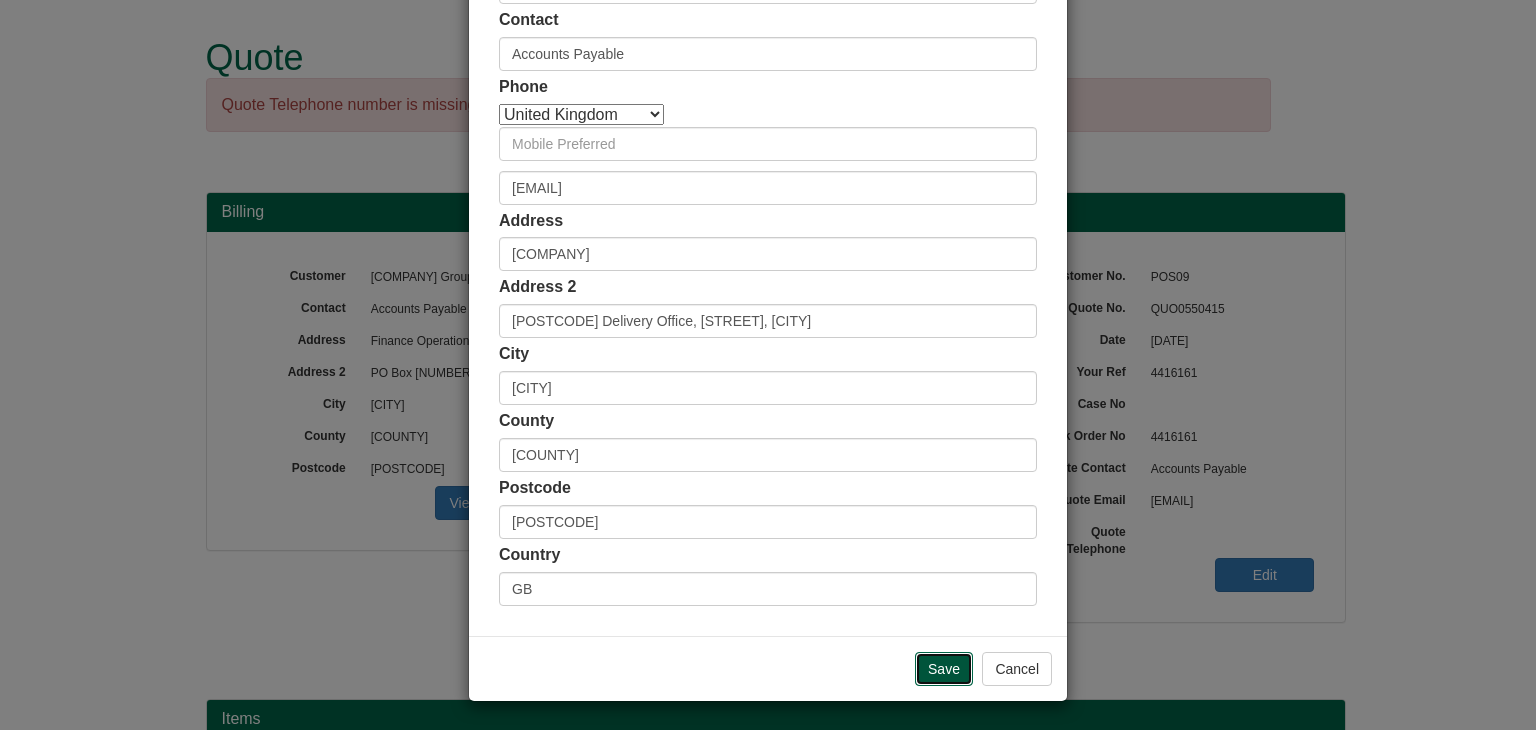 click on "Save" at bounding box center [944, 669] 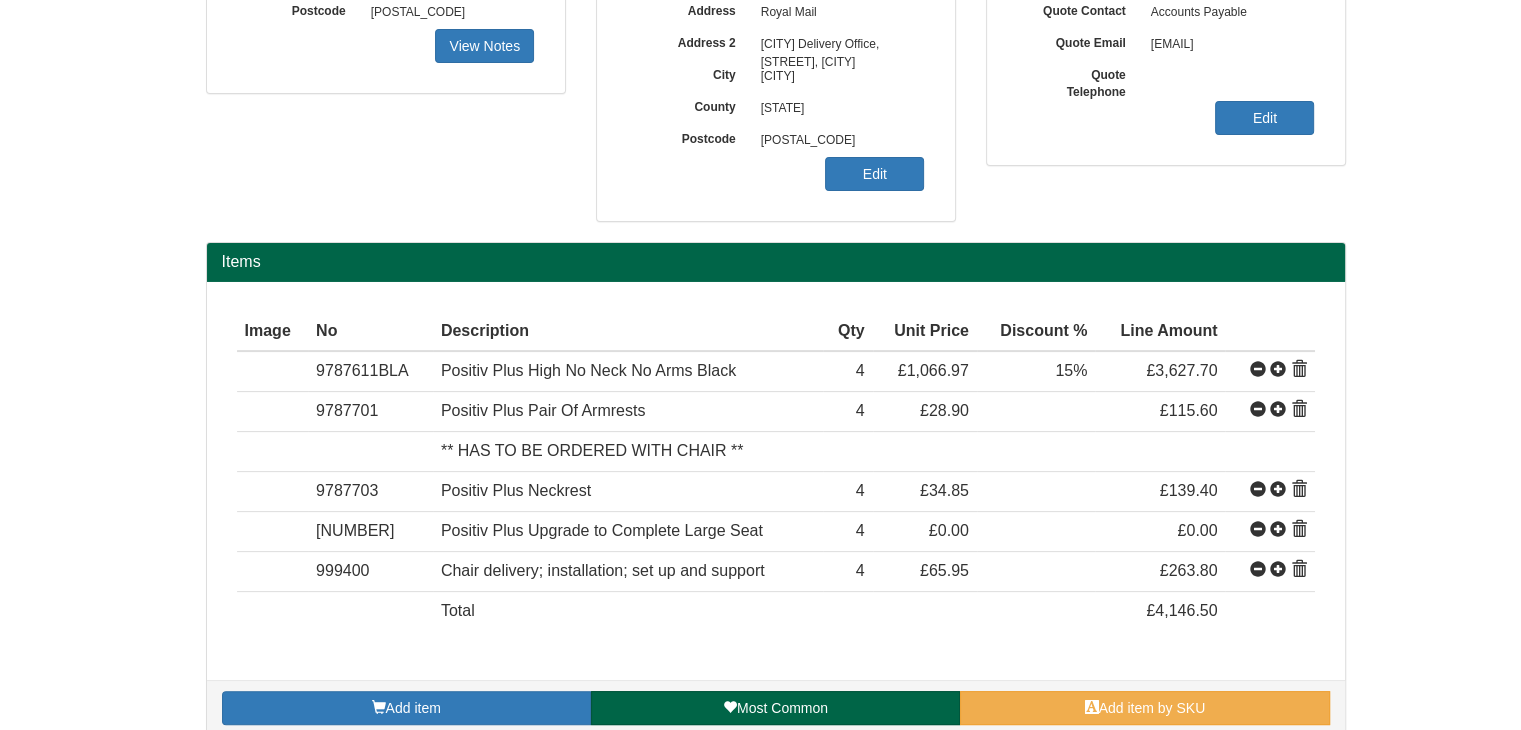 scroll, scrollTop: 480, scrollLeft: 0, axis: vertical 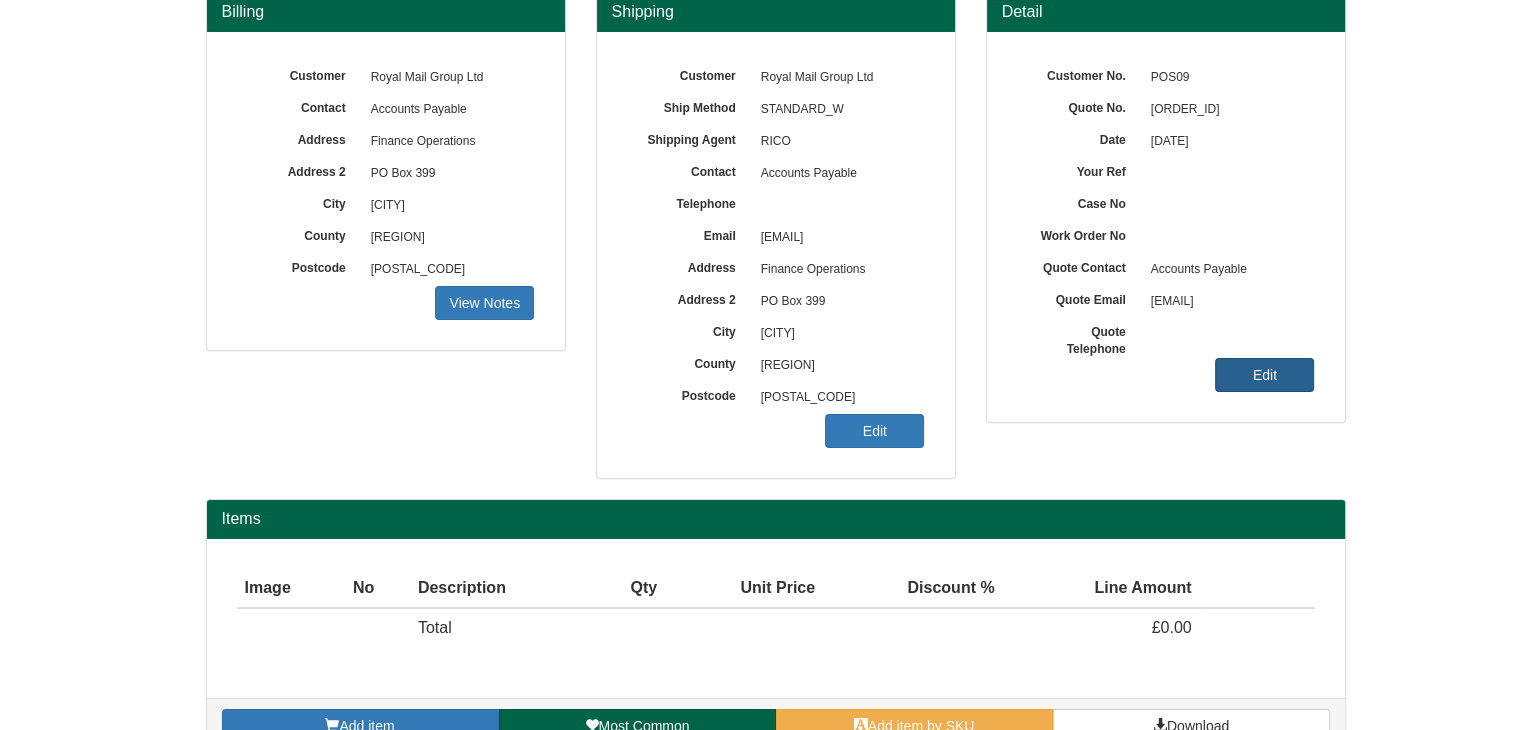 click on "Edit" at bounding box center [1264, 375] 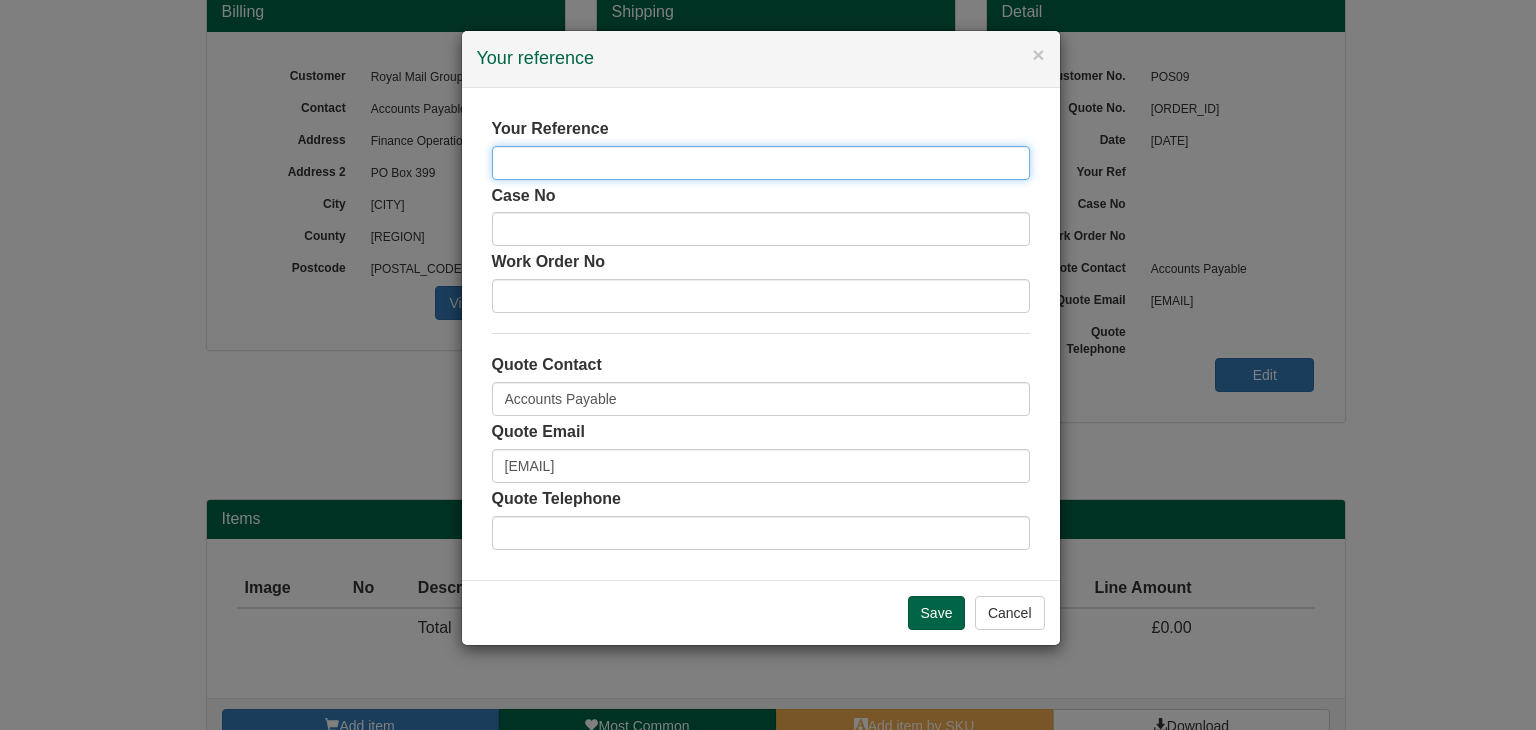 click at bounding box center (761, 163) 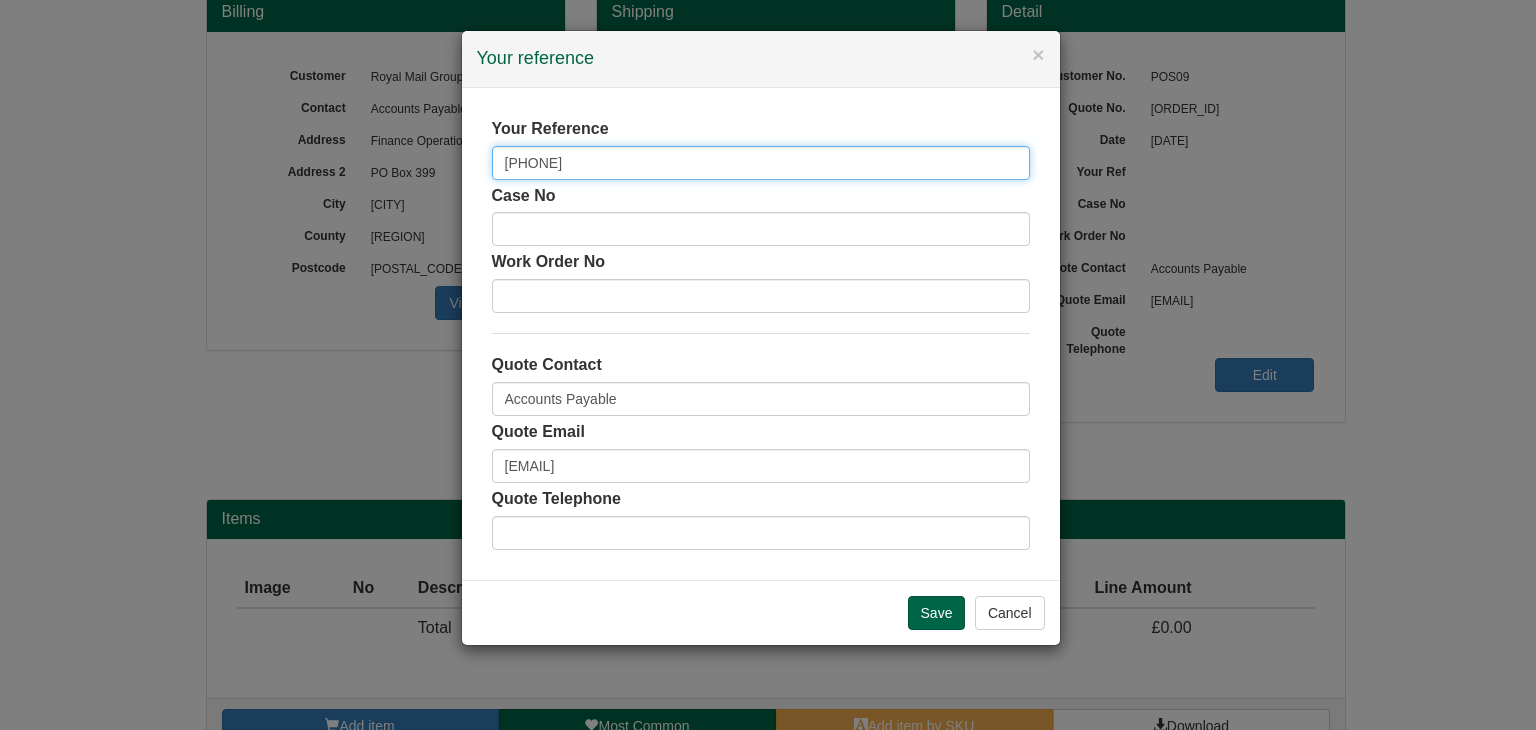 type on "[PHONE]" 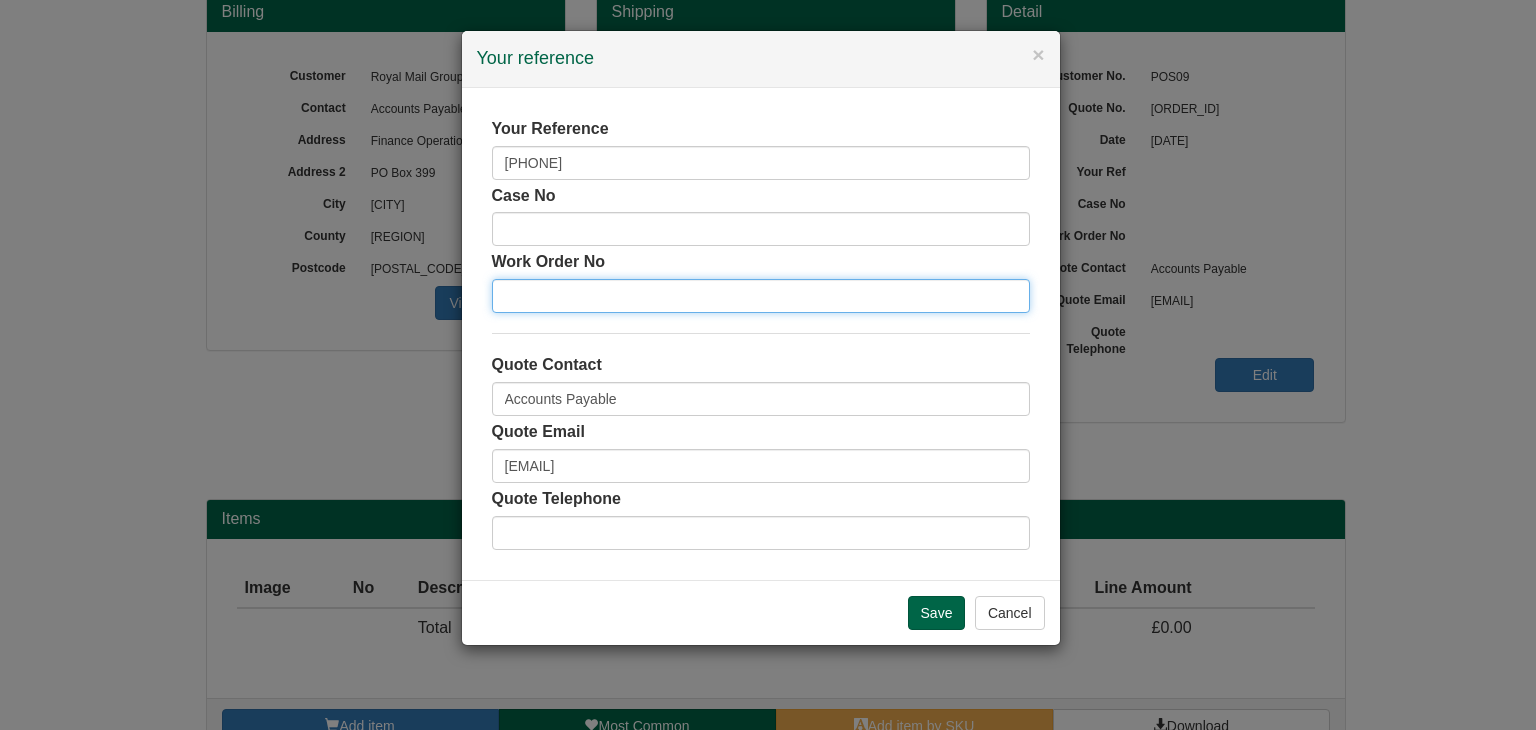 click at bounding box center (761, 296) 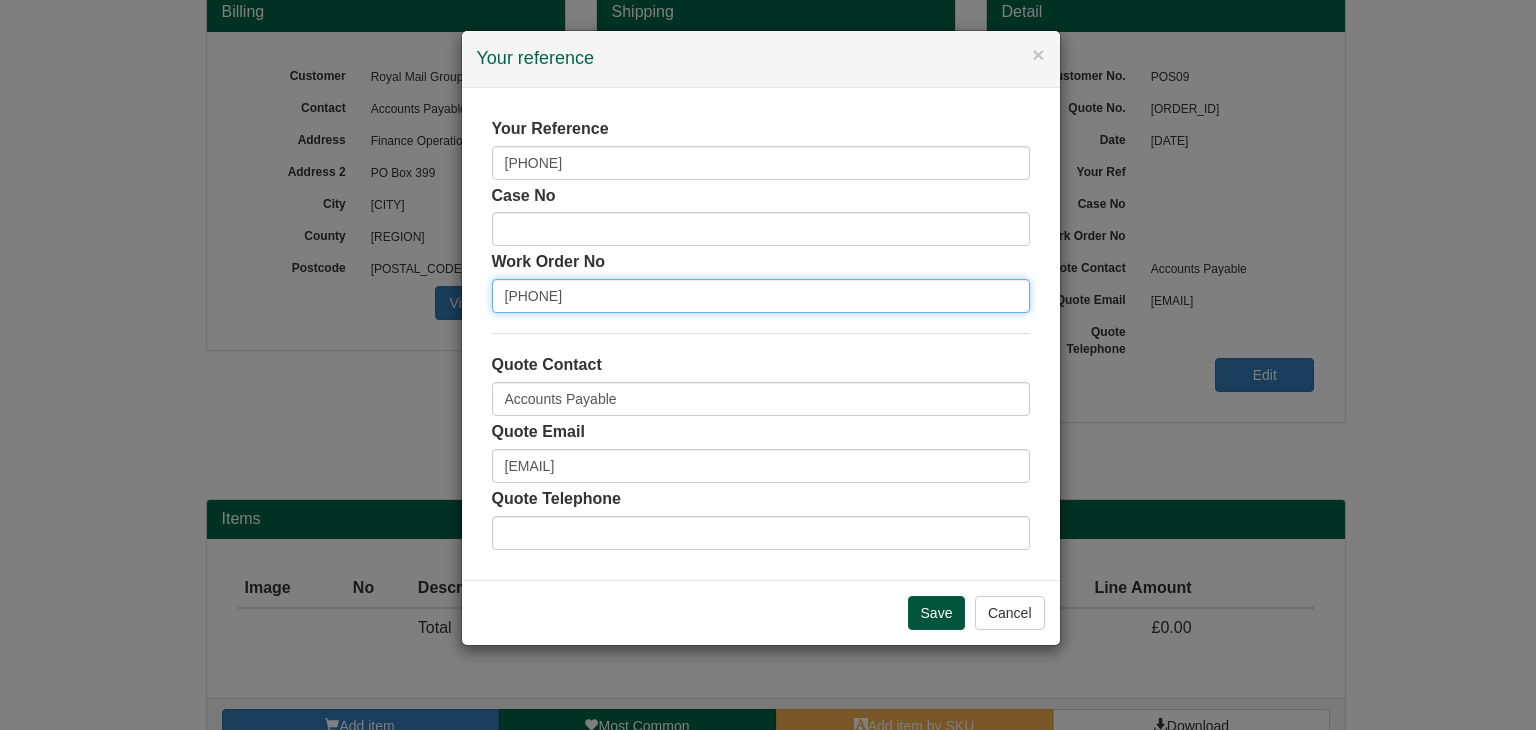 type on "[PHONE]" 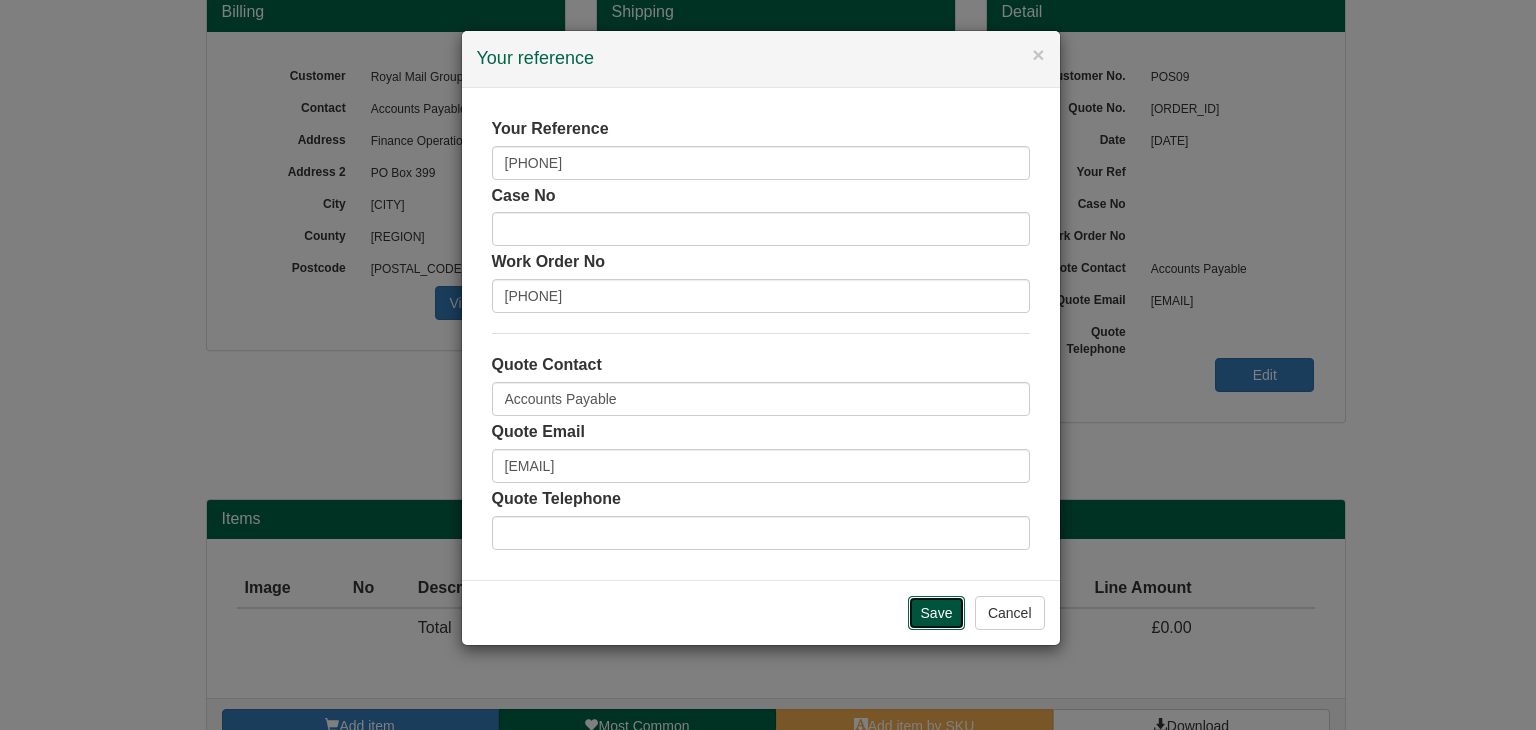 click on "Save" at bounding box center (937, 613) 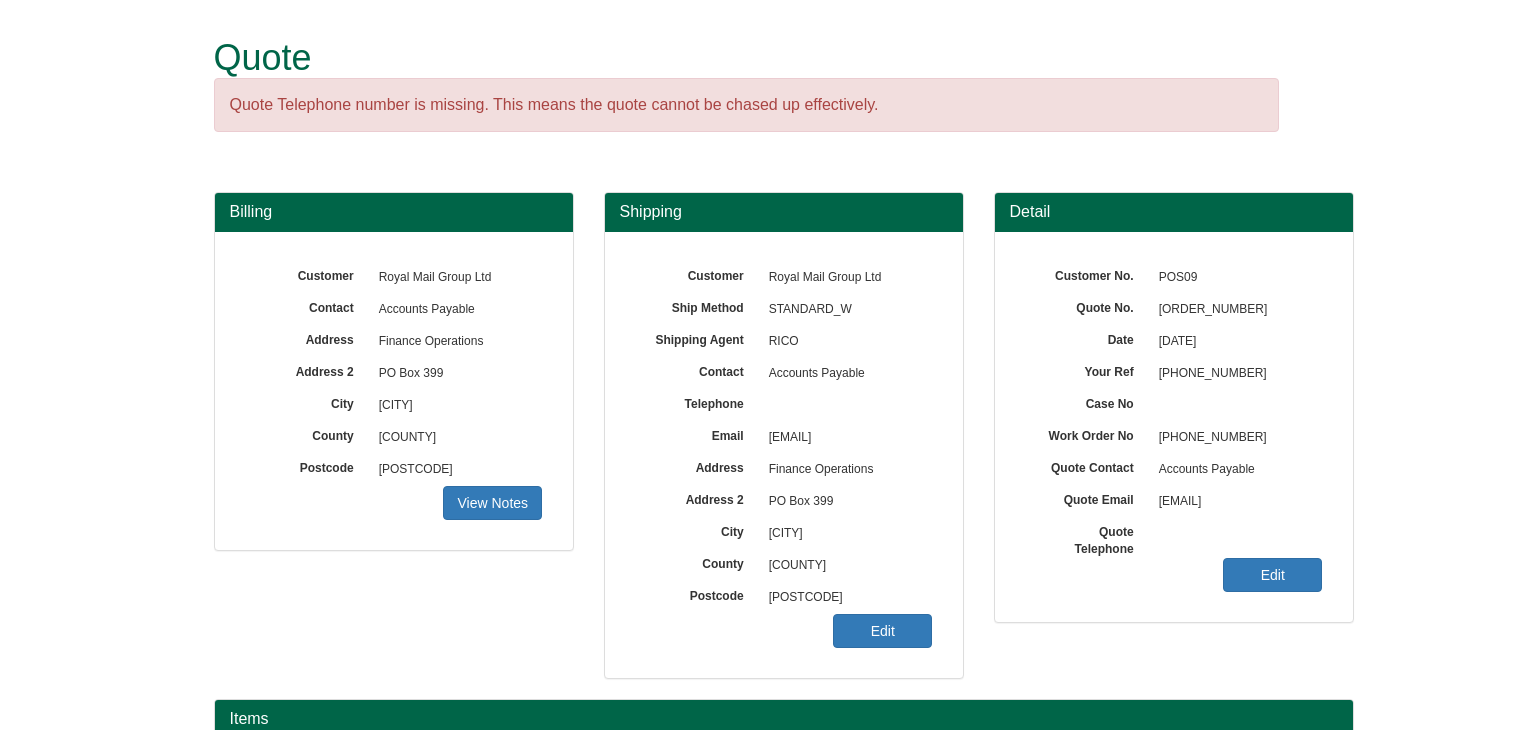 scroll, scrollTop: 0, scrollLeft: 0, axis: both 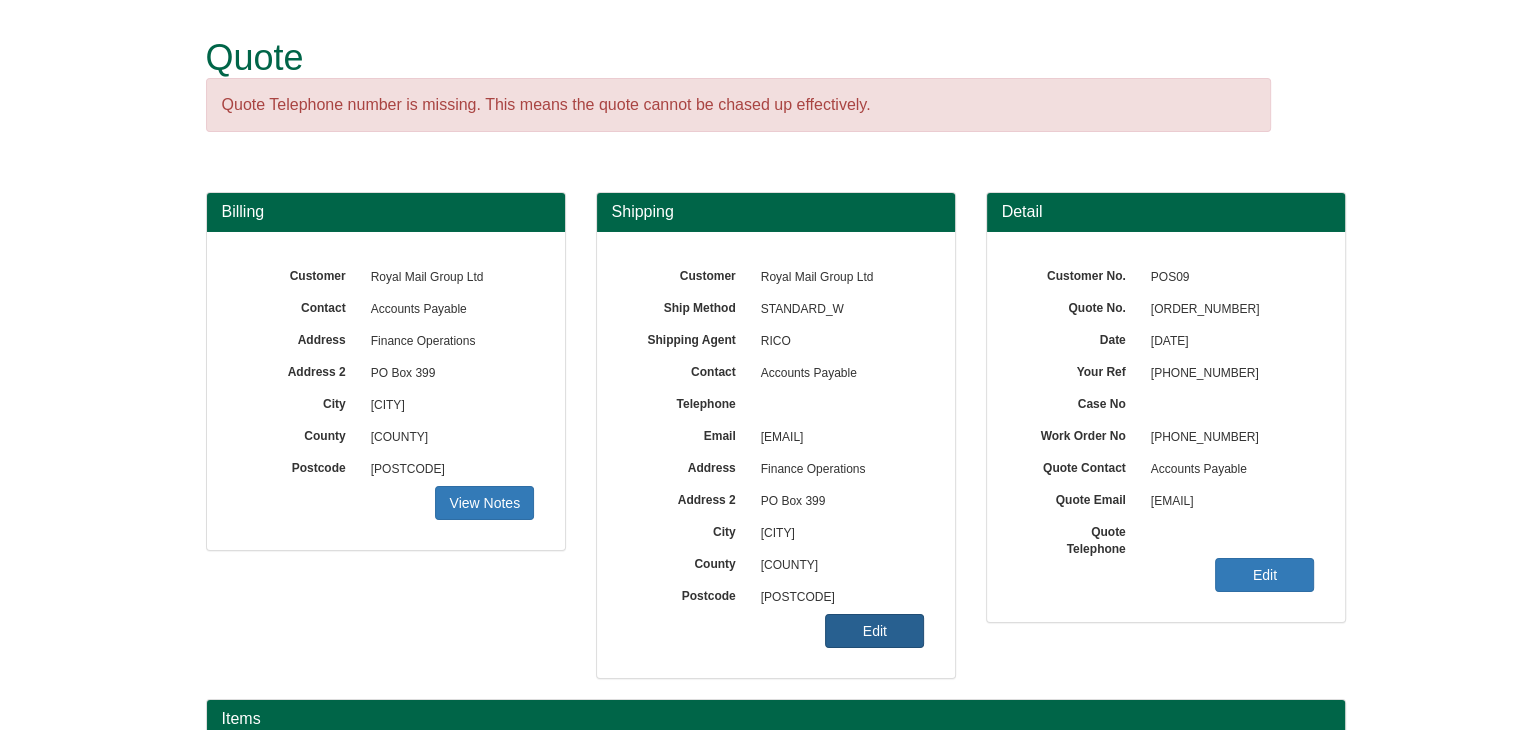 click on "Edit" at bounding box center [874, 631] 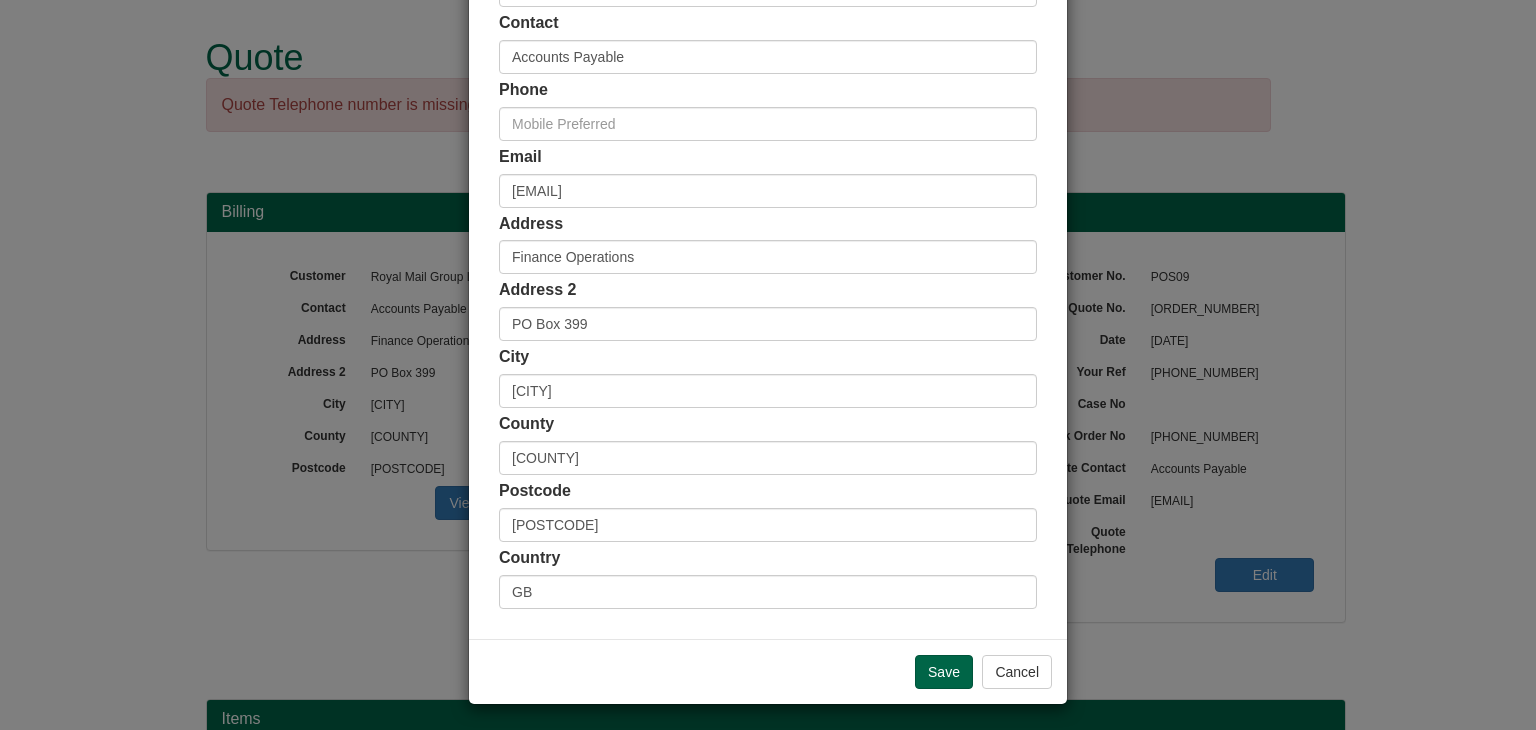 scroll, scrollTop: 376, scrollLeft: 0, axis: vertical 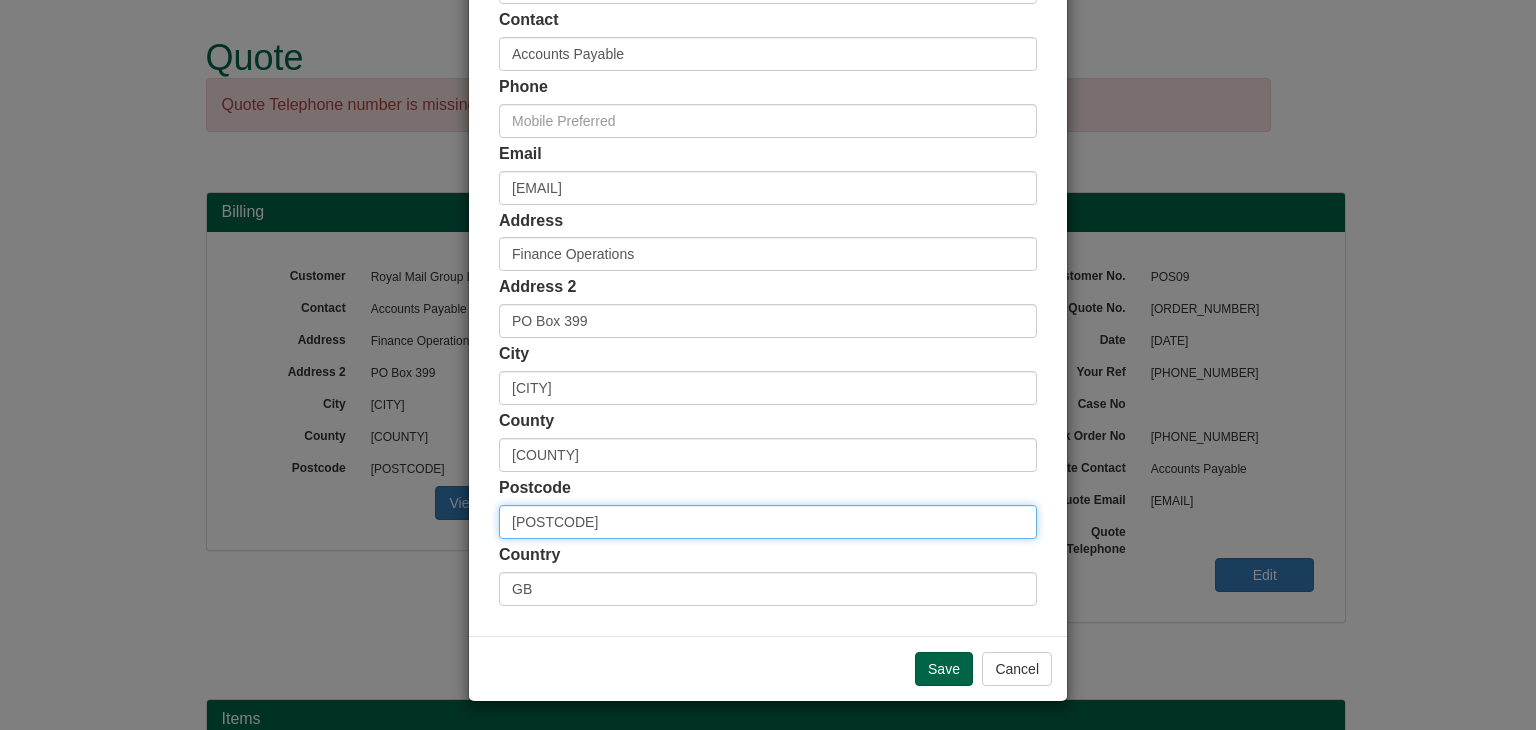 select on "GB" 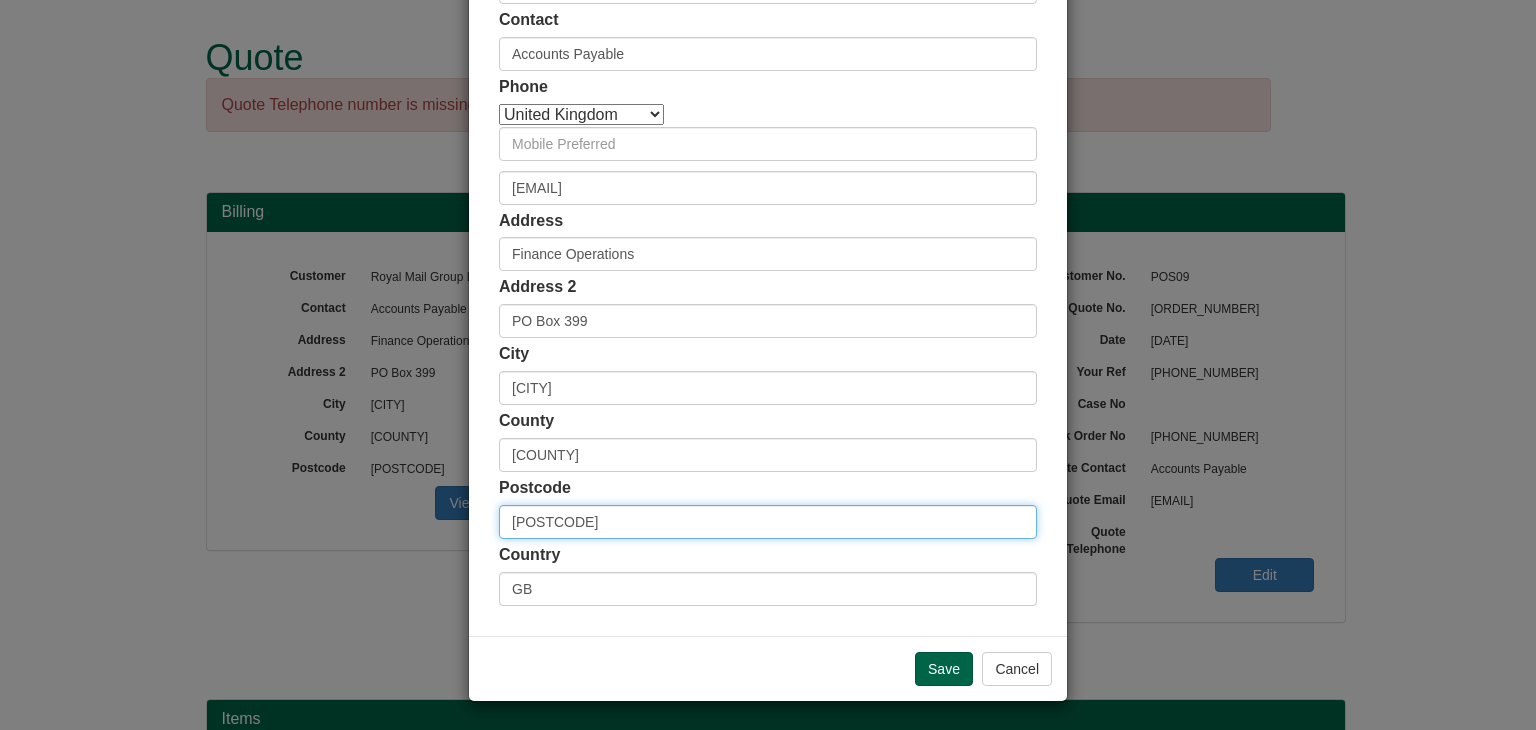 drag, startPoint x: 568, startPoint y: 517, endPoint x: 462, endPoint y: 521, distance: 106.07545 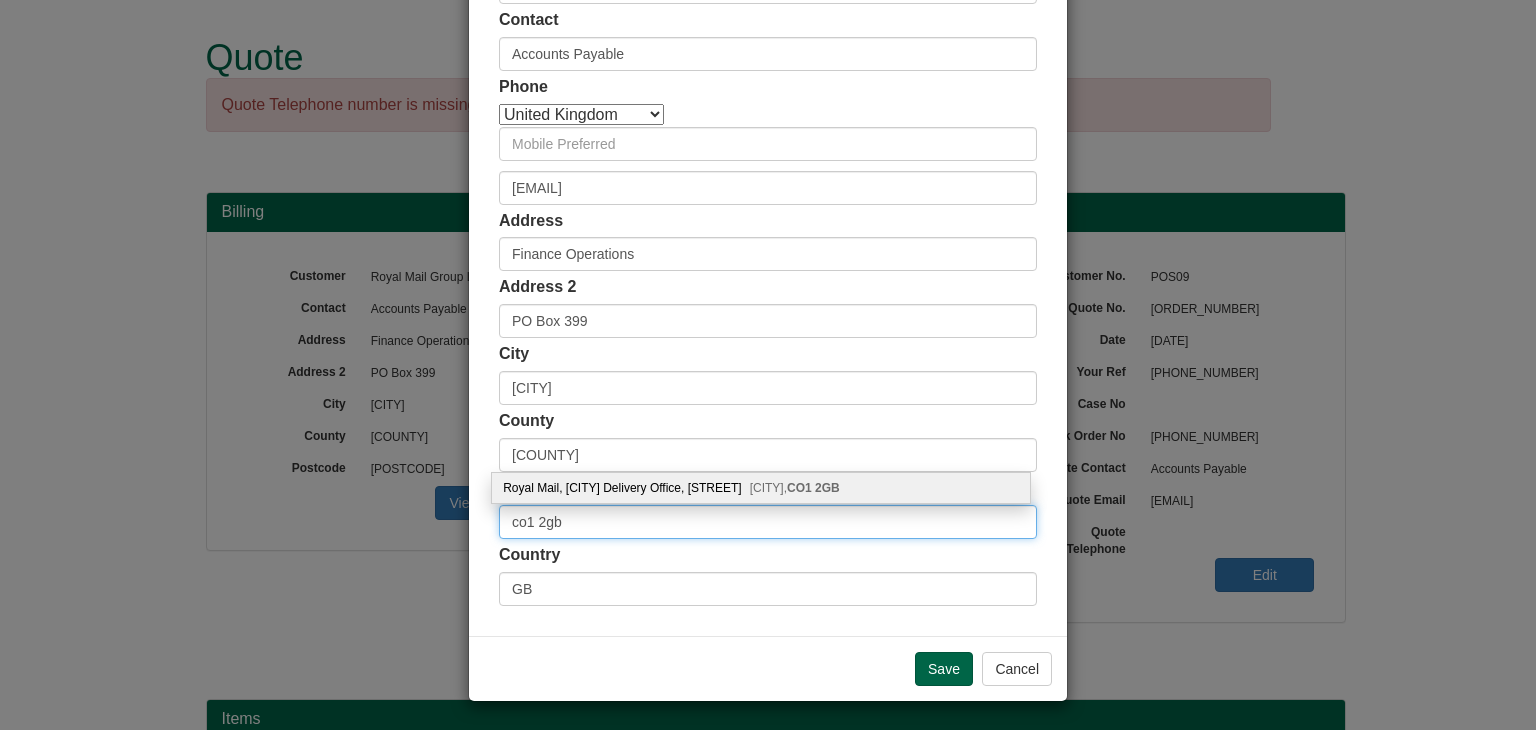 type on "co1 2gb" 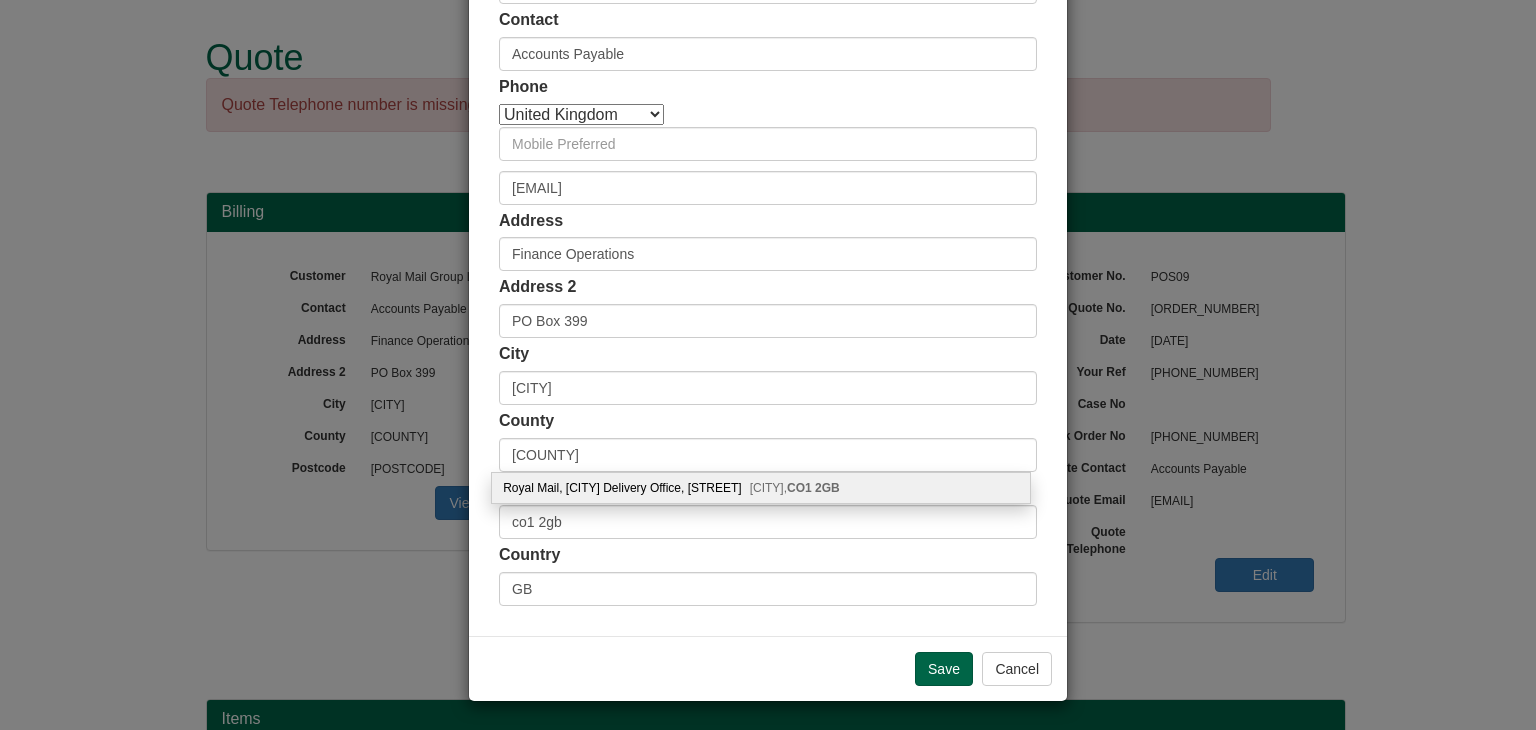 click on "Royal Mail, Colchester Delivery Office, Moorside Colchester,  CO1   2GB" at bounding box center [761, 488] 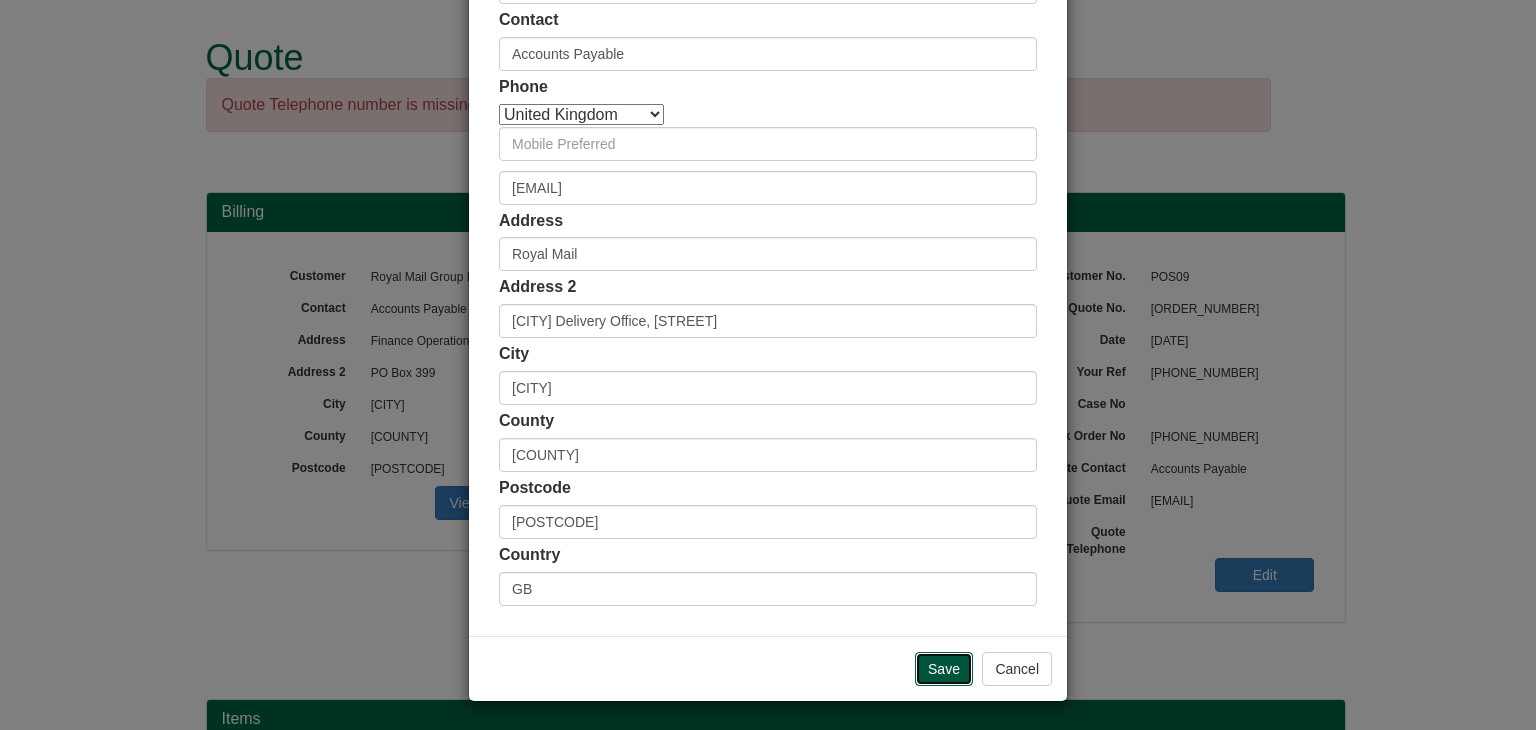 click on "Save" at bounding box center (944, 669) 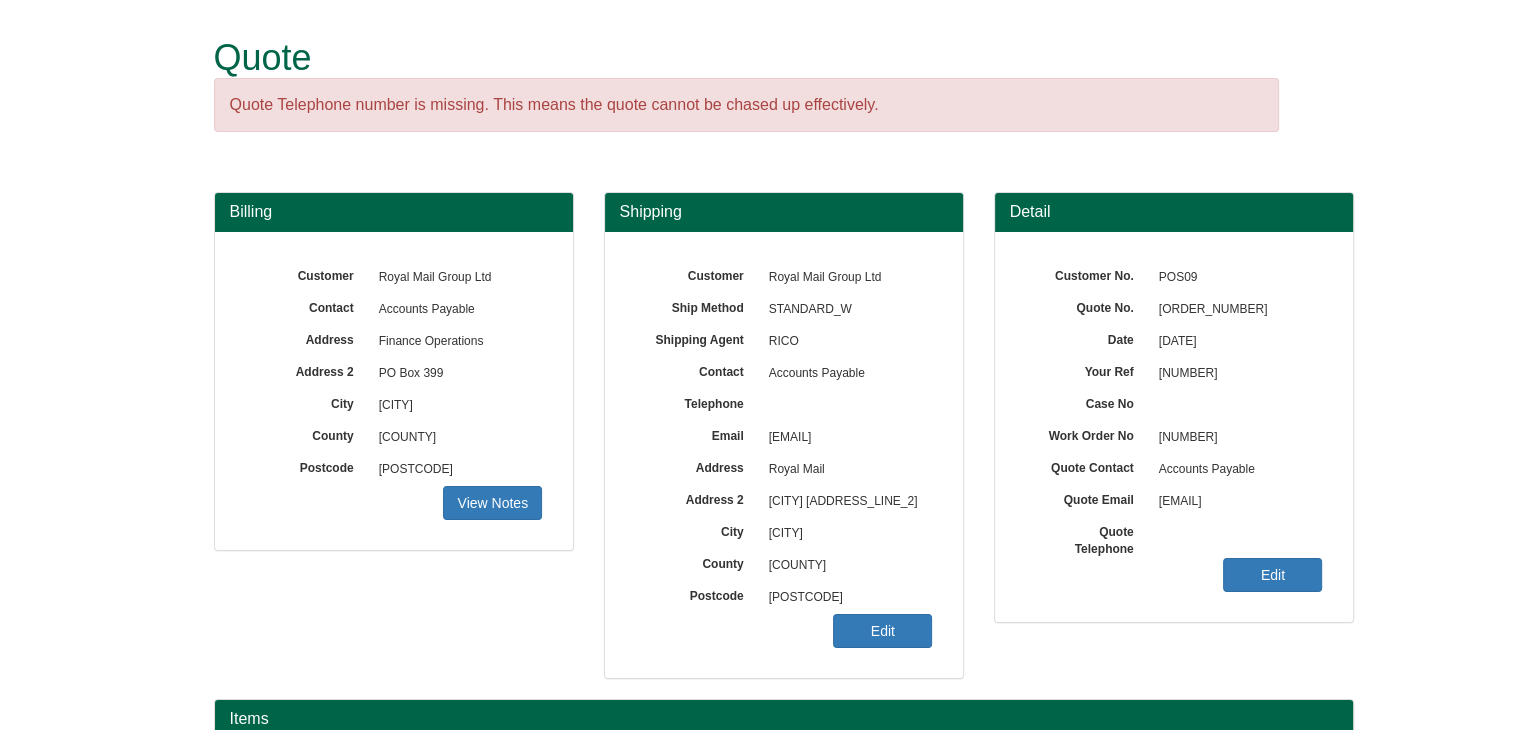 scroll, scrollTop: 241, scrollLeft: 0, axis: vertical 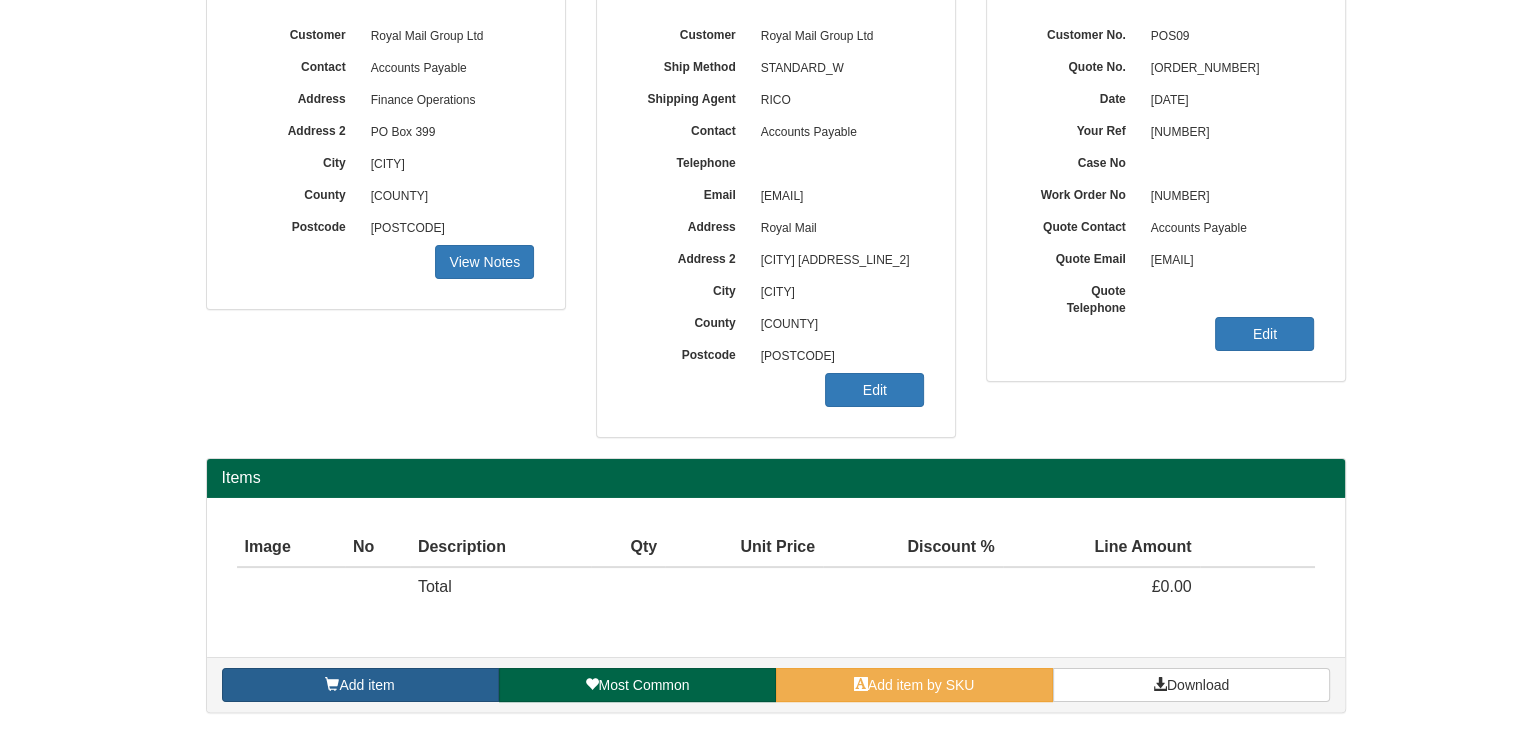 click on "Add item" at bounding box center [366, 685] 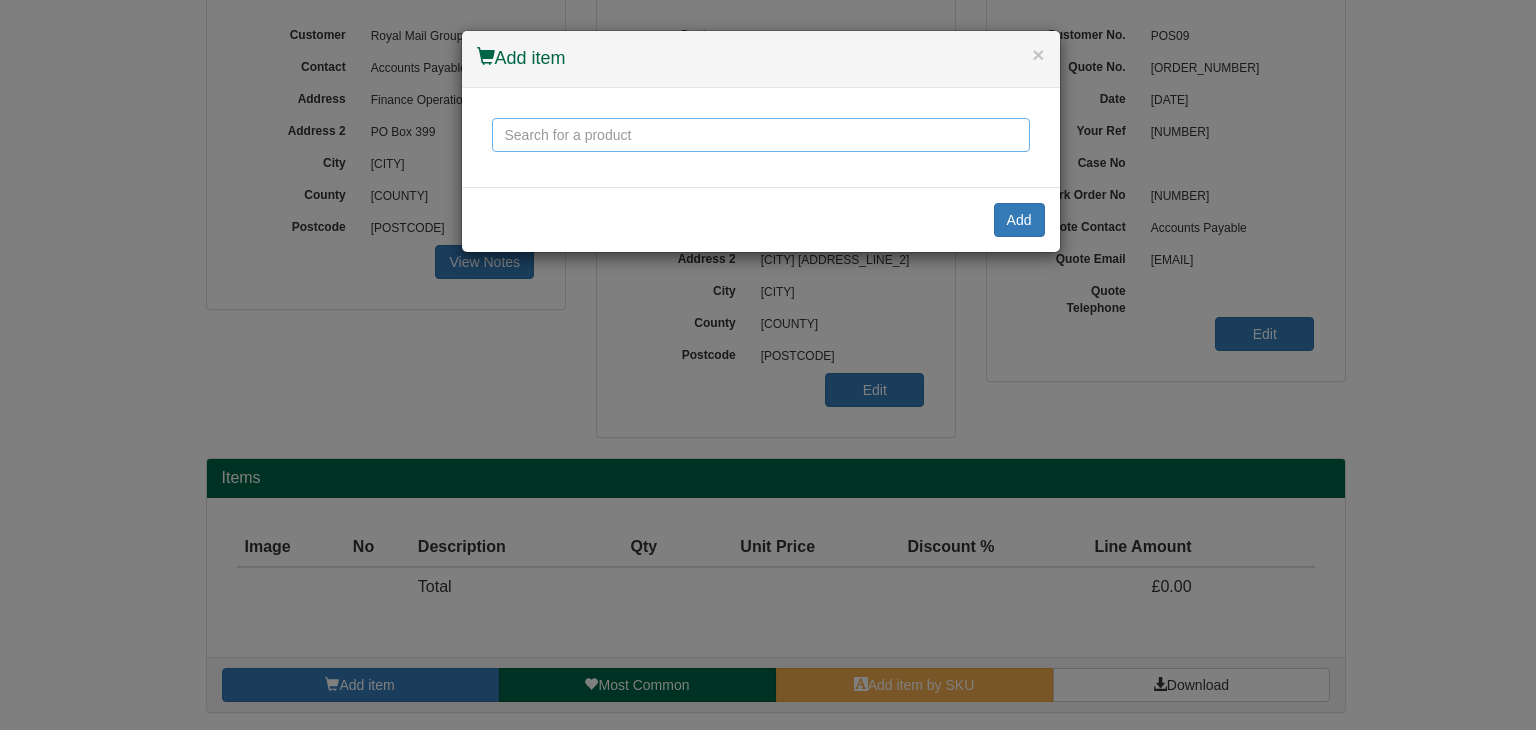 click at bounding box center [761, 135] 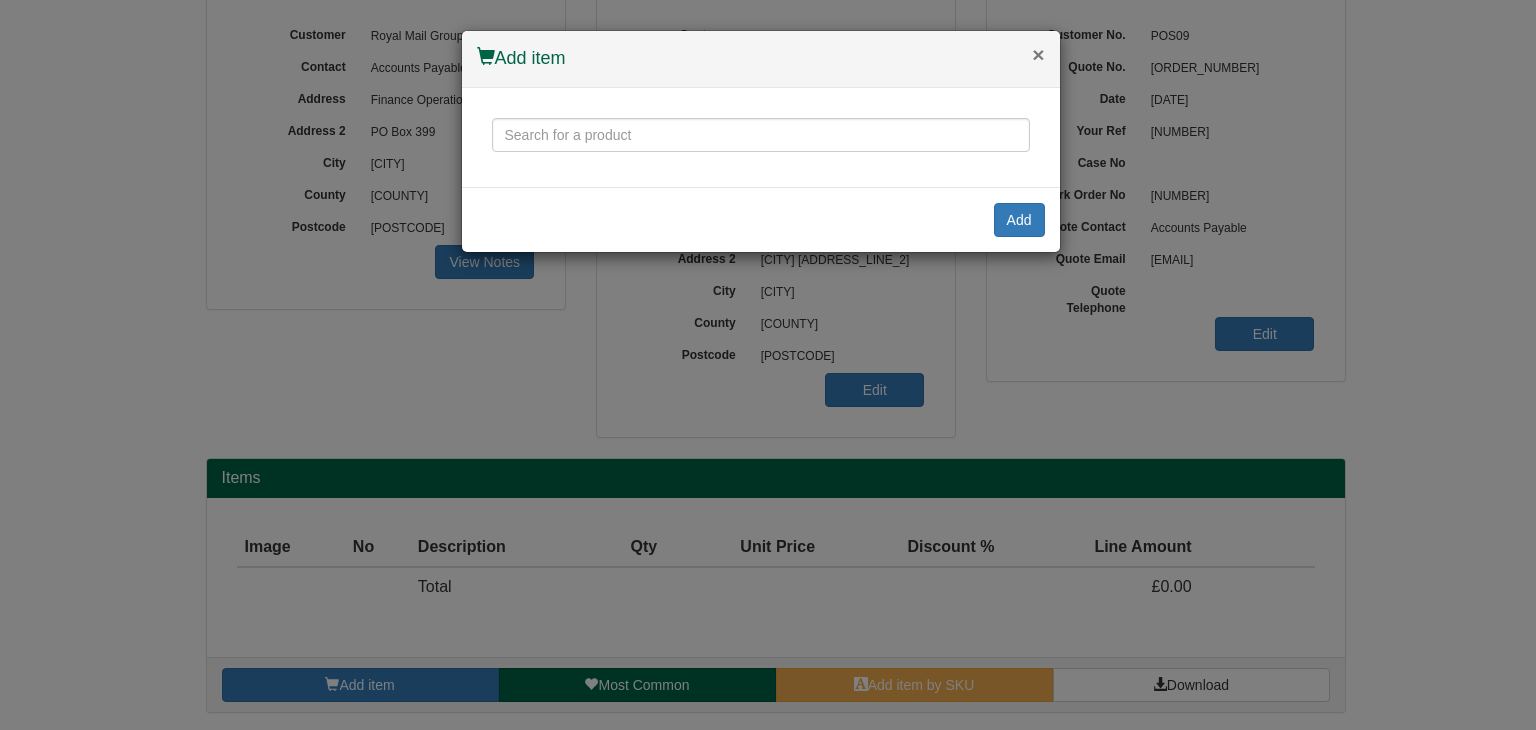 click on "×" at bounding box center [1038, 54] 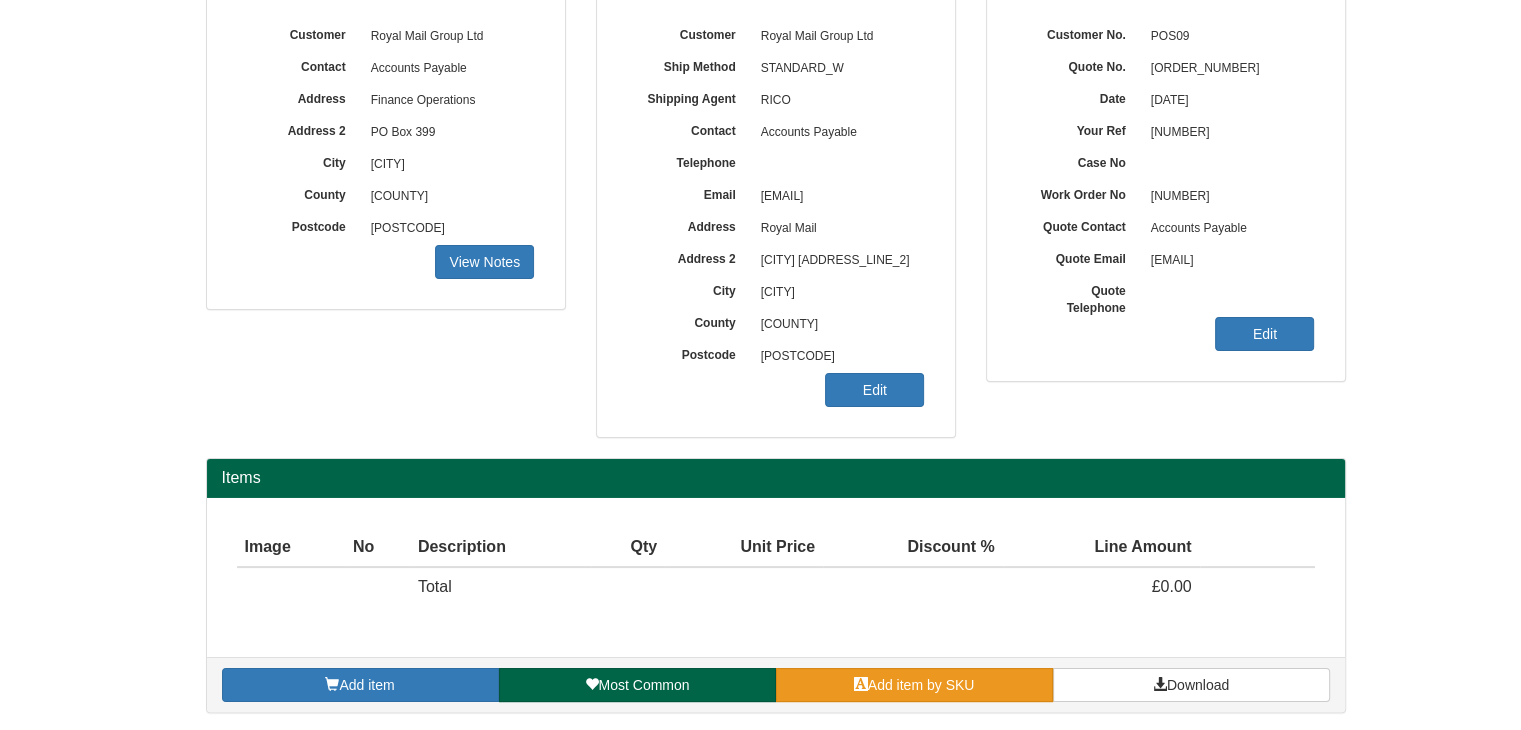 click on "Add item by SKU" at bounding box center (921, 685) 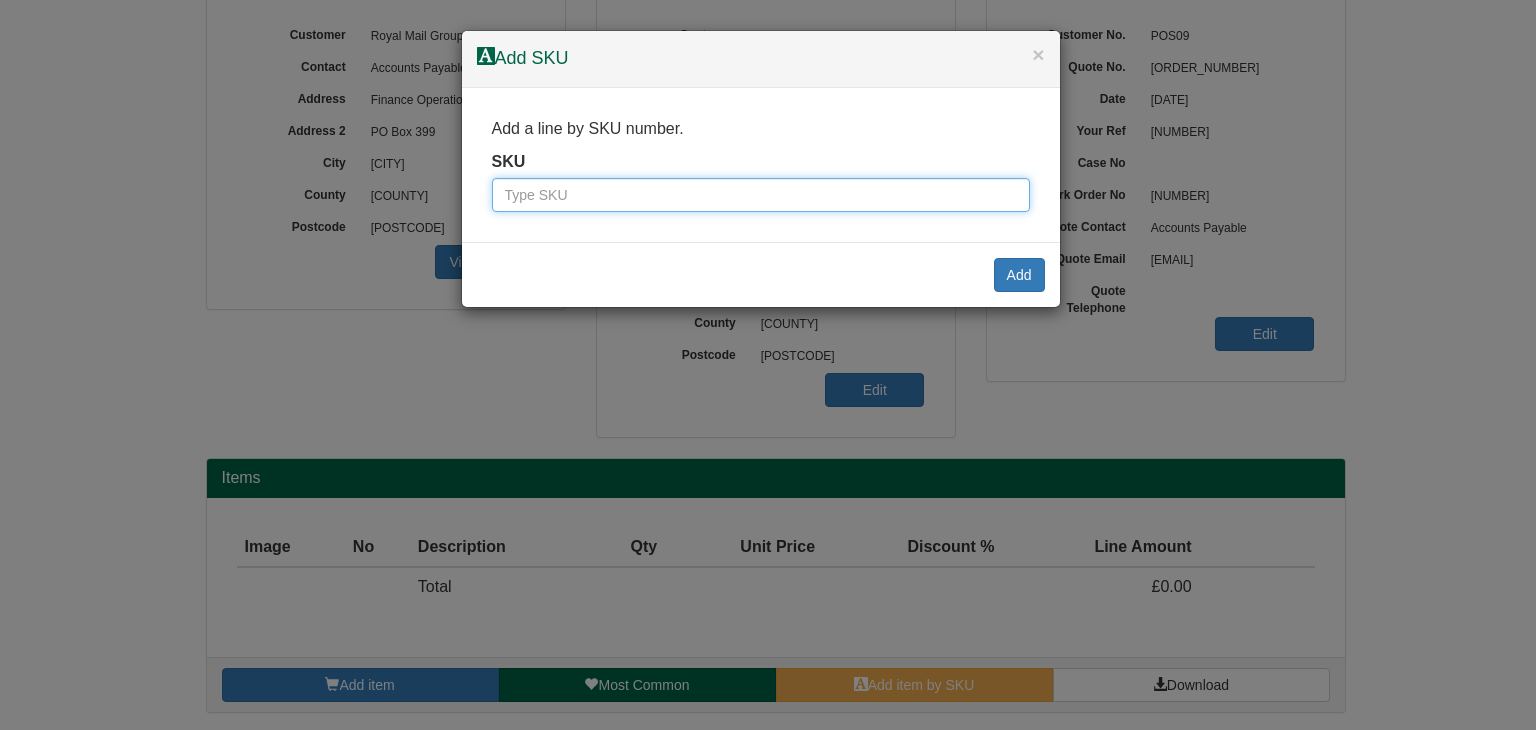 click at bounding box center [761, 195] 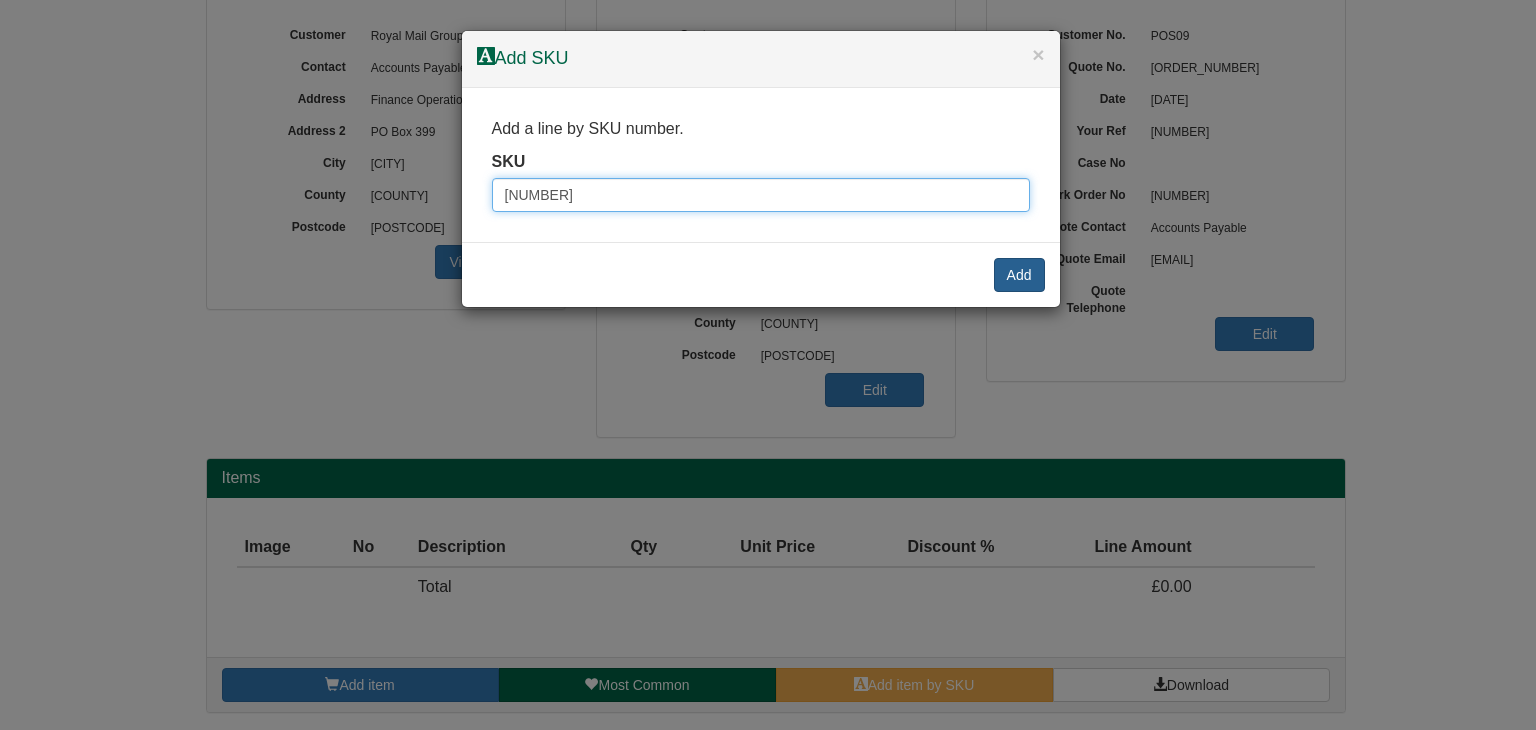 type on "[NUMBER]" 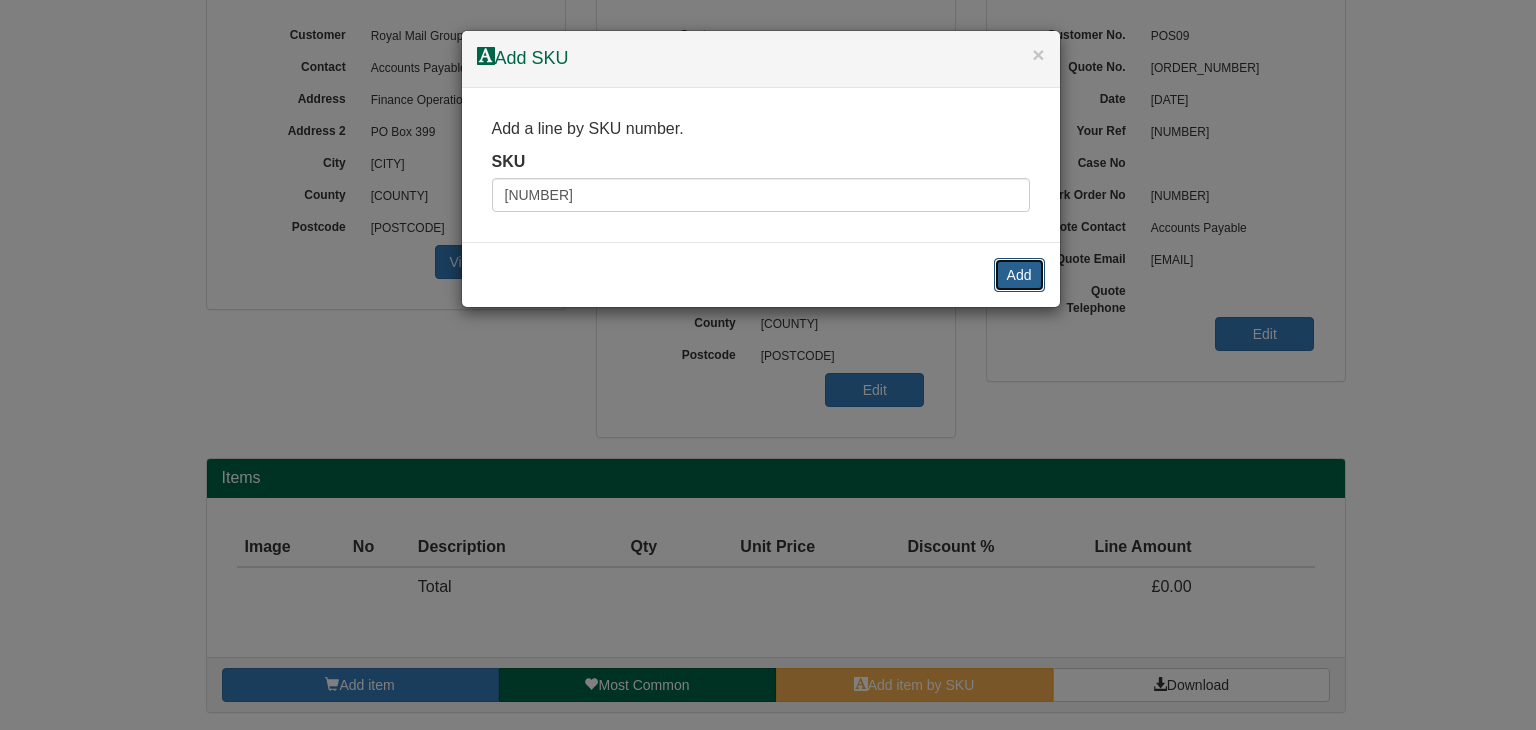 click on "Add" at bounding box center [1019, 275] 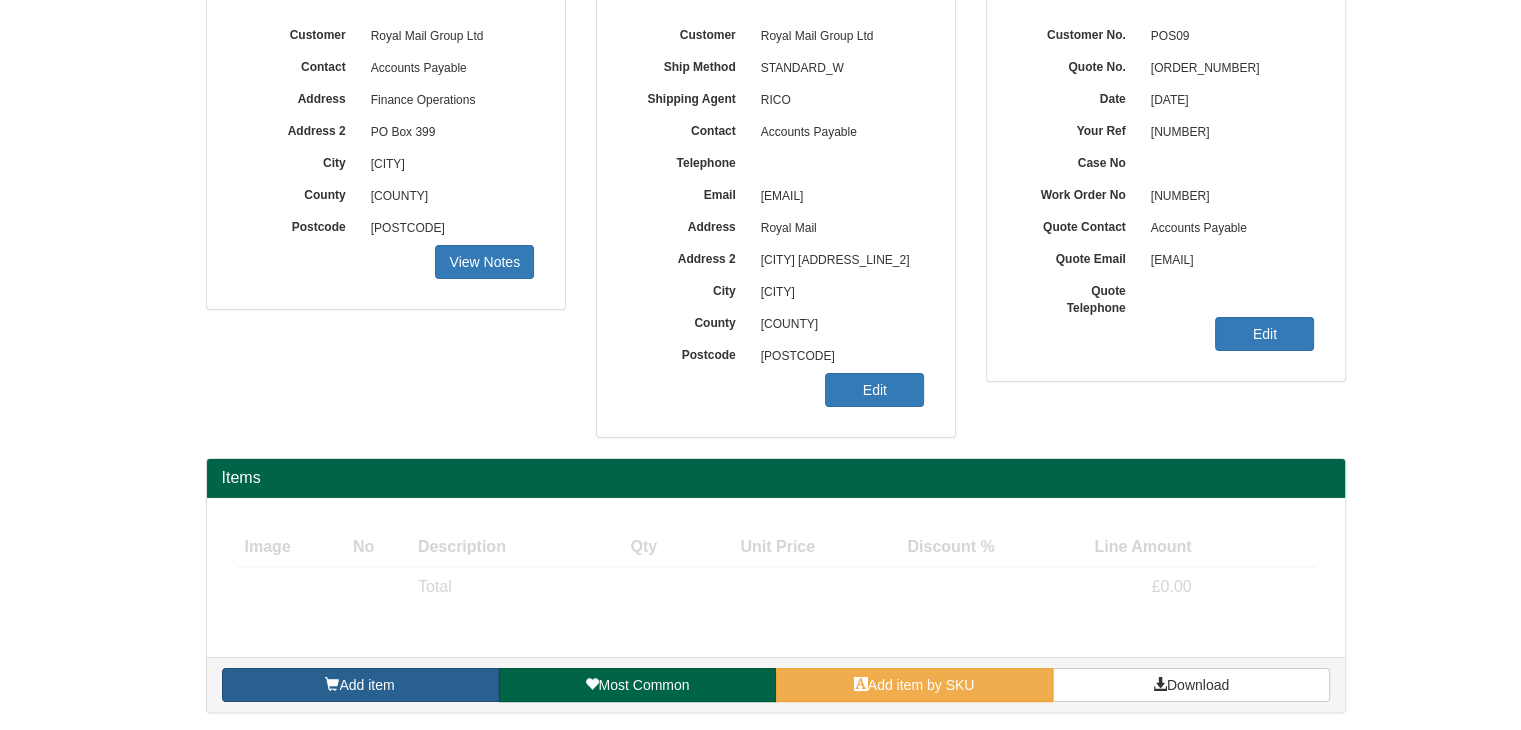 click on "Add item" at bounding box center [366, 685] 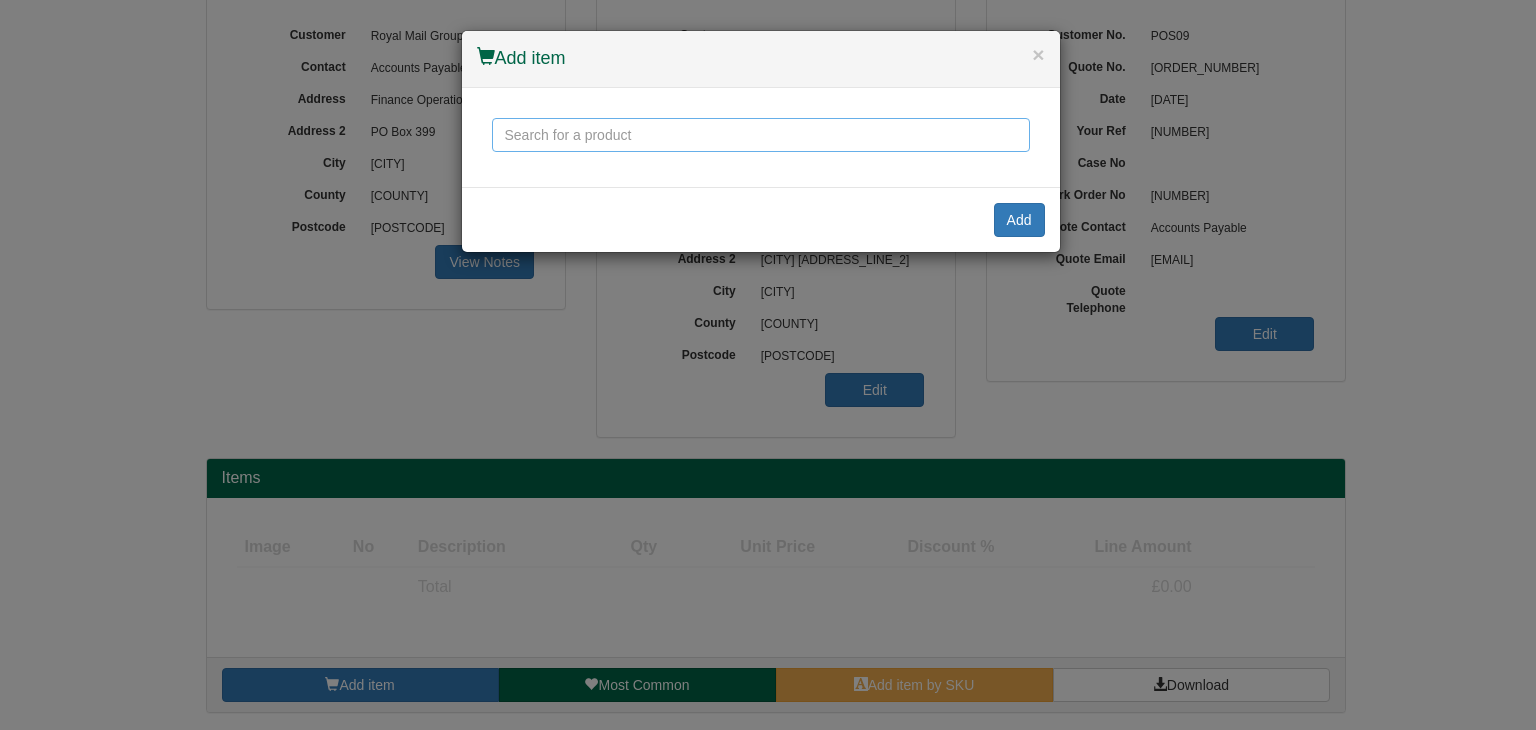 click at bounding box center (761, 135) 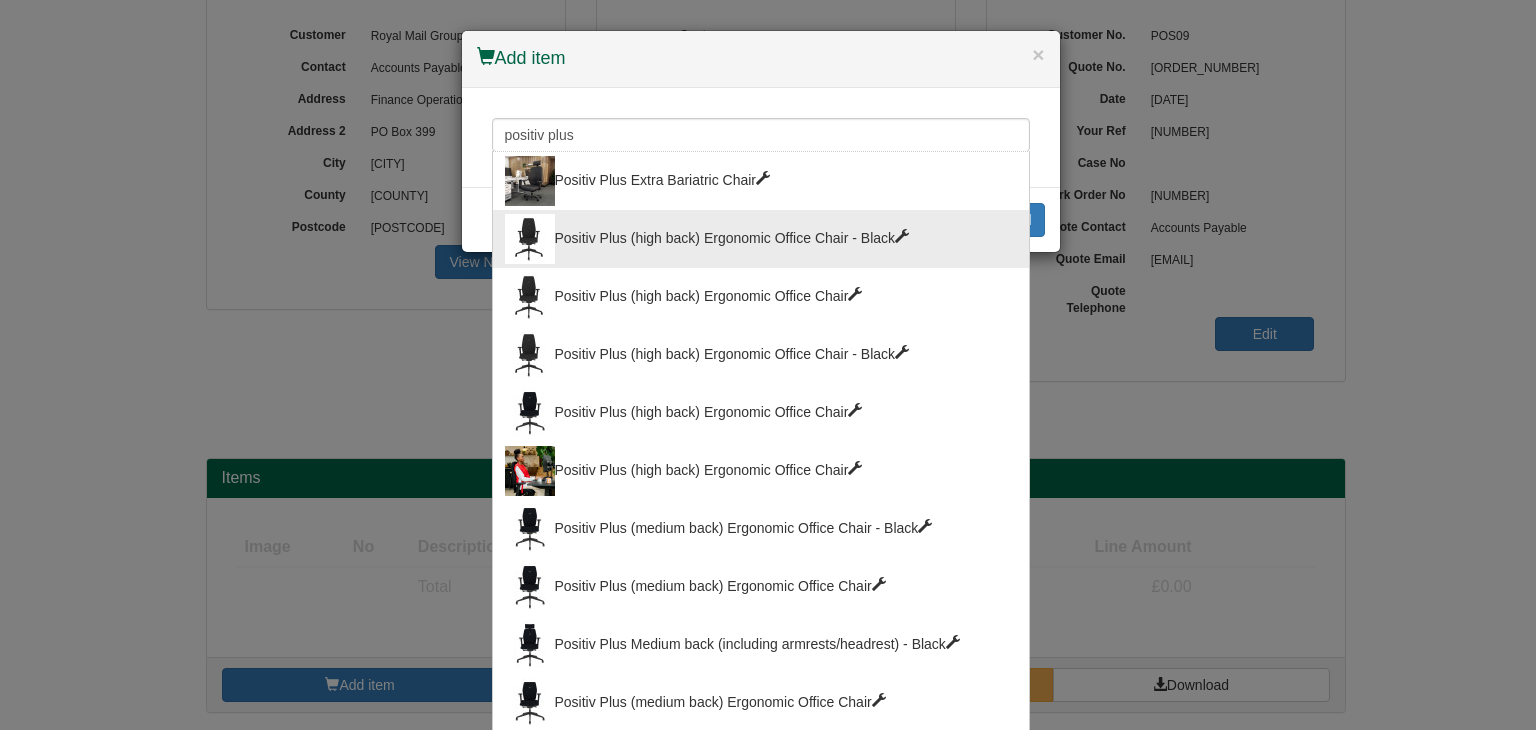 click on "Positiv Plus (high back) Ergonomic Office Chair - Black" at bounding box center (761, 239) 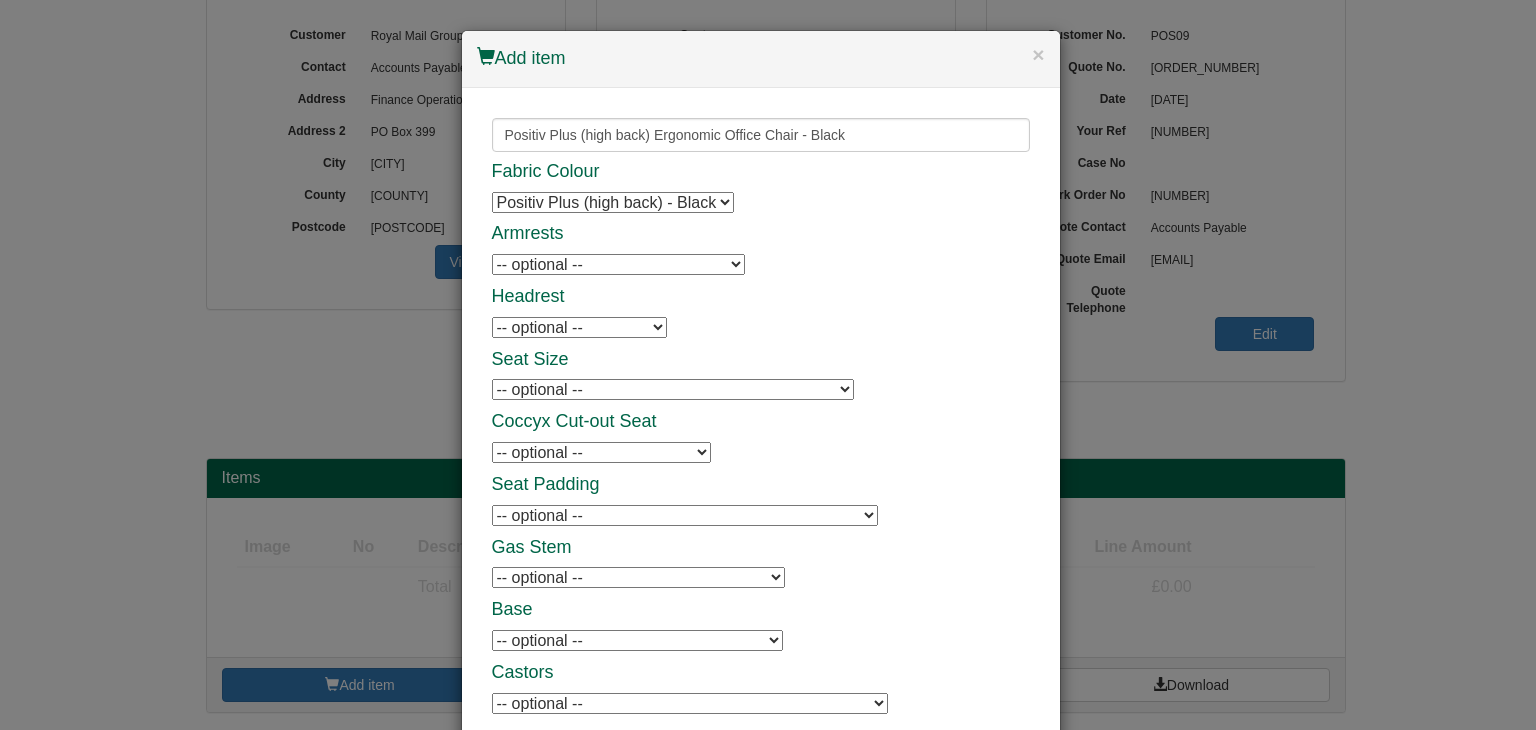 click on "-- optional -- Positiv Plus Adjustable Armrests Positiv Plus Adjustable Armrests" at bounding box center (618, 264) 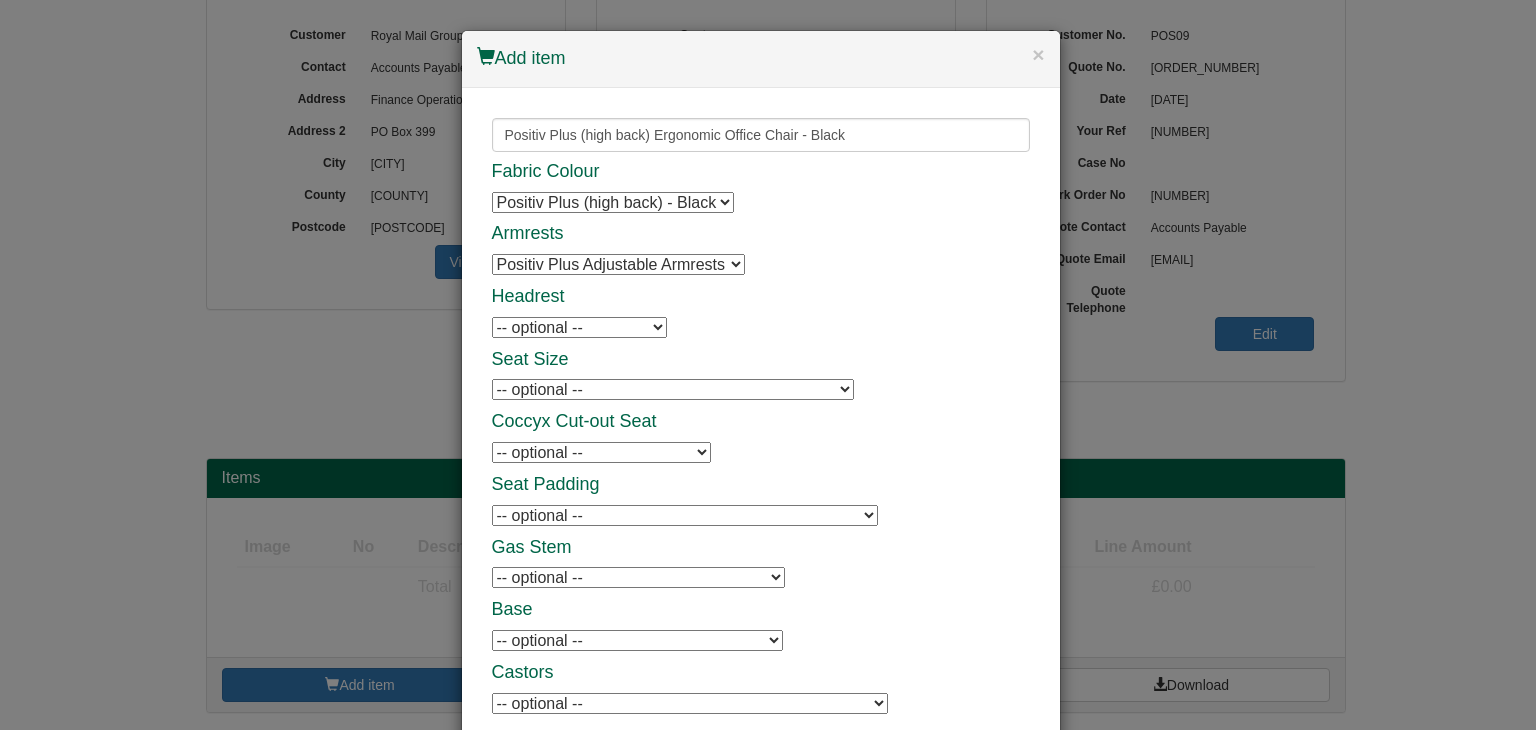 click on "Seat Size -- optional -- XL Seat - 540(w) x 570(d) mm (no seat slide) XL Seat - 540(w) x 570(d) mm (no seat slide) XL Seat - 540(w) x 570(d) mm (no seat slide) Small Seat - 460(w) x 410(d) mm (no seat slide) Small Seat - 460(w) x 410(d) mm (no seat slide) Small Seat - 460(w) x 410(d) mm (no seat slide) Coccyx Cut-out Seat -- optional -- Positiv Plus Coccyx Cut-out Positiv Plus Coccyx Cut-out Positiv Plus Coccyx Cut-out Seat Padding -- optional -- Positiv Plus Memory Foam AirCare Seat Positiv Plus Memory Foam AirCare Seat Positiv Plus Memory Foam AirCare Seat Postiv Plus Upgrade to Memory Foam - No AirCare Postiv Plus Upgrade to Memory Foam - No AirCare Postiv Plus Upgrade to Memory Foam - No AirCare Gas Stem Base Castors" at bounding box center [761, 439] 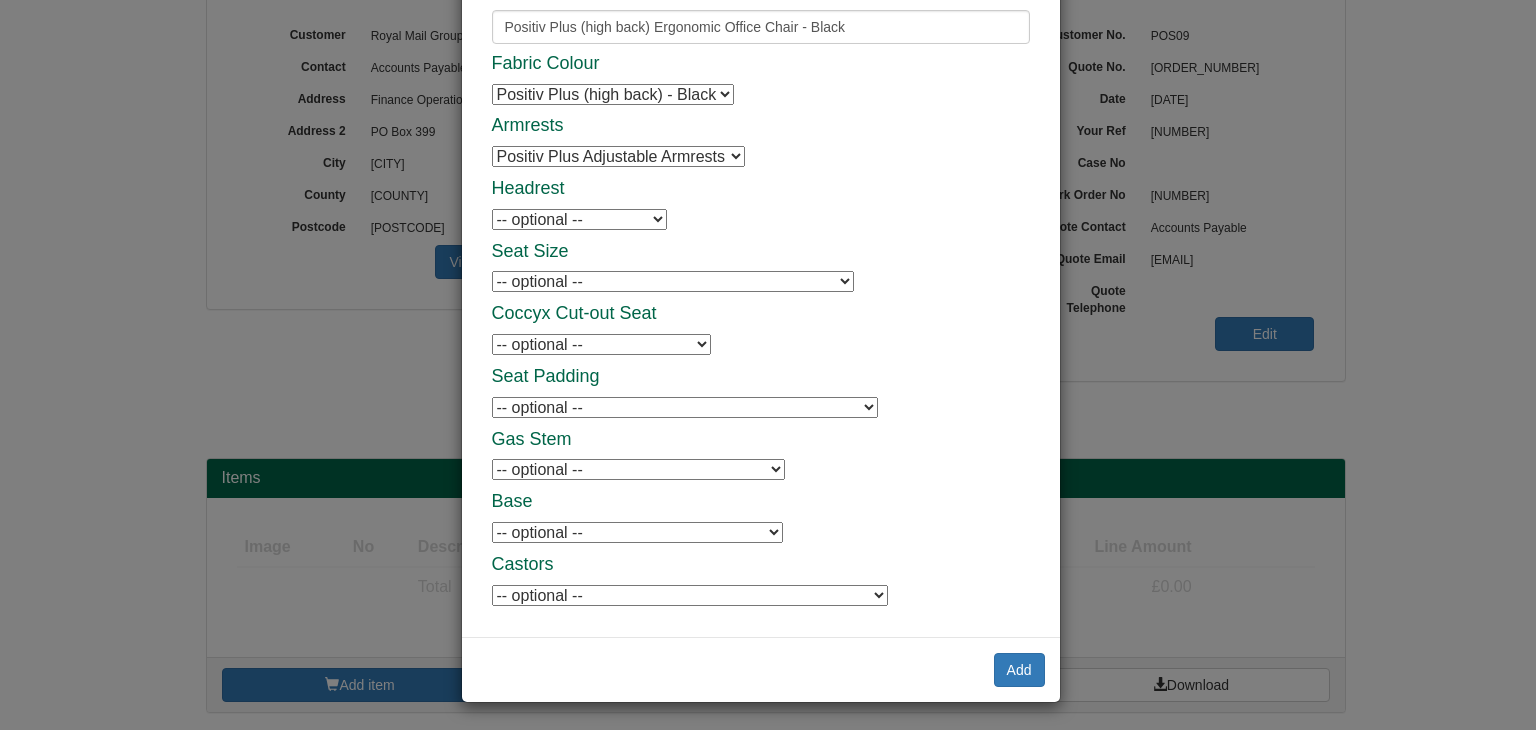 scroll, scrollTop: 110, scrollLeft: 0, axis: vertical 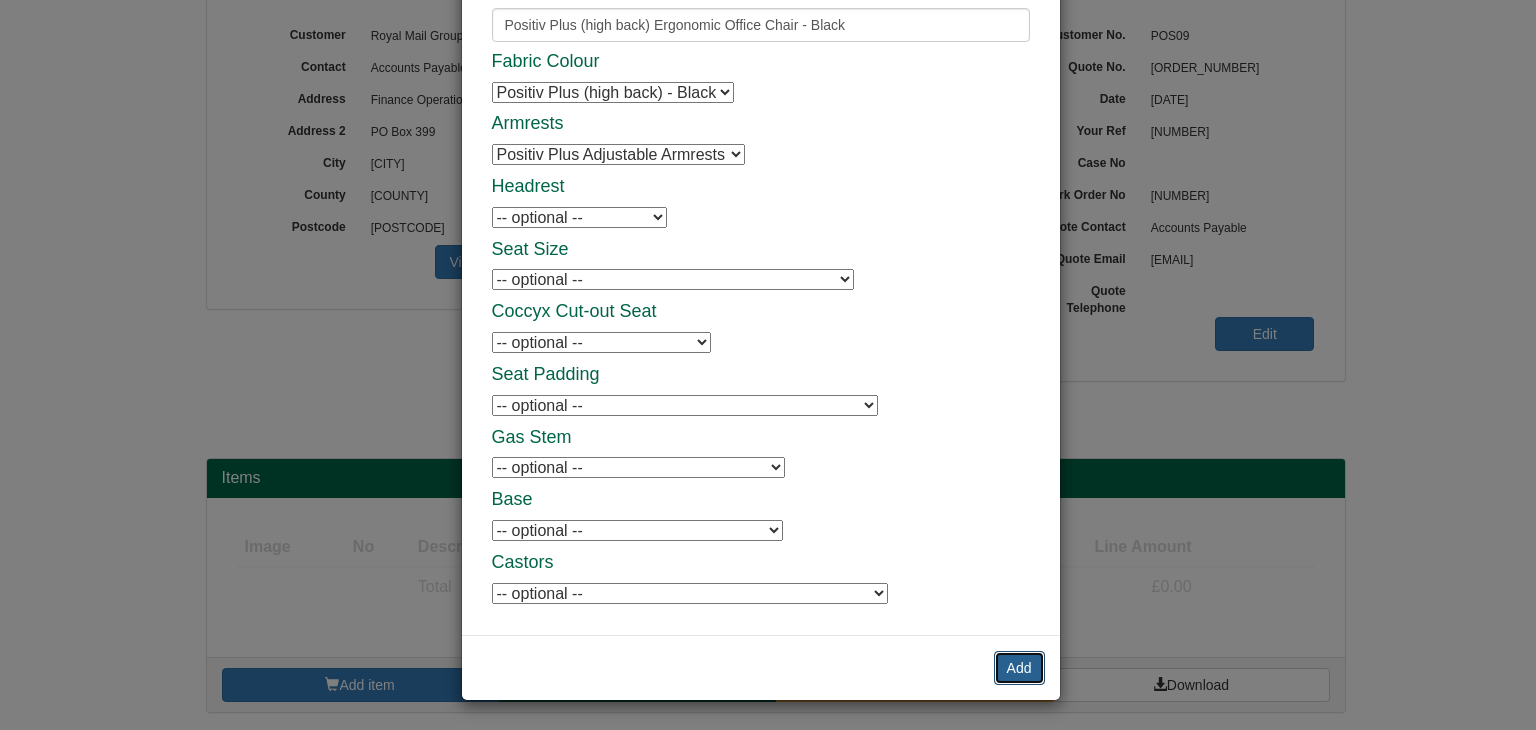 click on "Add" at bounding box center [1019, 668] 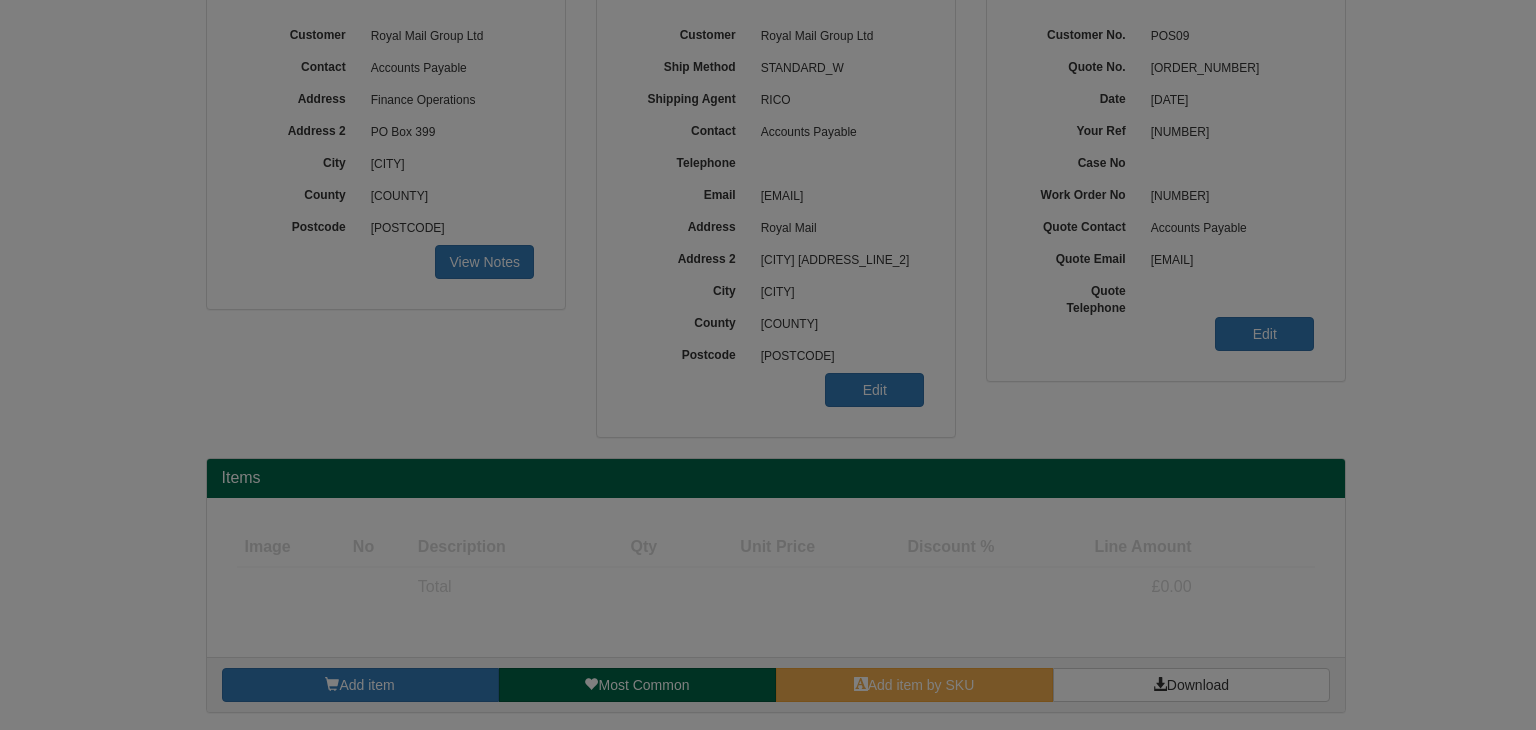 type 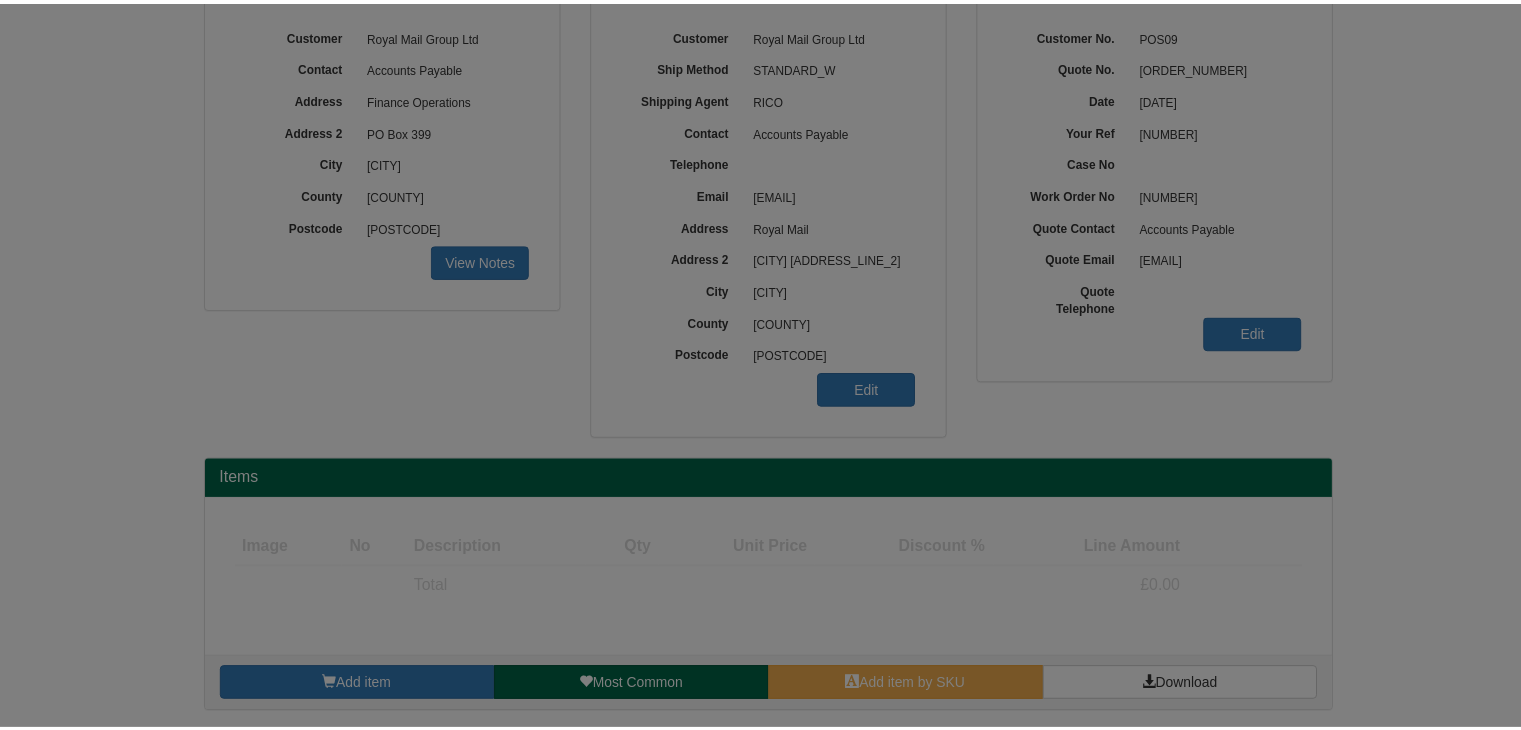 scroll, scrollTop: 0, scrollLeft: 0, axis: both 